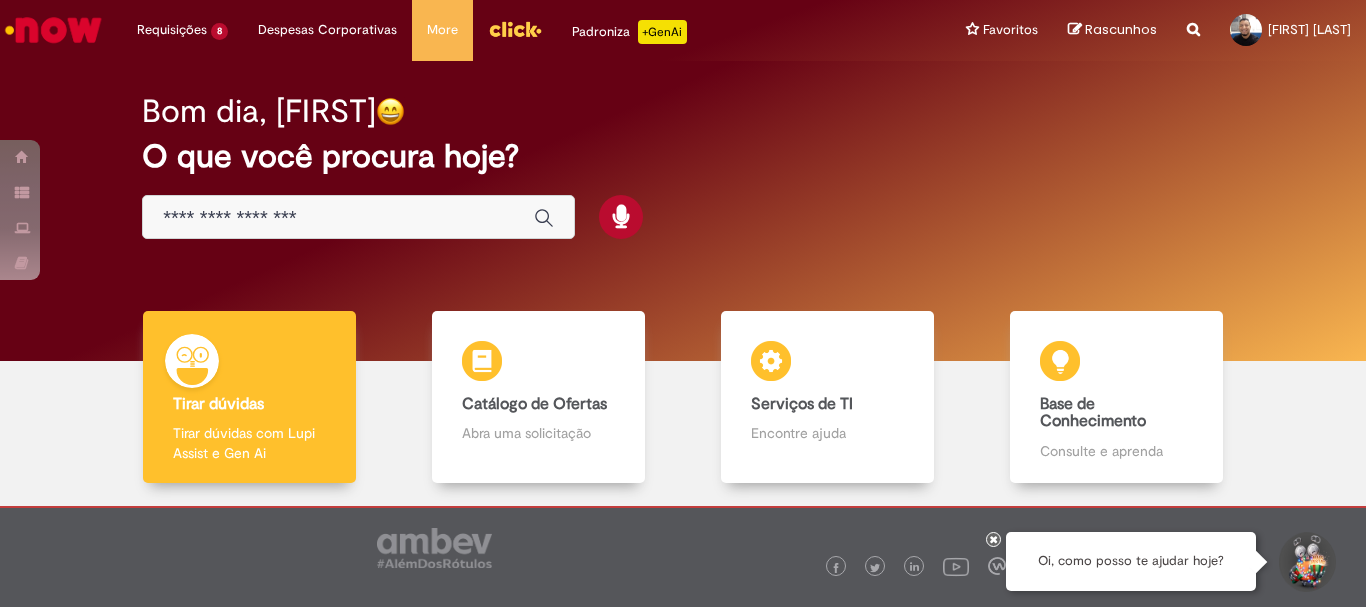 scroll, scrollTop: 0, scrollLeft: 0, axis: both 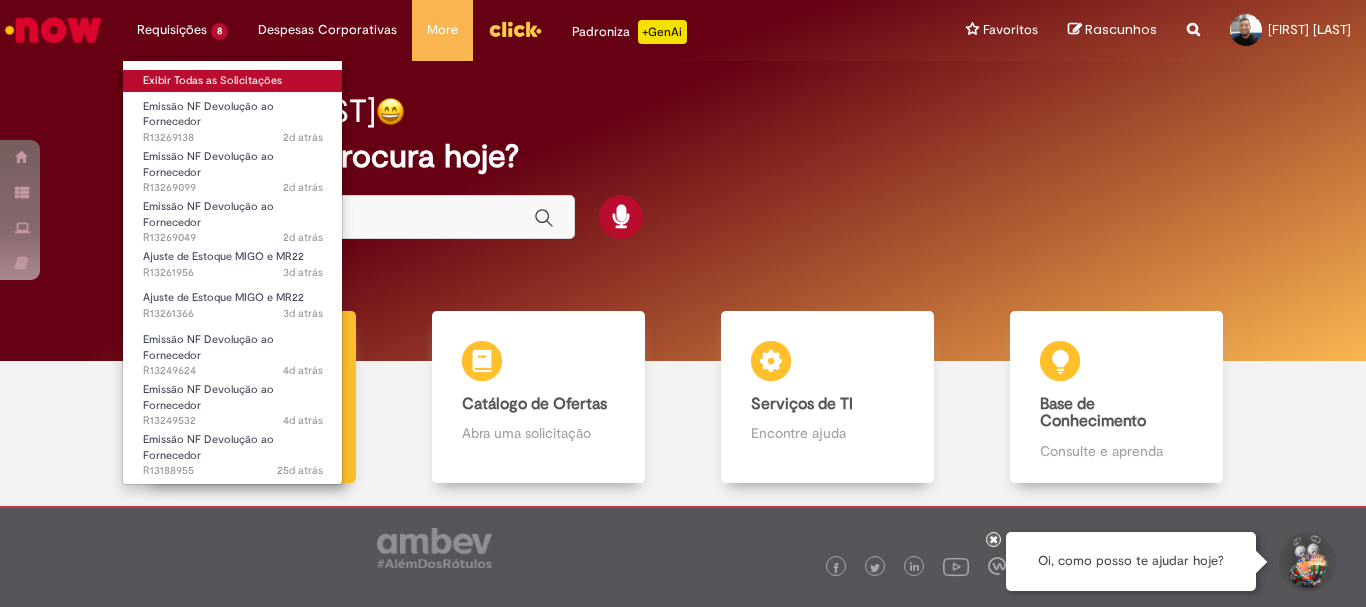 click on "Exibir Todas as Solicitações" at bounding box center [233, 81] 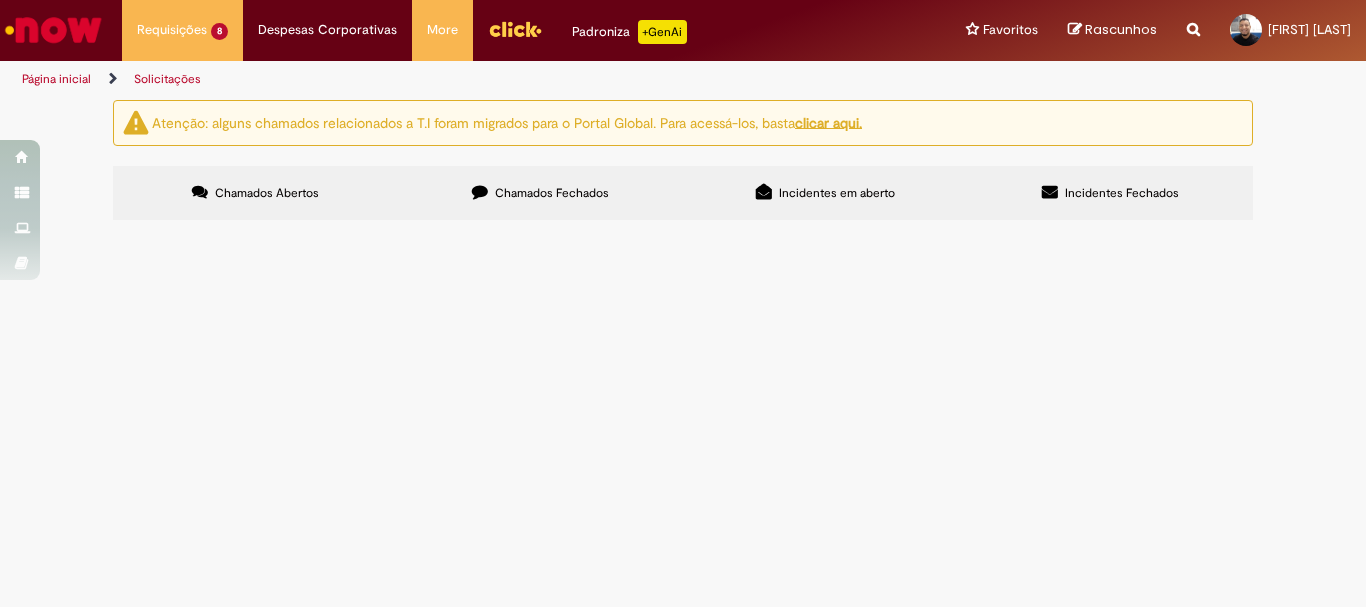 scroll, scrollTop: 400, scrollLeft: 0, axis: vertical 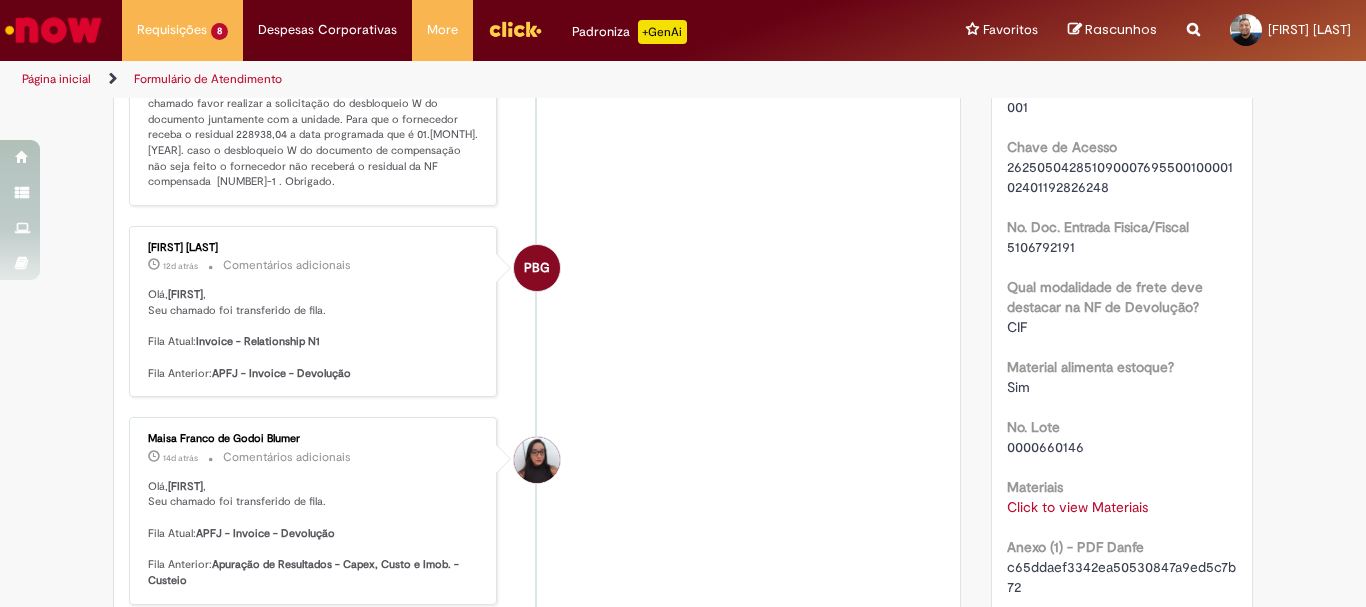 click on "Click to view Materiais" at bounding box center [1077, 507] 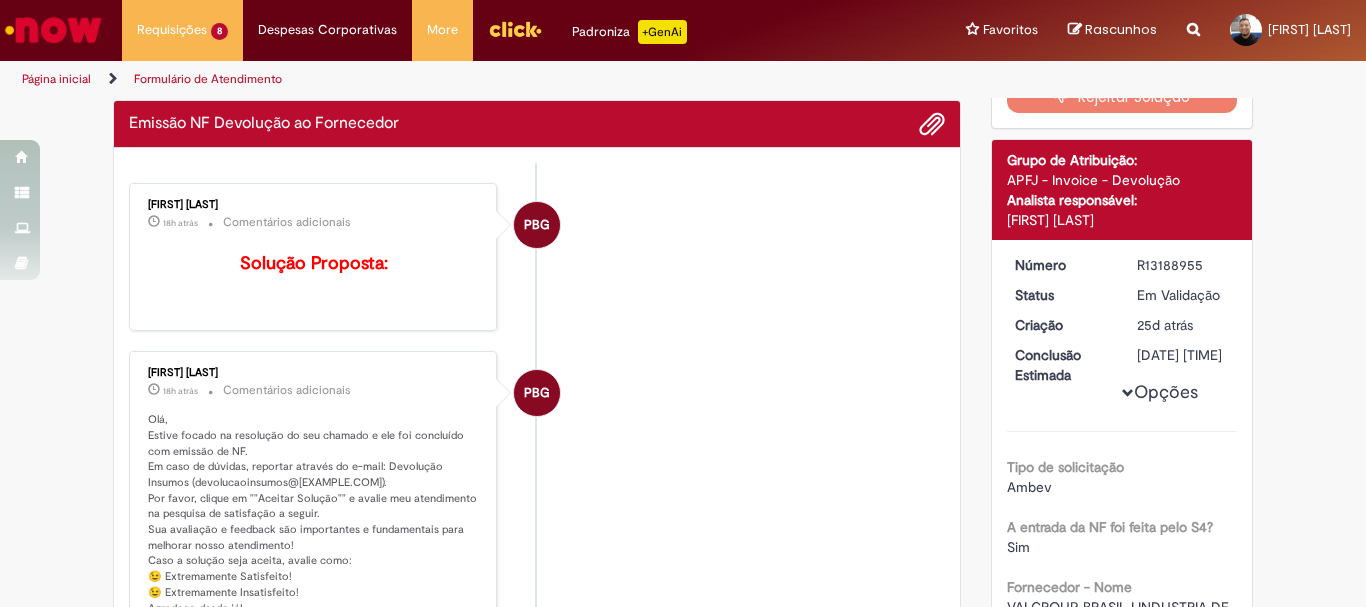 scroll, scrollTop: 15, scrollLeft: 0, axis: vertical 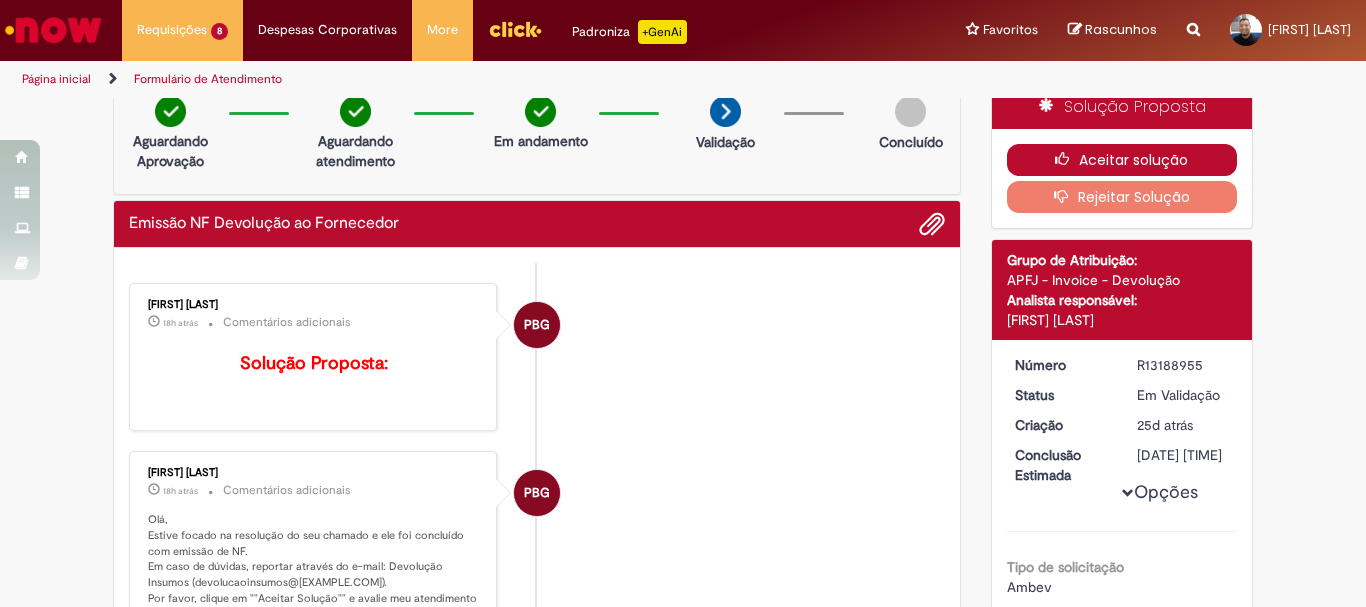 click on "Aceitar solução" at bounding box center [1122, 160] 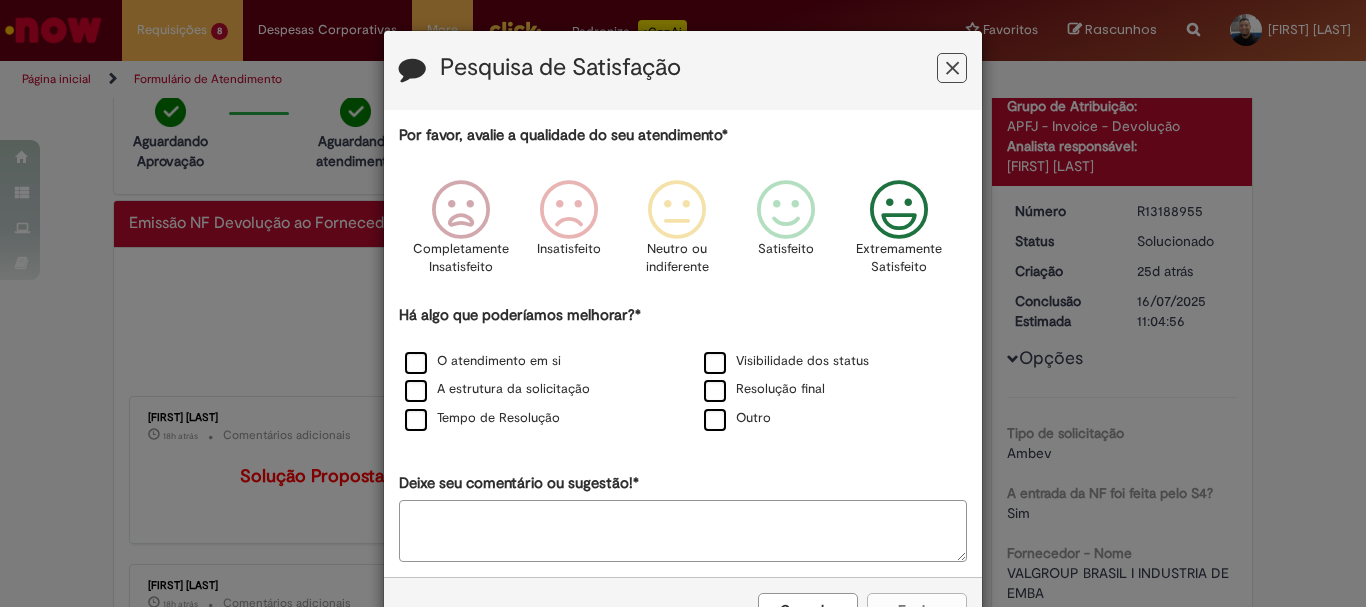 click at bounding box center [899, 210] 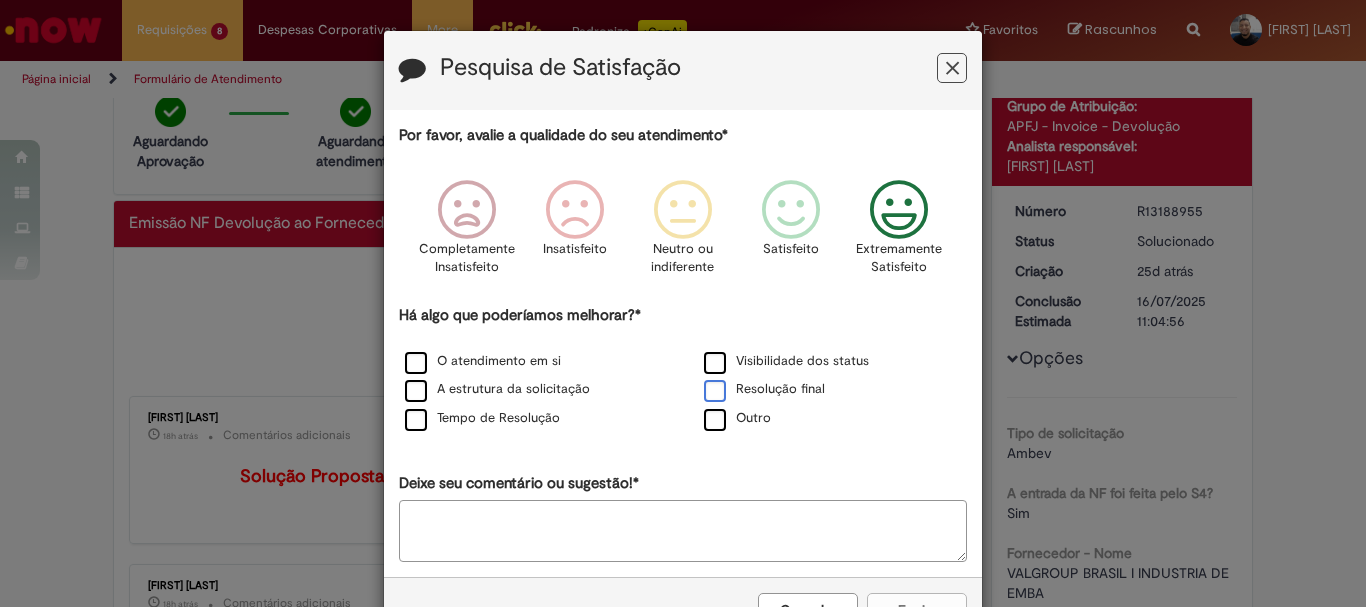 click on "Resolução final" at bounding box center (764, 389) 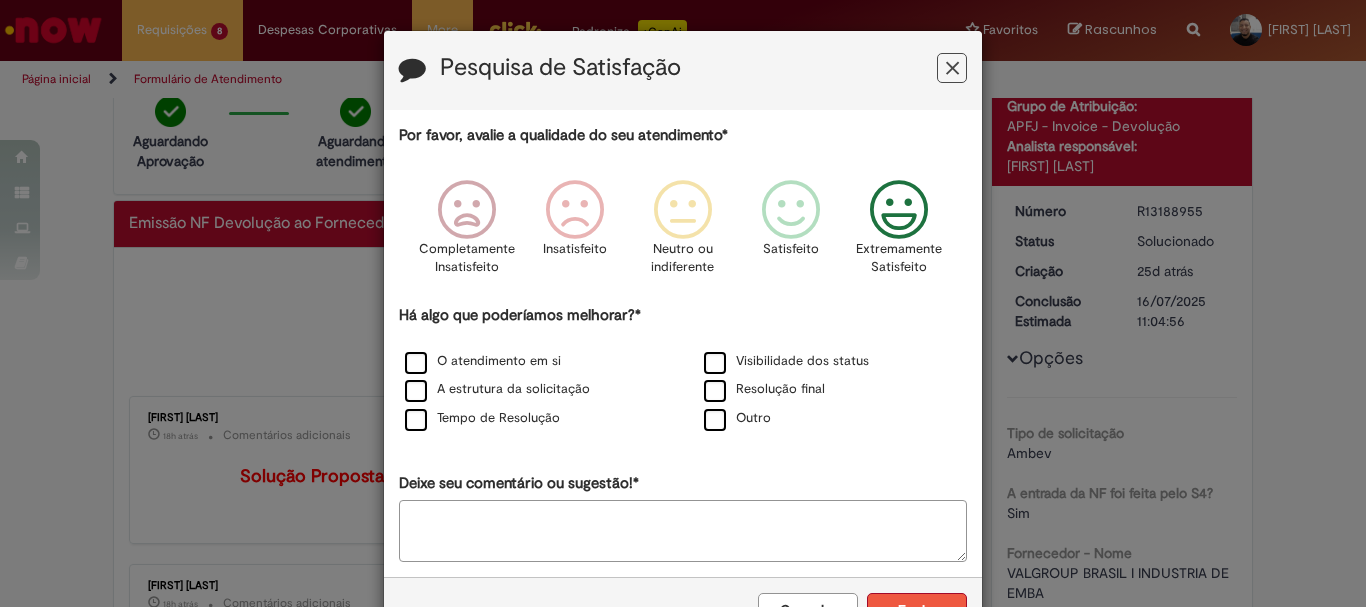click on "Enviar" at bounding box center [917, 610] 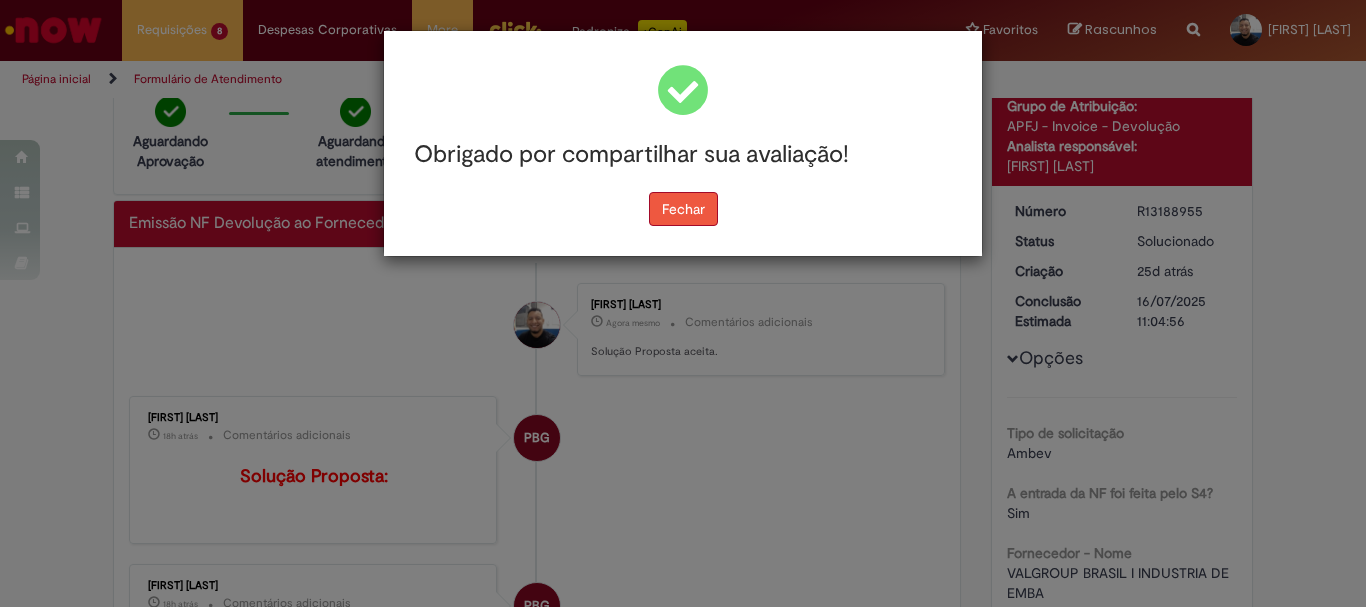 click on "Fechar" at bounding box center (683, 209) 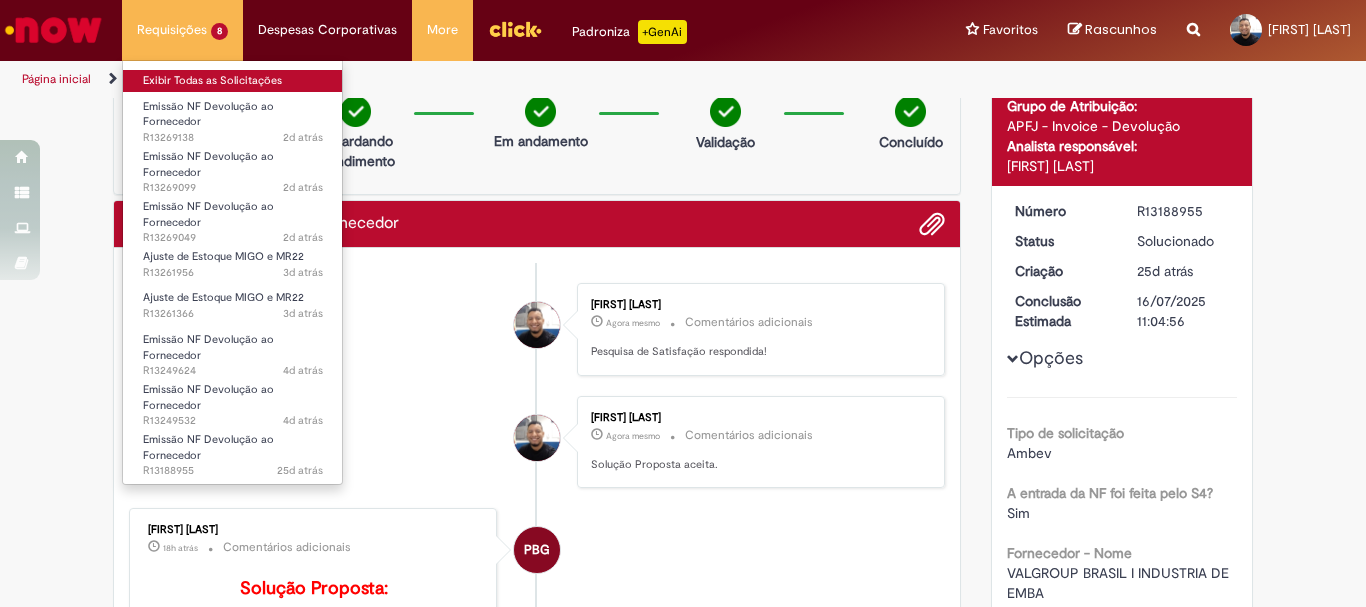 click on "Exibir Todas as Solicitações" at bounding box center [233, 81] 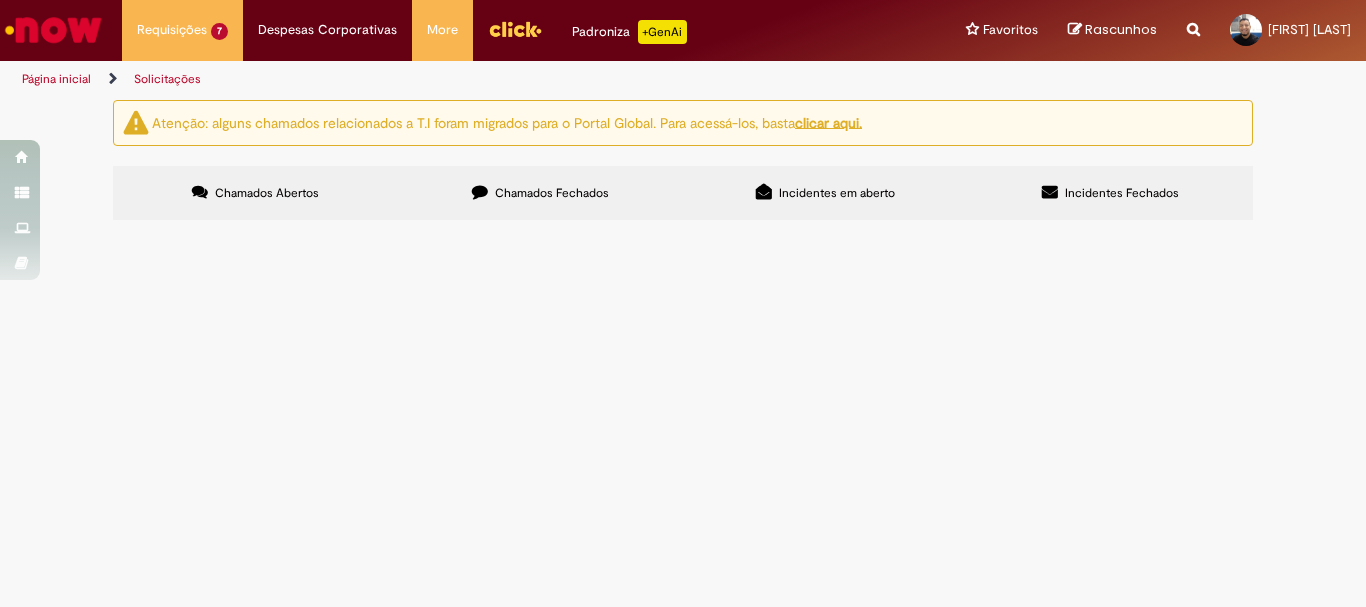scroll, scrollTop: 0, scrollLeft: 0, axis: both 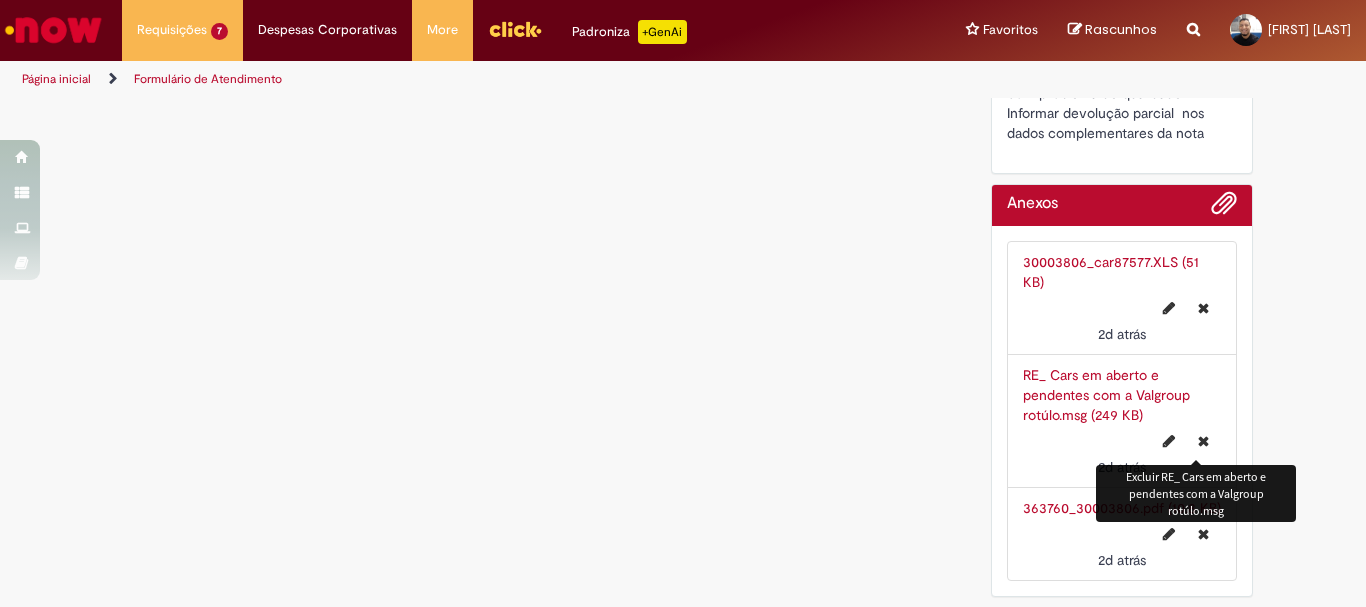 click at bounding box center [1203, 441] 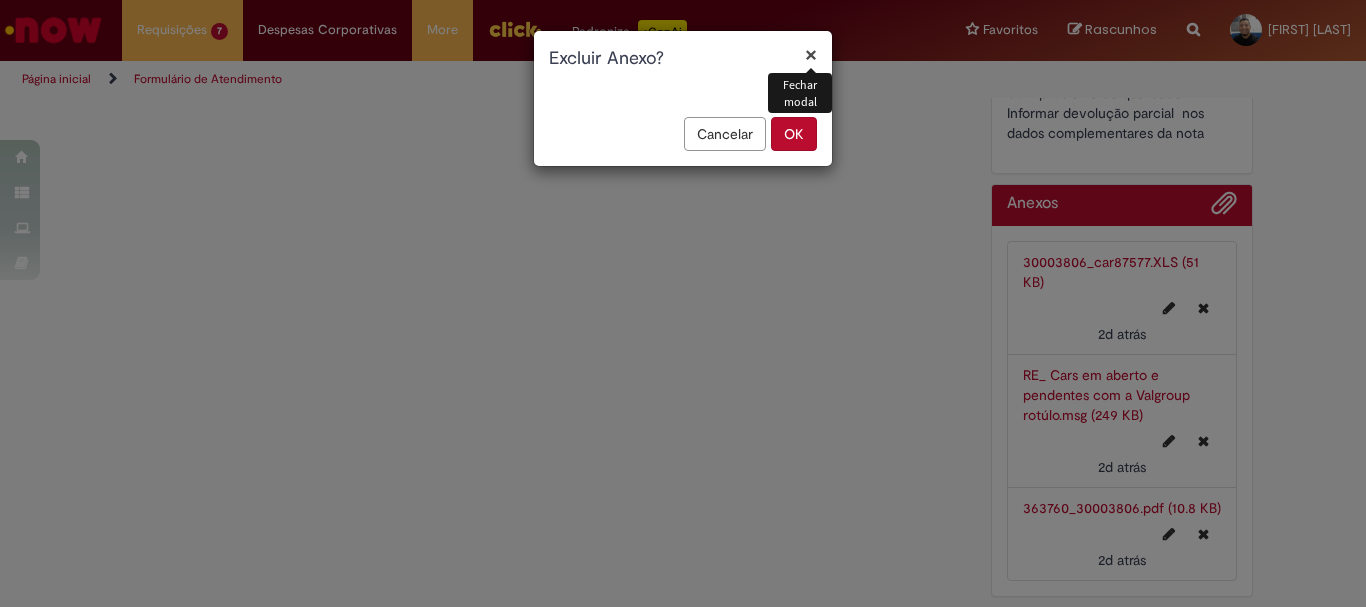 click on "OK" at bounding box center [794, 134] 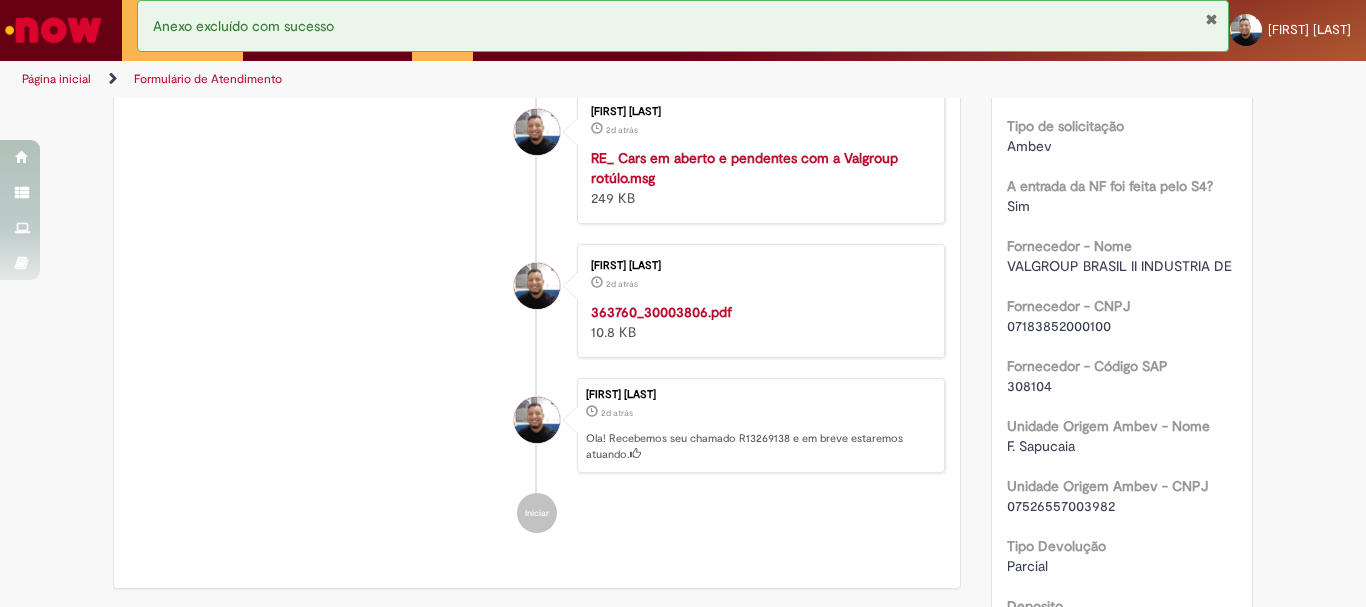 scroll, scrollTop: 76, scrollLeft: 0, axis: vertical 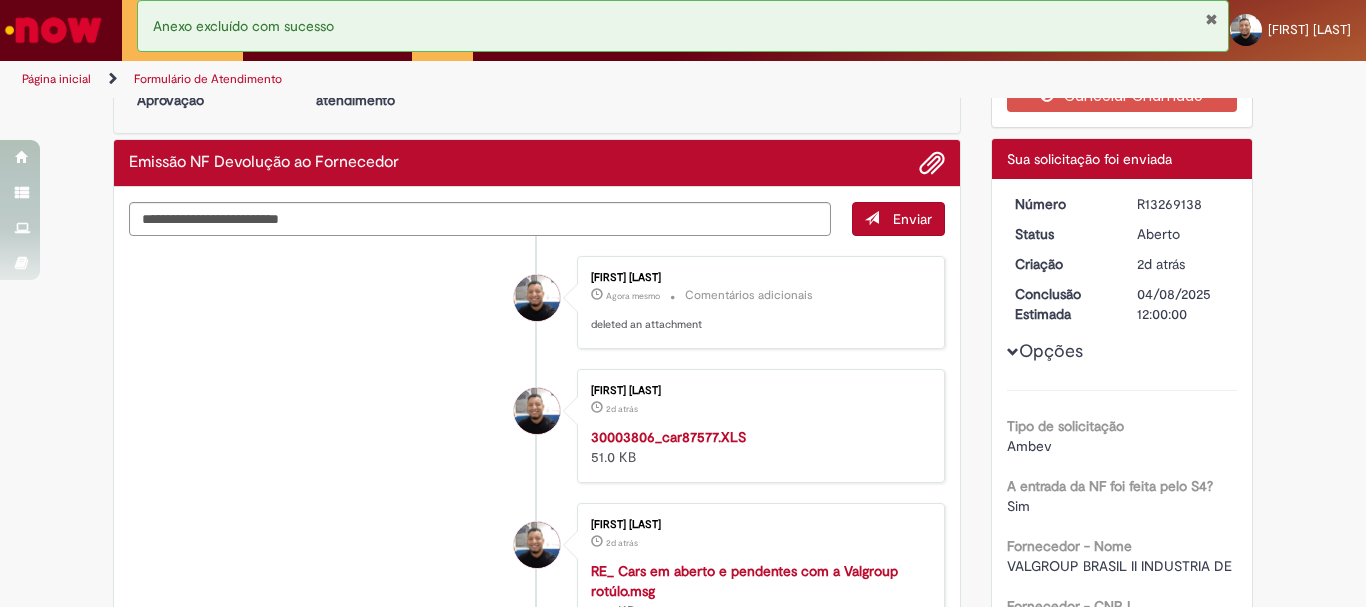 click at bounding box center (924, 163) 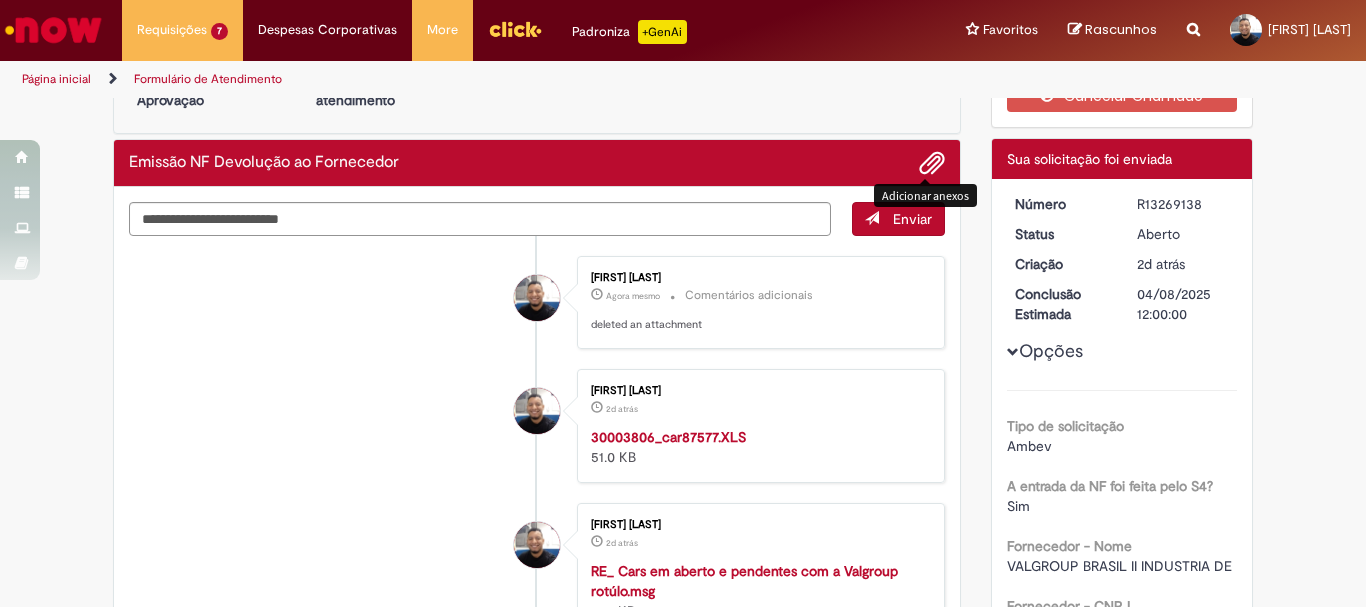 click at bounding box center (932, 164) 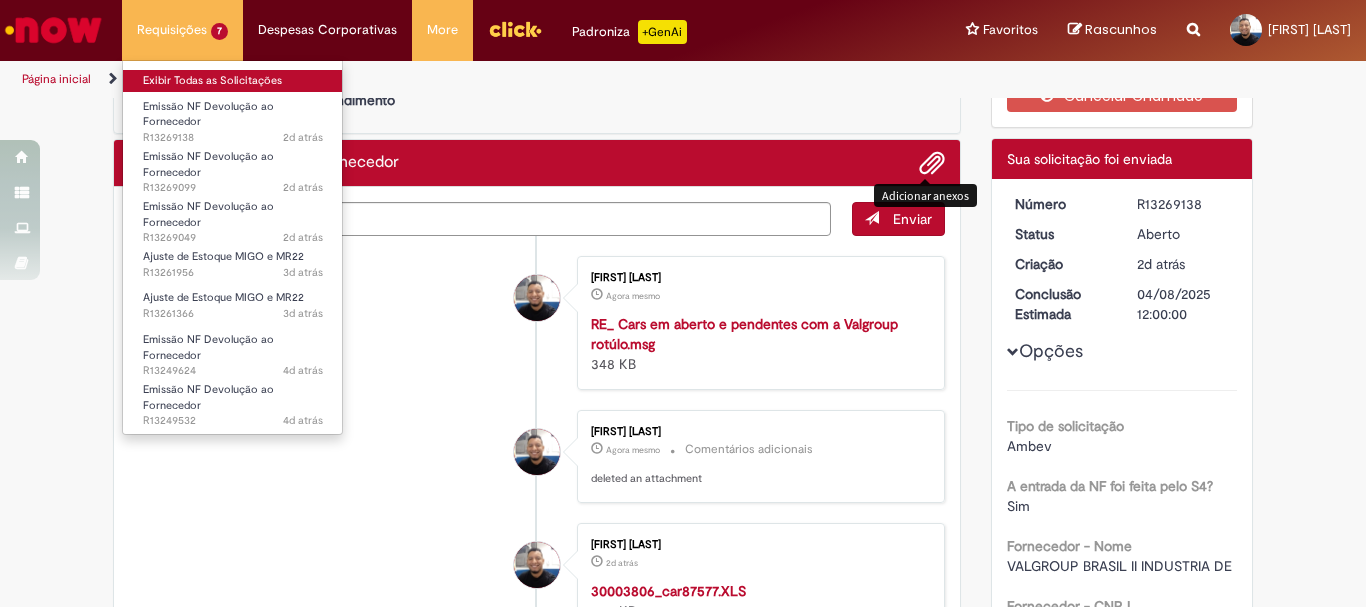 click on "Exibir Todas as Solicitações" at bounding box center (233, 81) 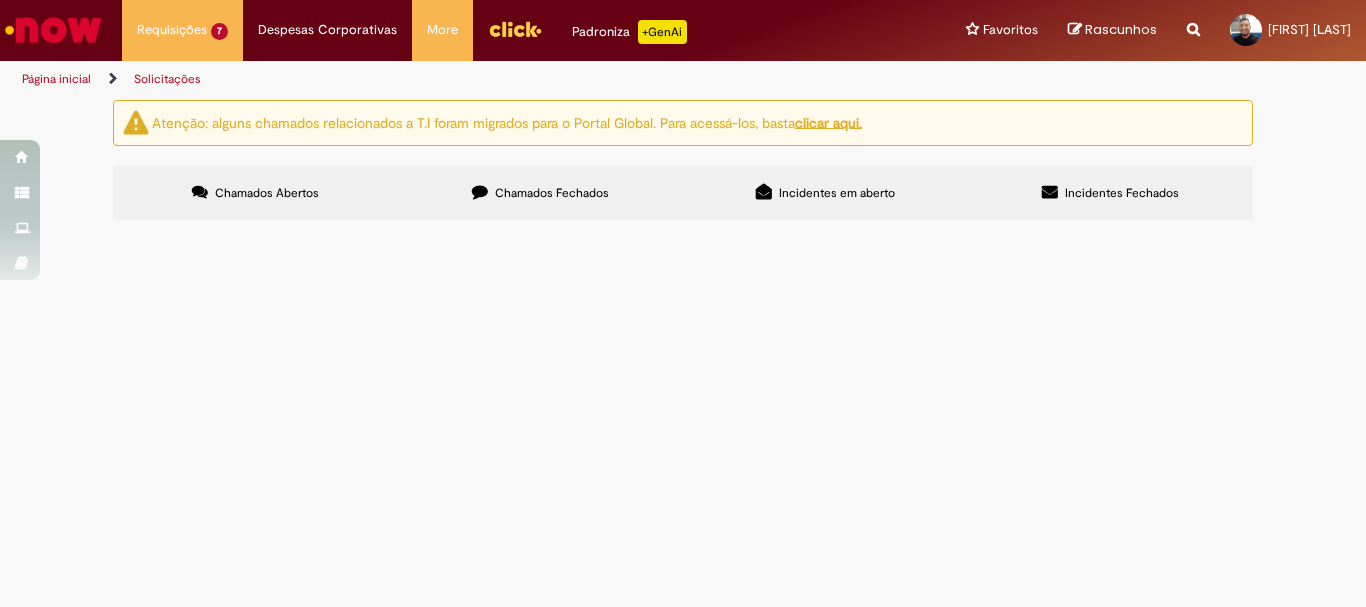 scroll, scrollTop: 0, scrollLeft: 0, axis: both 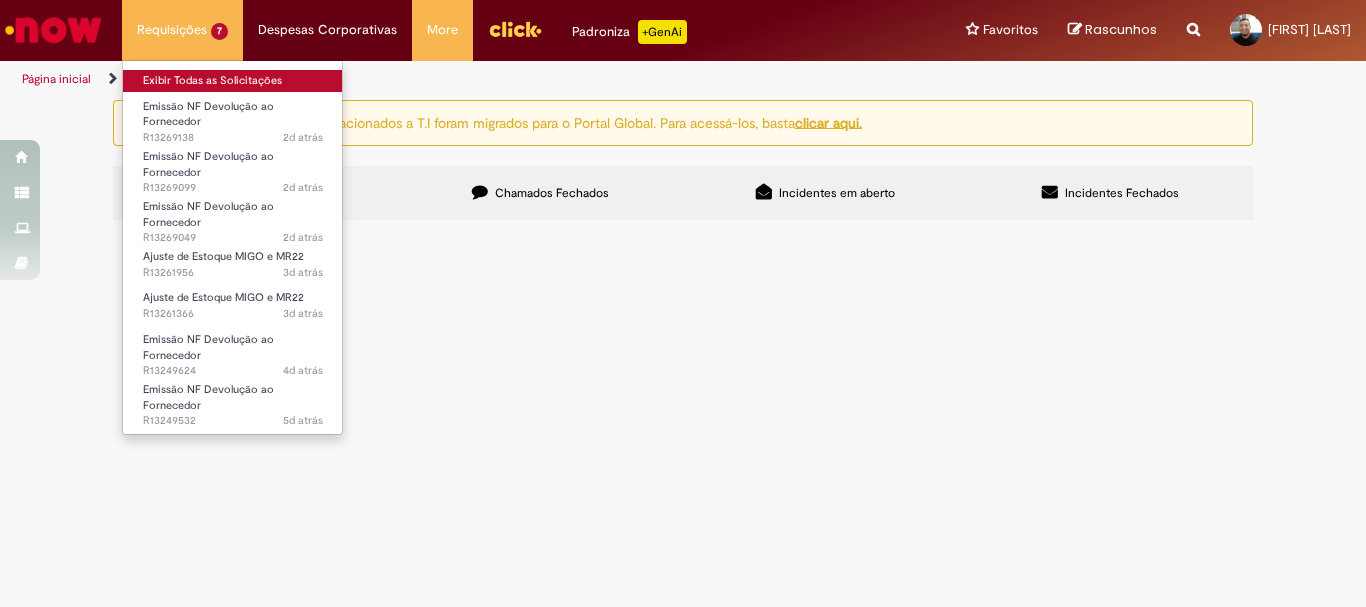 click on "Exibir Todas as Solicitações" at bounding box center (233, 81) 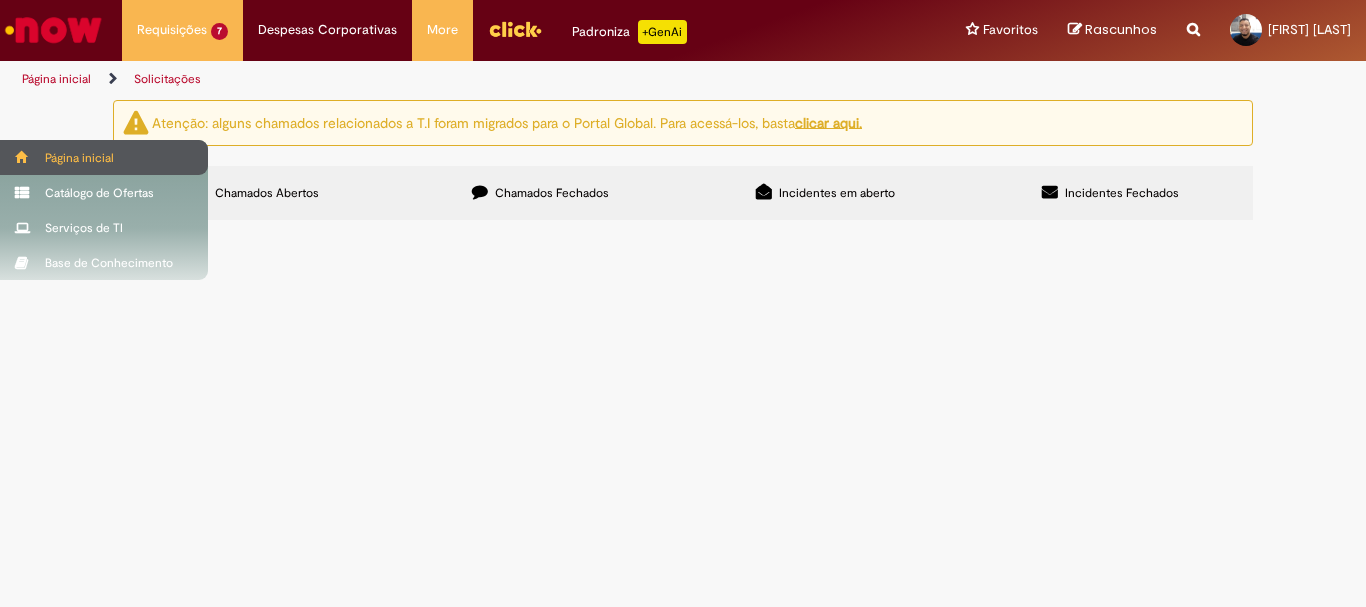 click on "Página inicial" at bounding box center (104, 157) 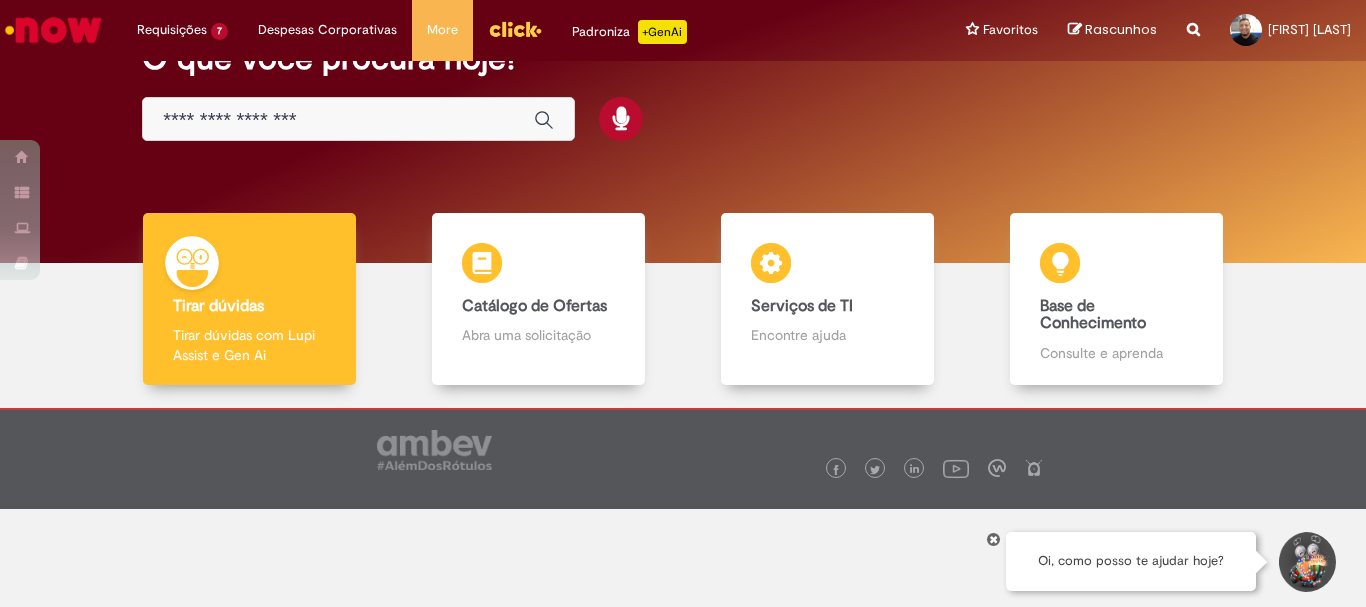 scroll, scrollTop: 0, scrollLeft: 0, axis: both 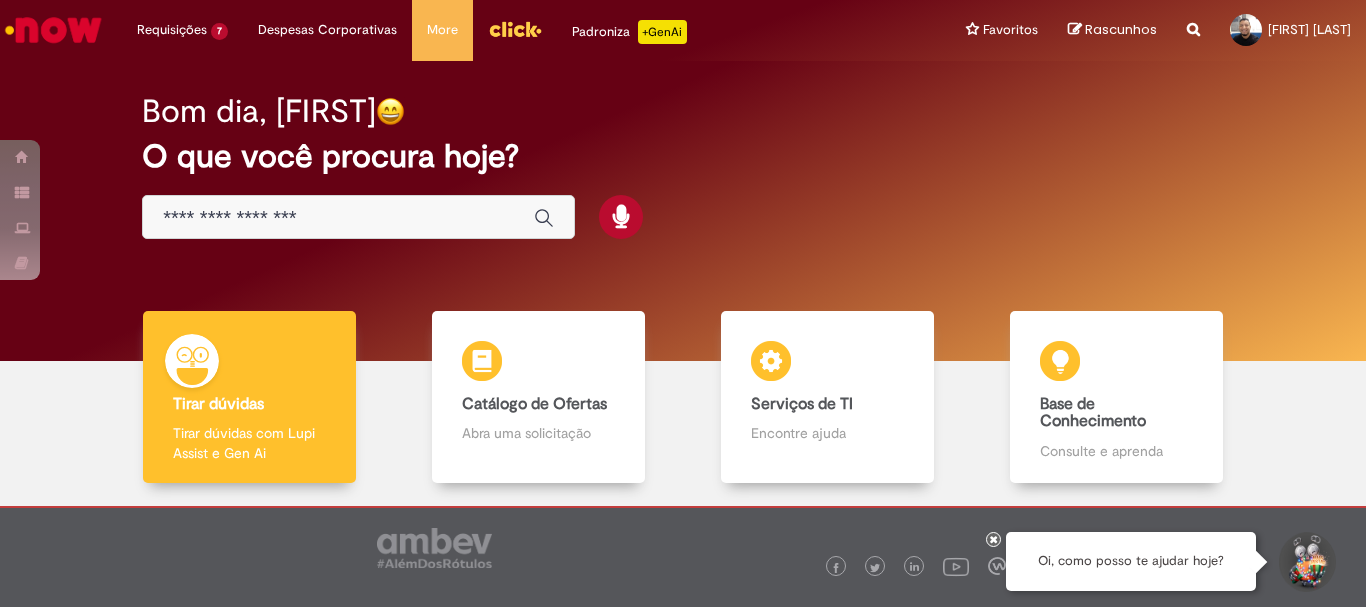 click at bounding box center (338, 218) 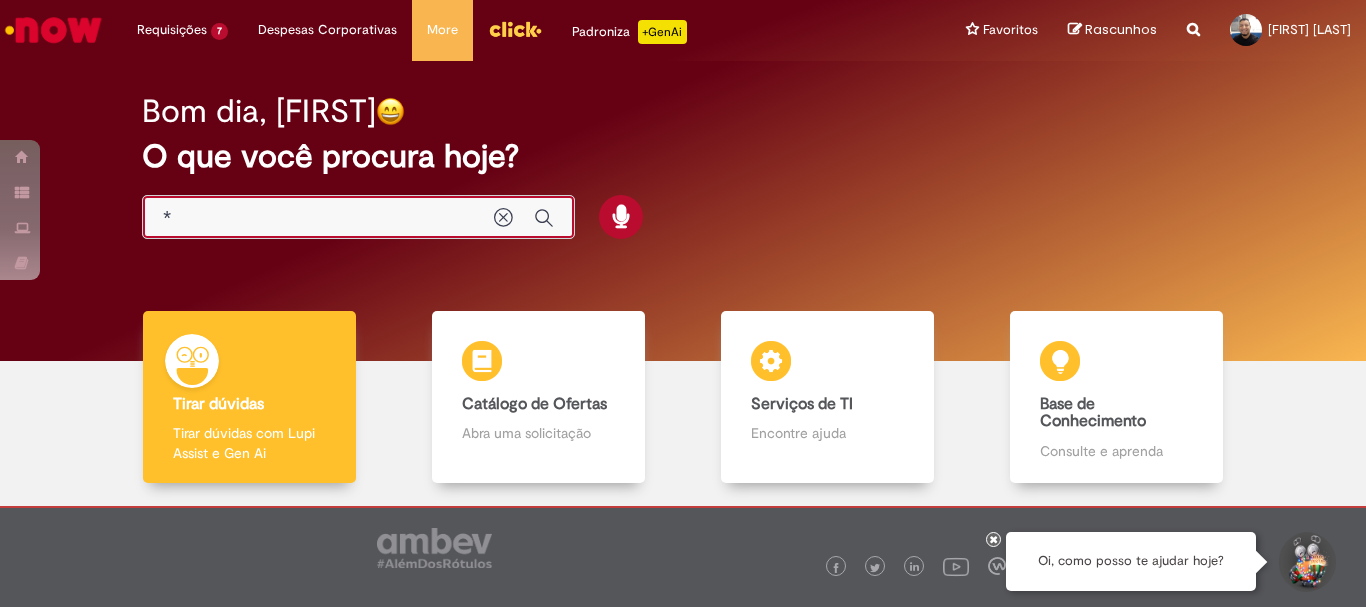type on "**" 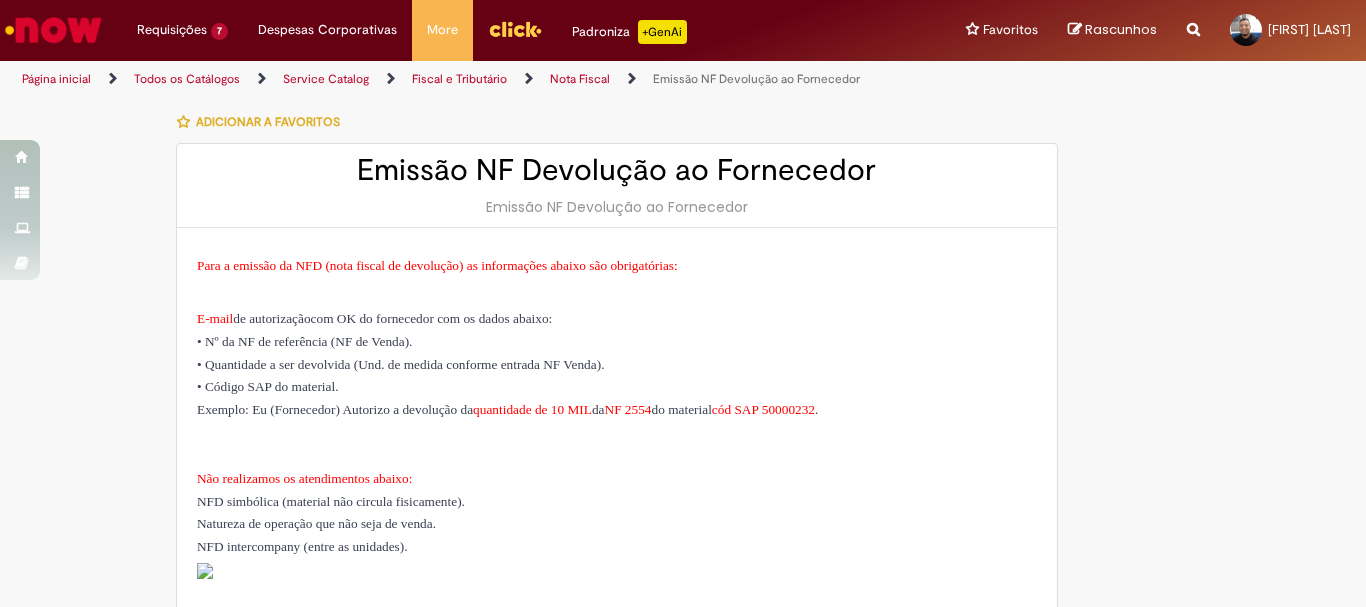 type on "********" 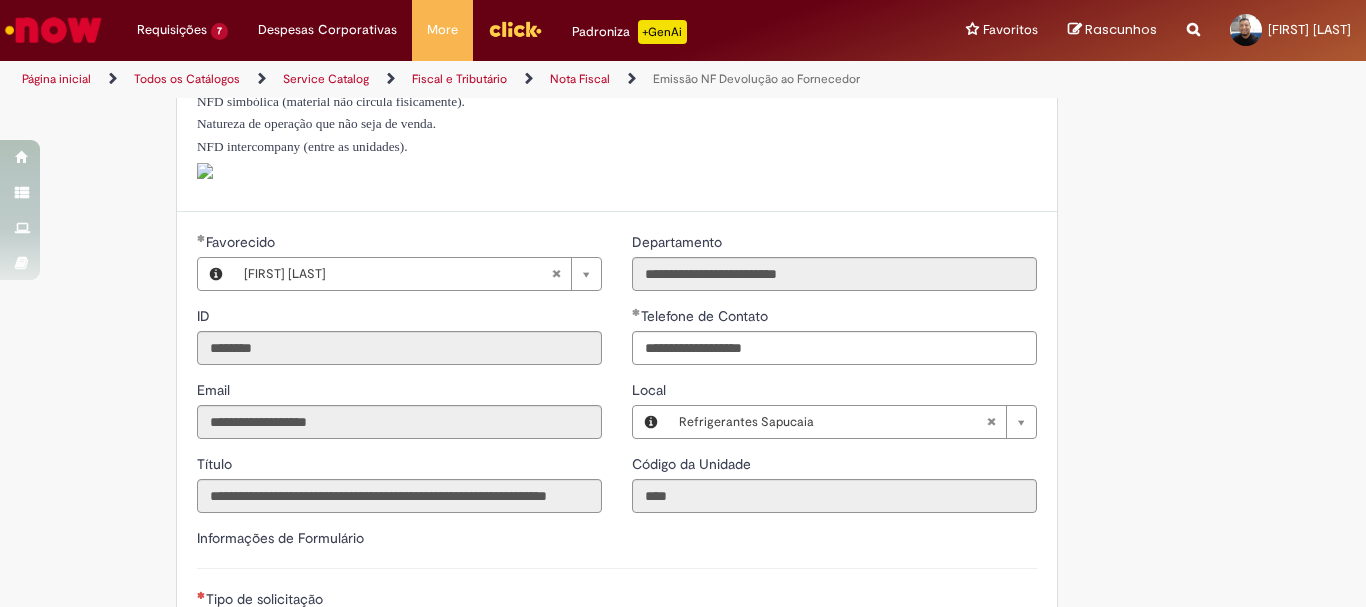 scroll, scrollTop: 700, scrollLeft: 0, axis: vertical 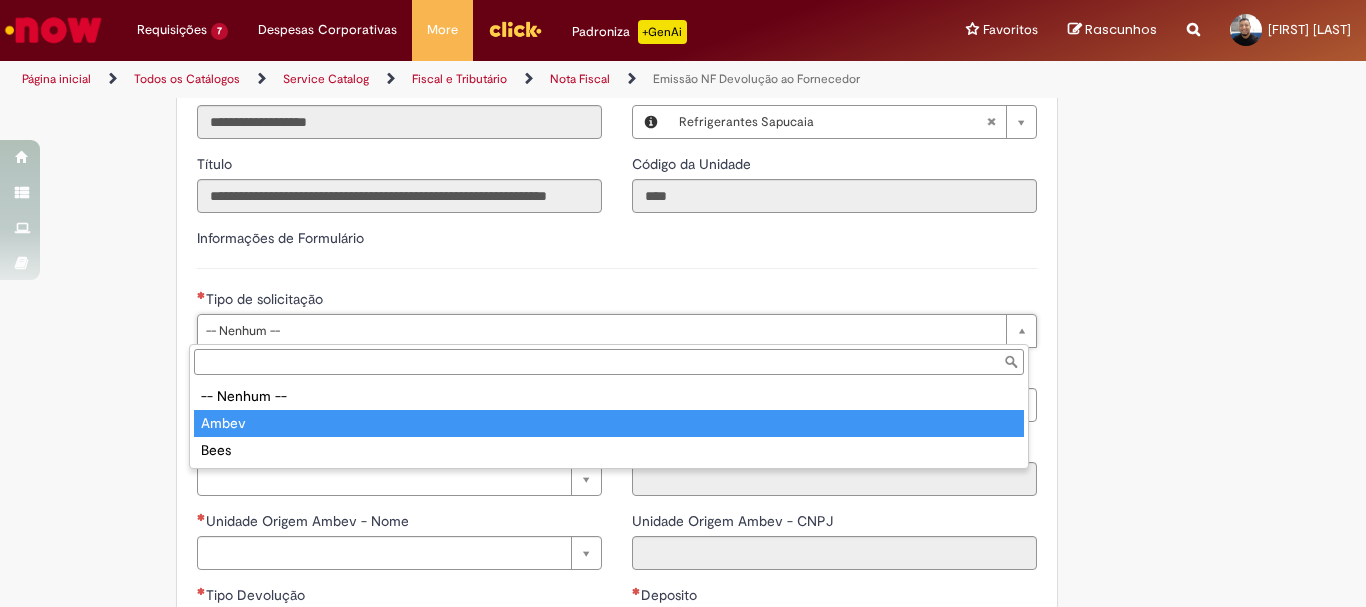 type on "*****" 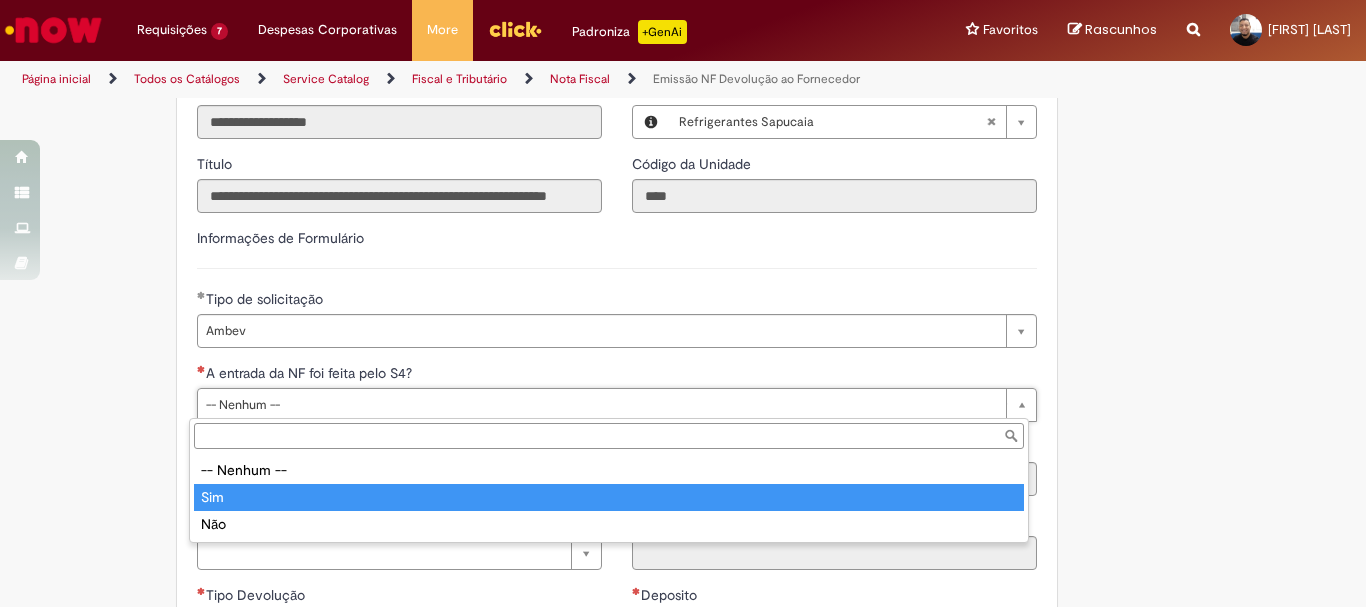 type on "***" 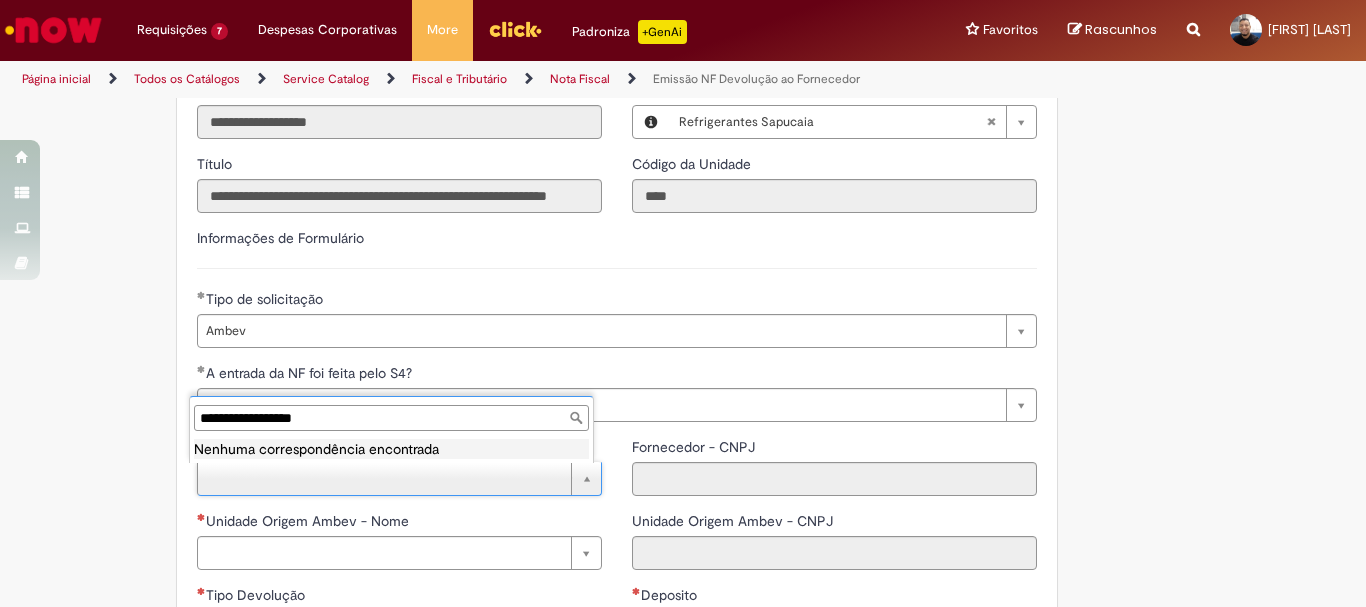 scroll, scrollTop: 0, scrollLeft: 0, axis: both 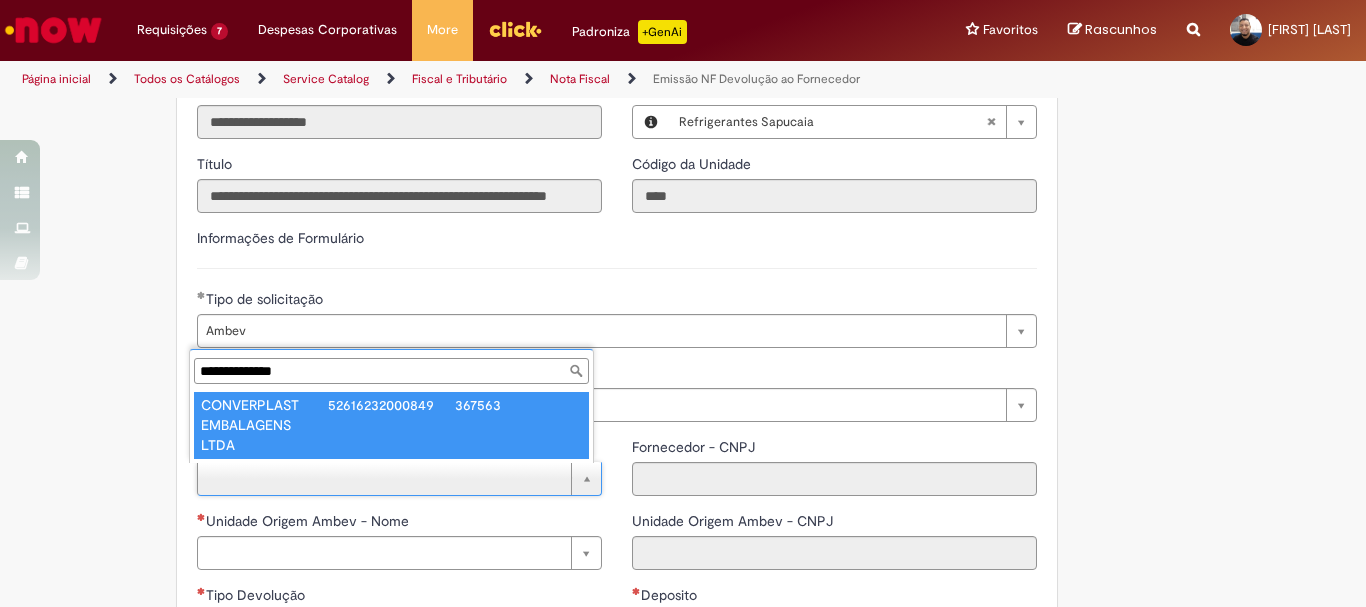type on "**********" 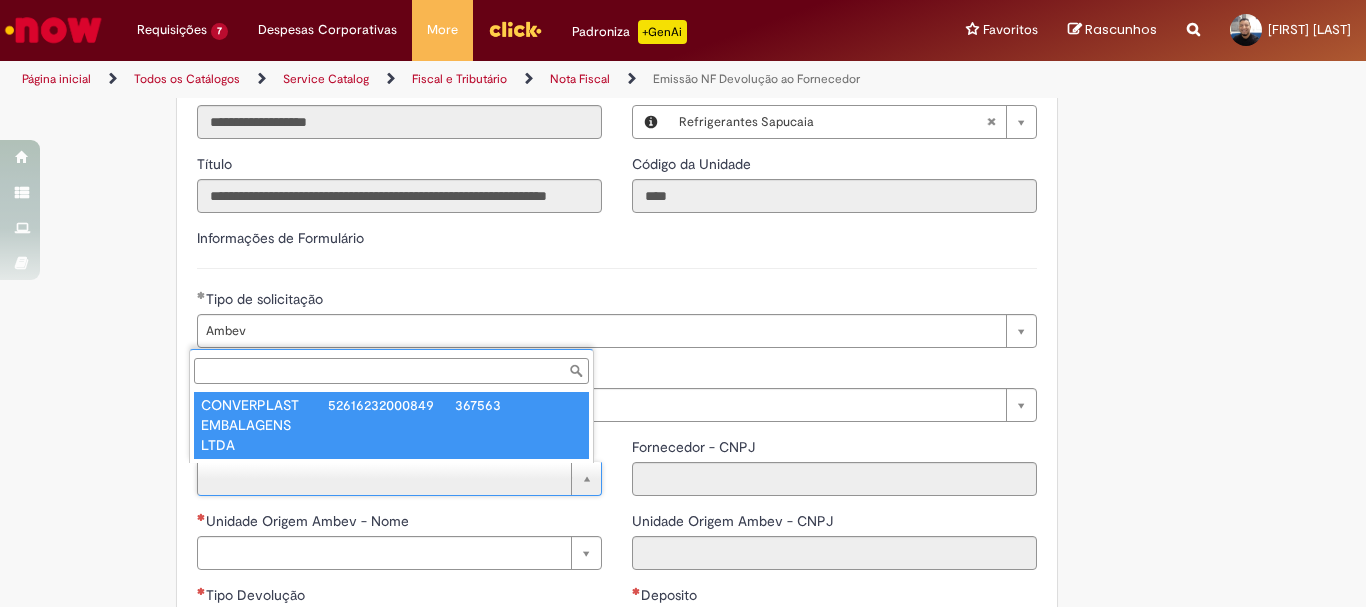 type on "**********" 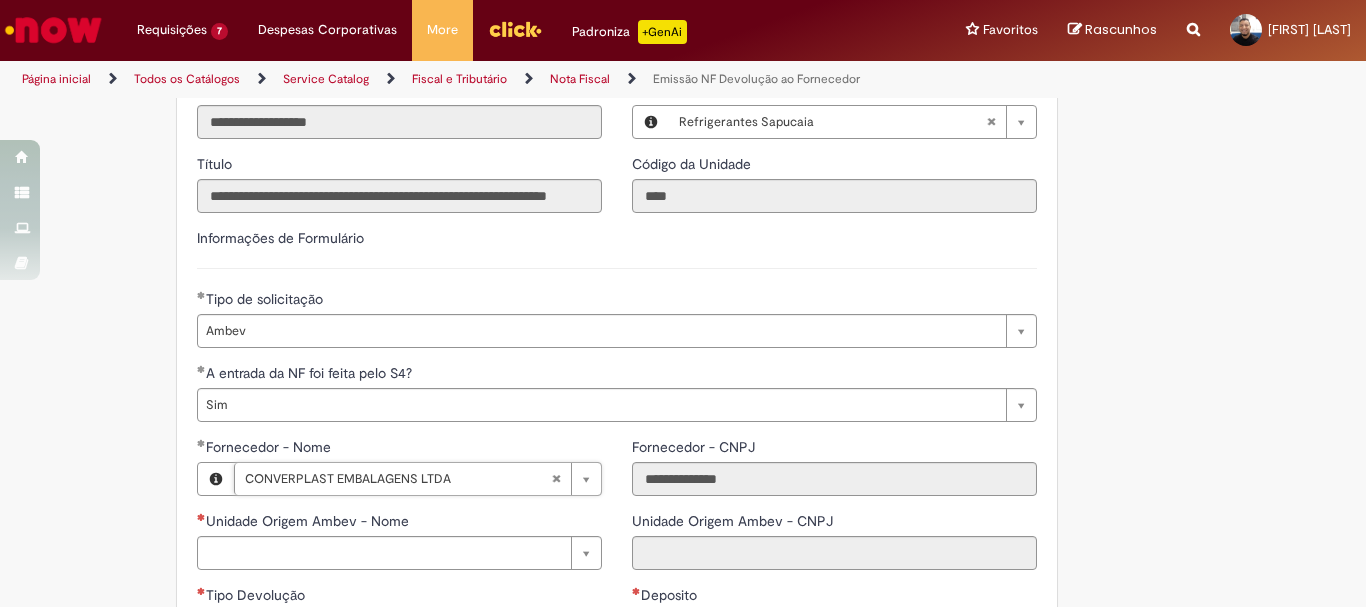 scroll, scrollTop: 800, scrollLeft: 0, axis: vertical 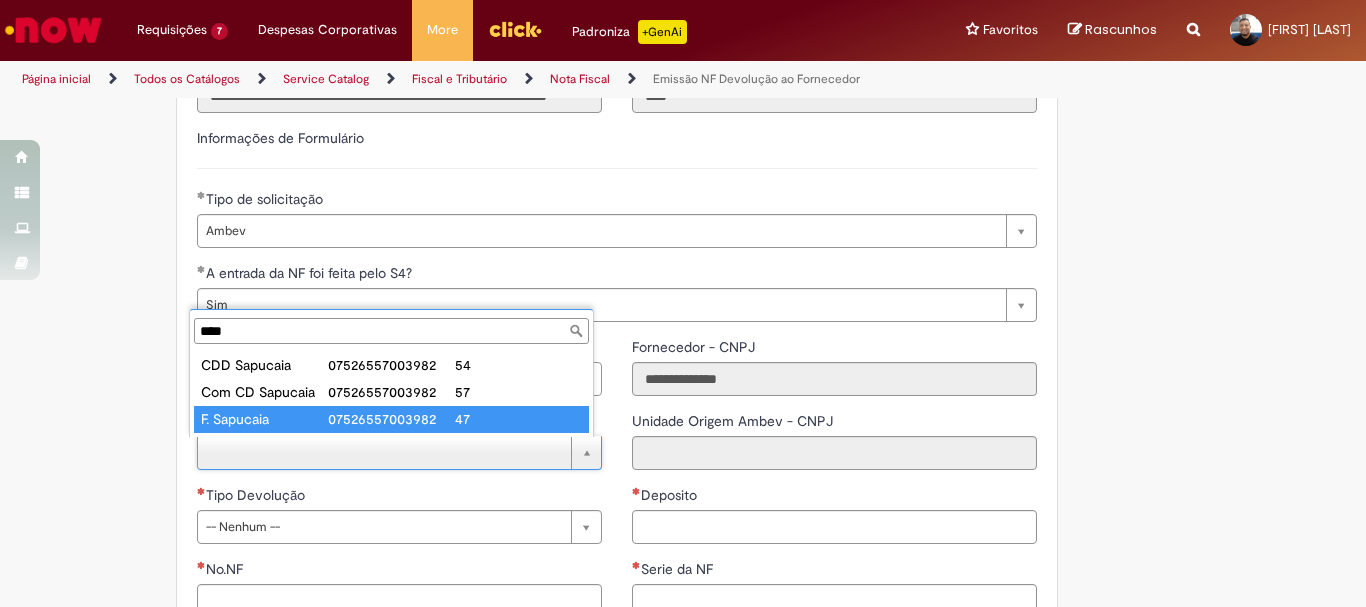 type on "****" 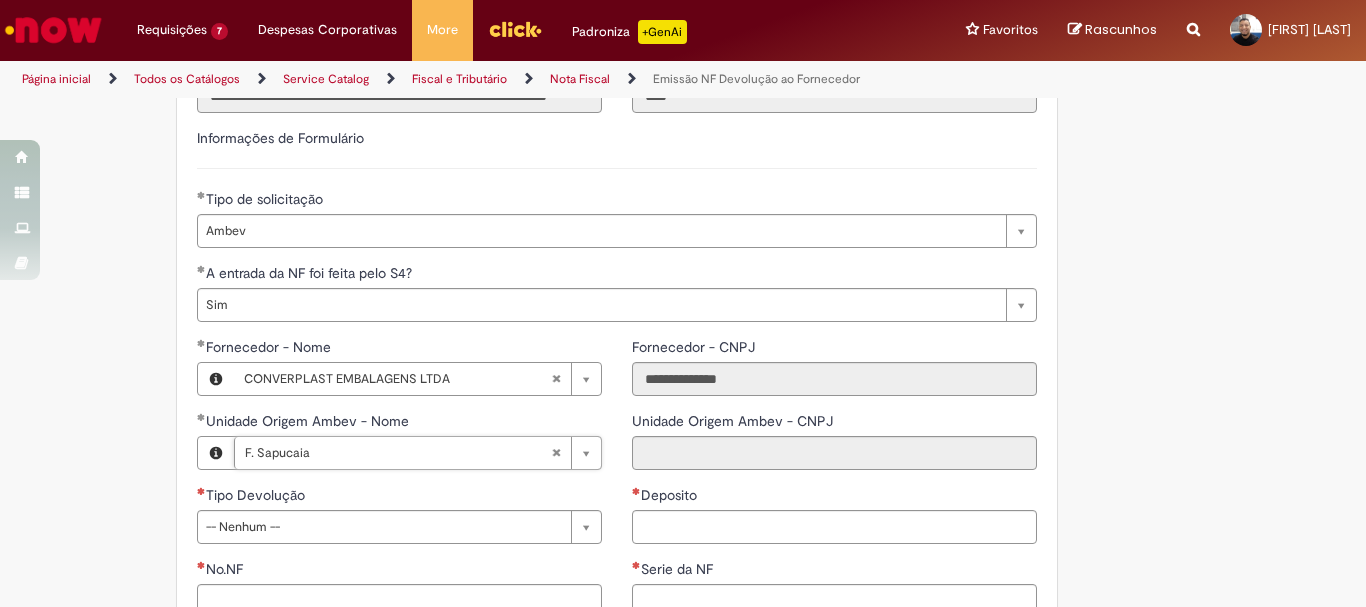 type on "**********" 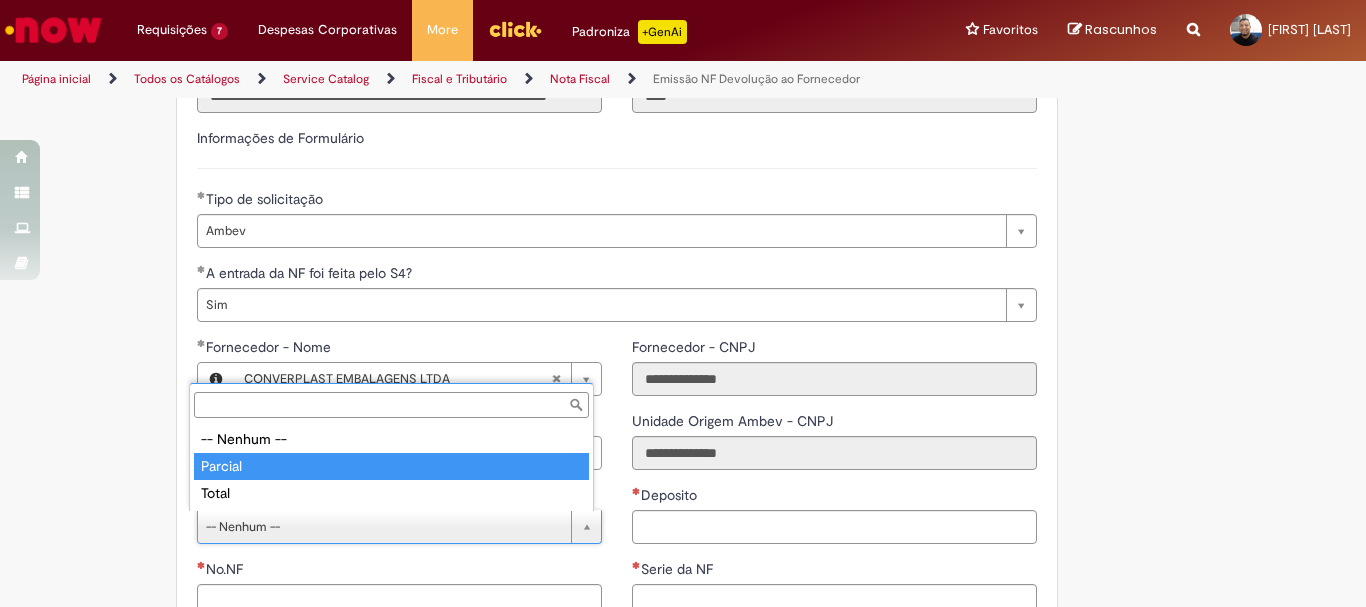type on "*******" 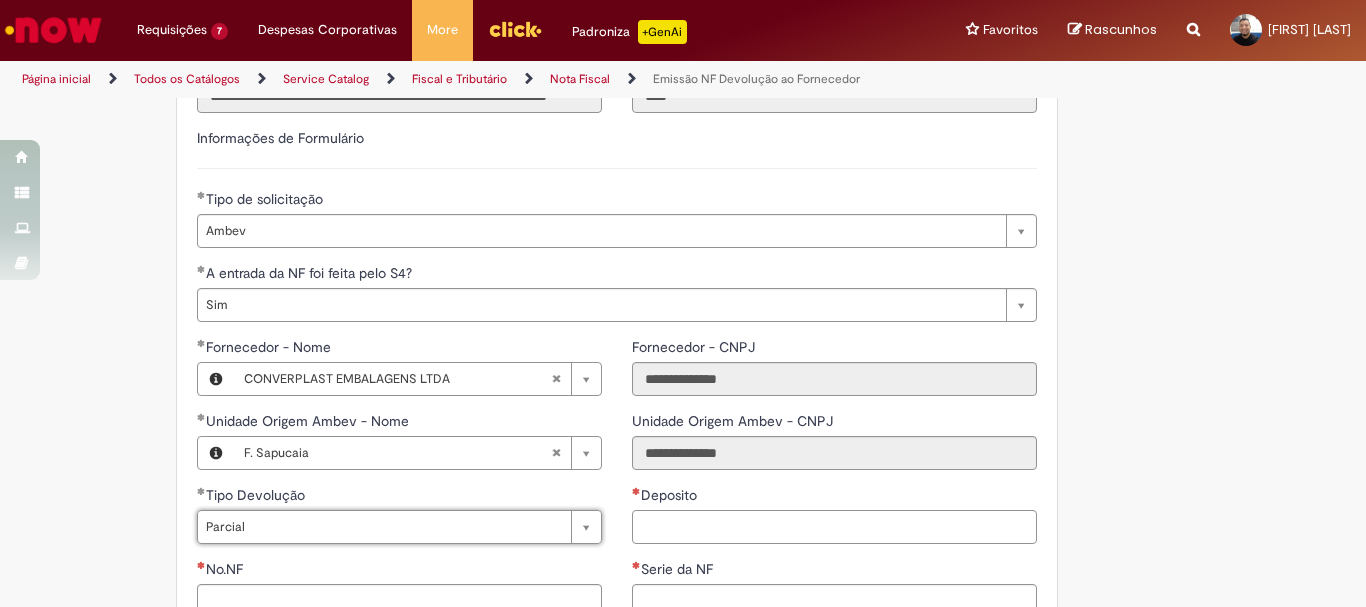 click on "Deposito" at bounding box center (834, 527) 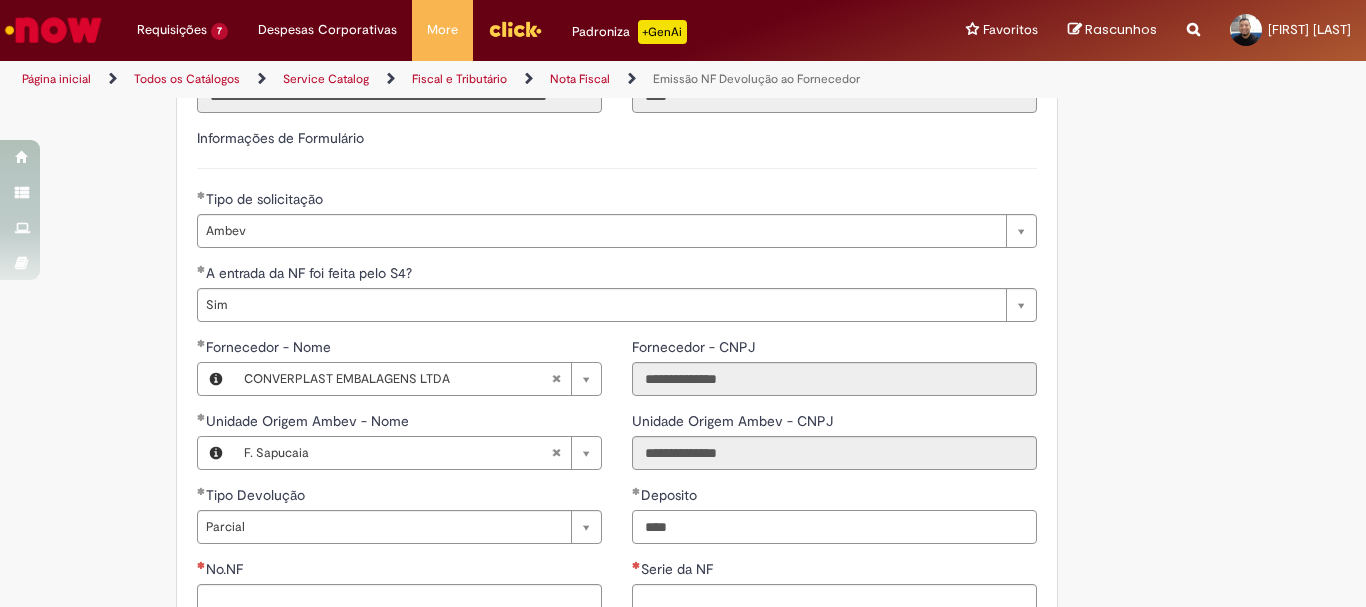 scroll, scrollTop: 1000, scrollLeft: 0, axis: vertical 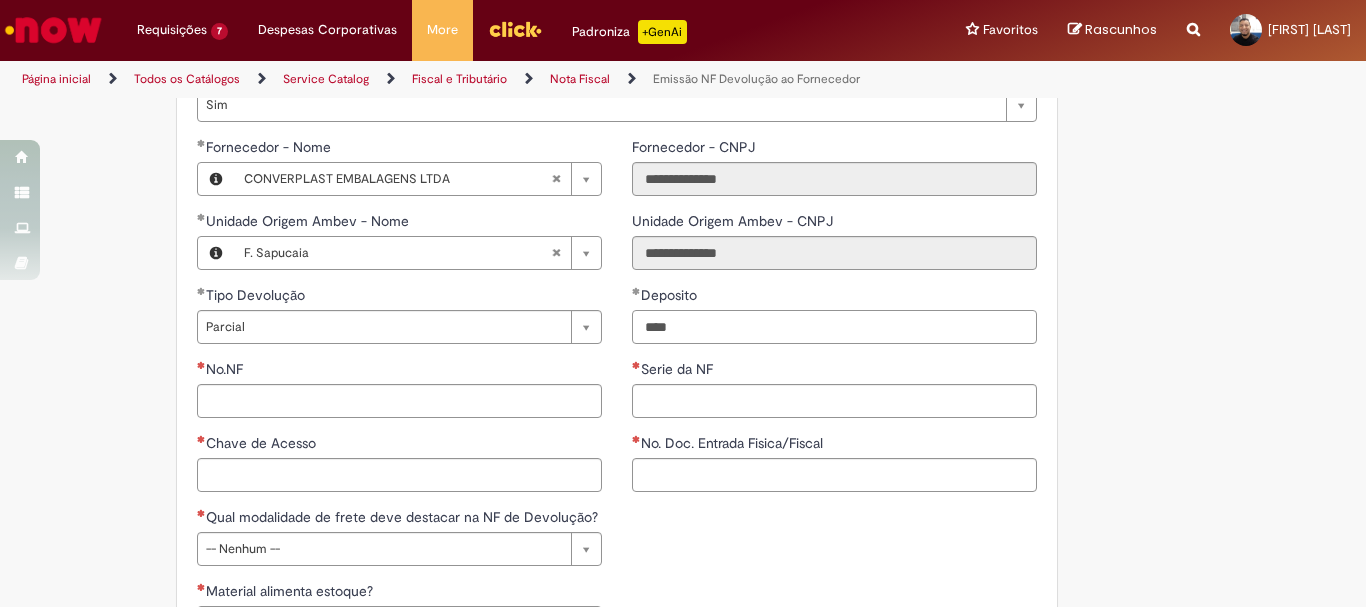type on "****" 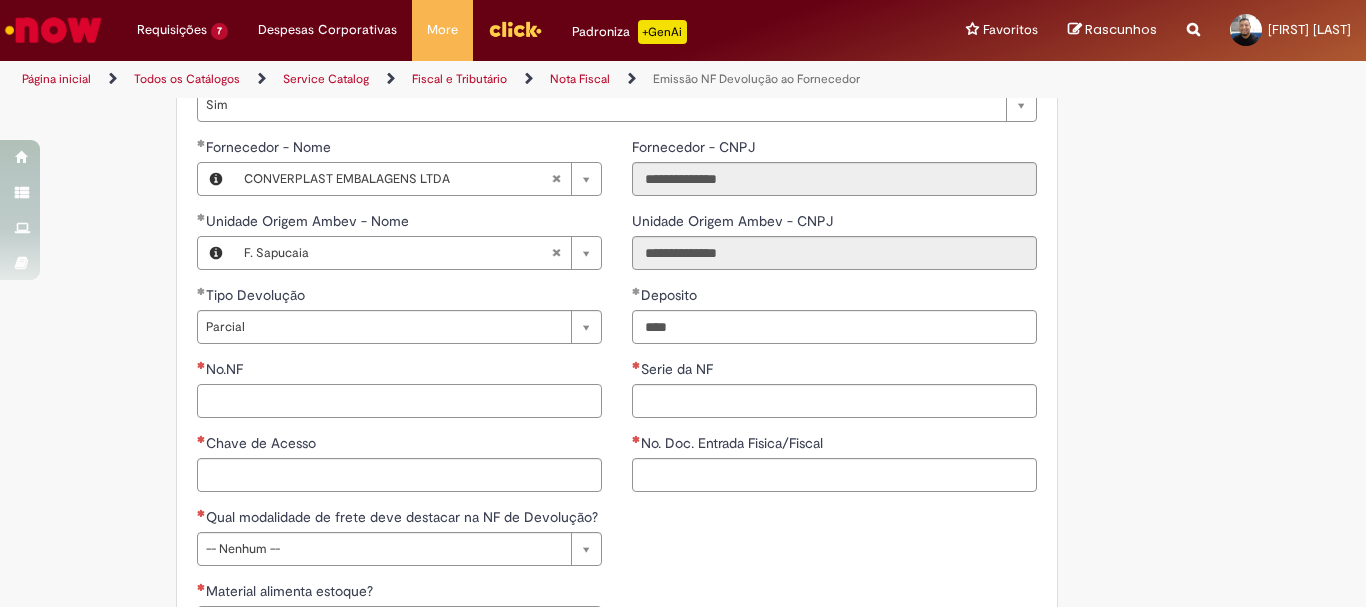 click on "No.NF" at bounding box center [399, 401] 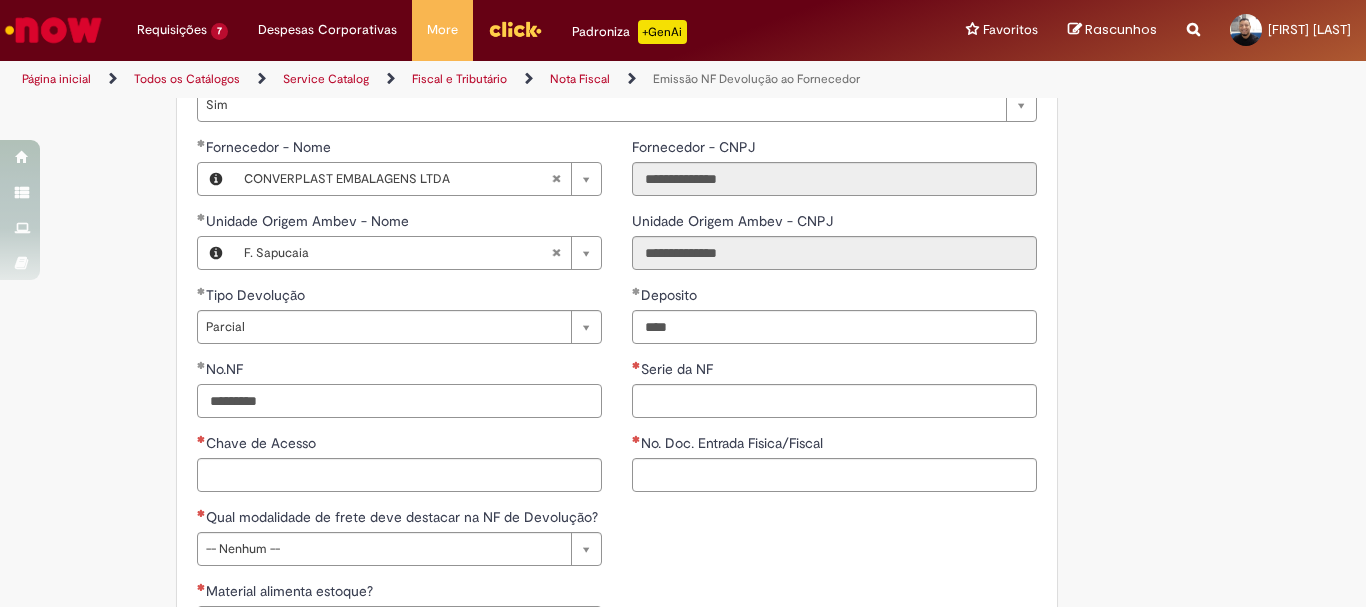 type on "*********" 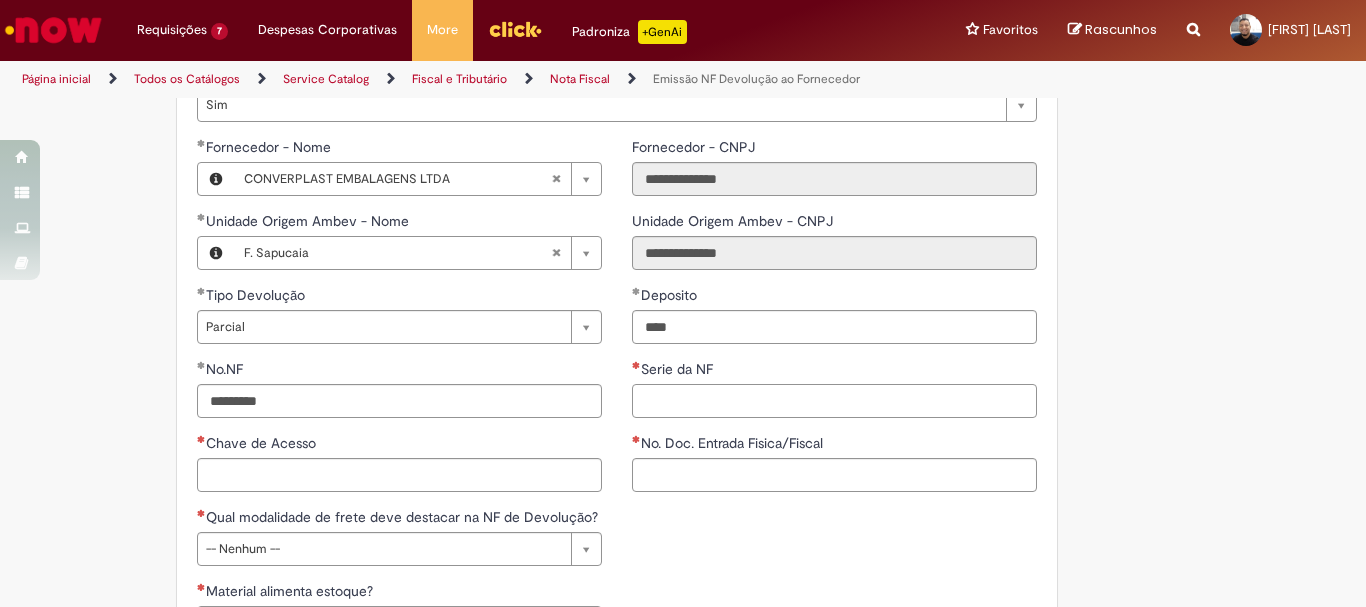 click on "Serie da NF" at bounding box center [834, 401] 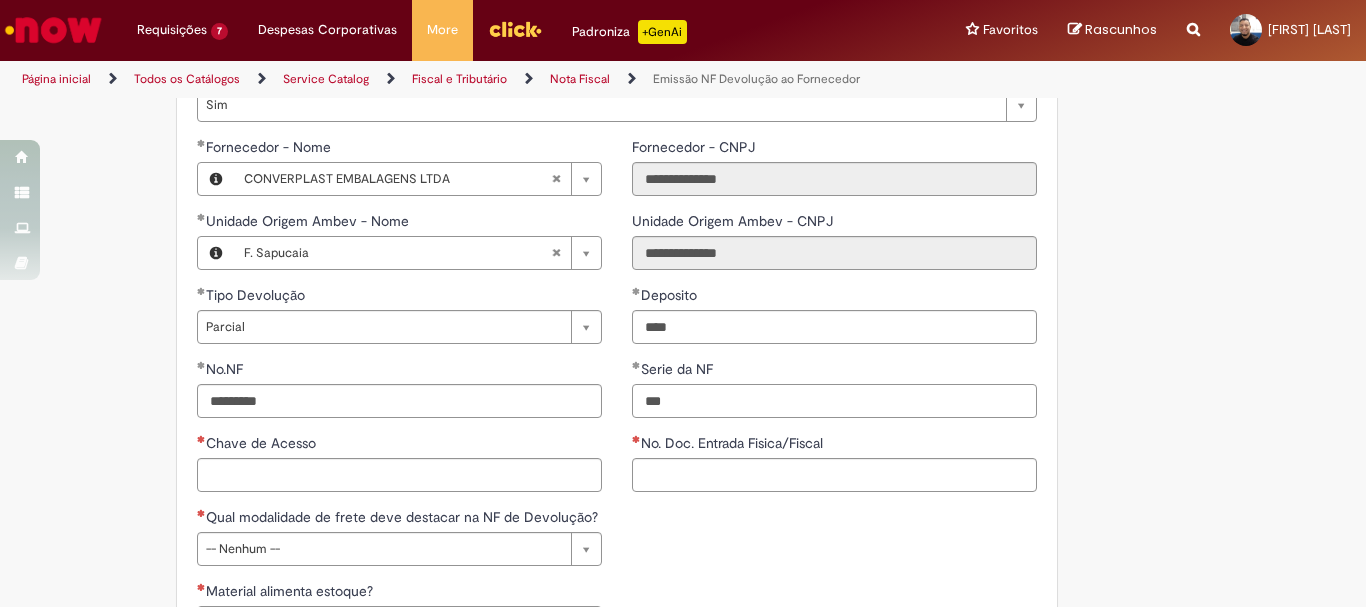 type on "***" 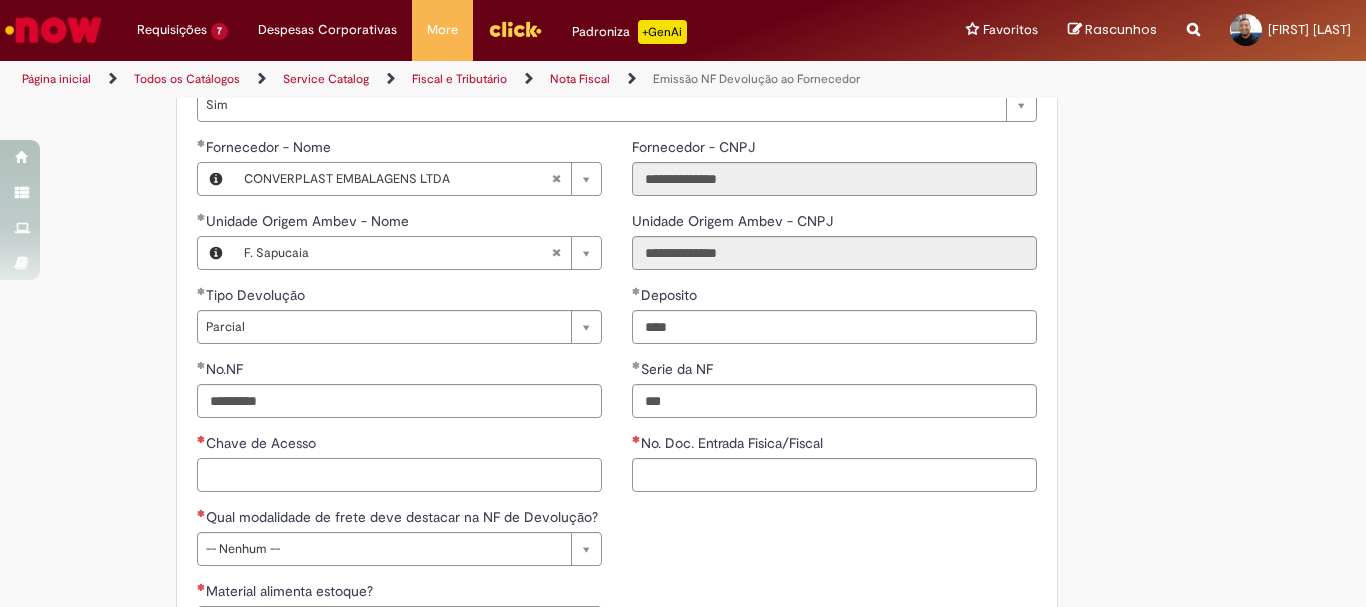 click on "Chave de Acesso" at bounding box center (399, 475) 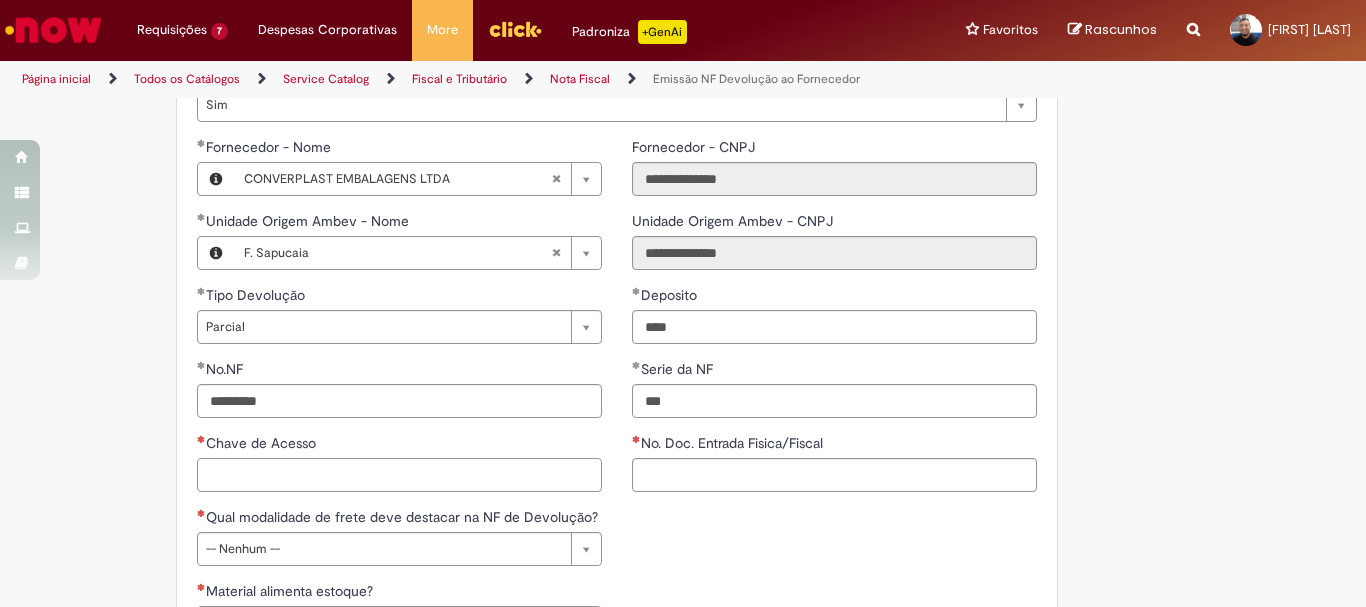 paste on "**********" 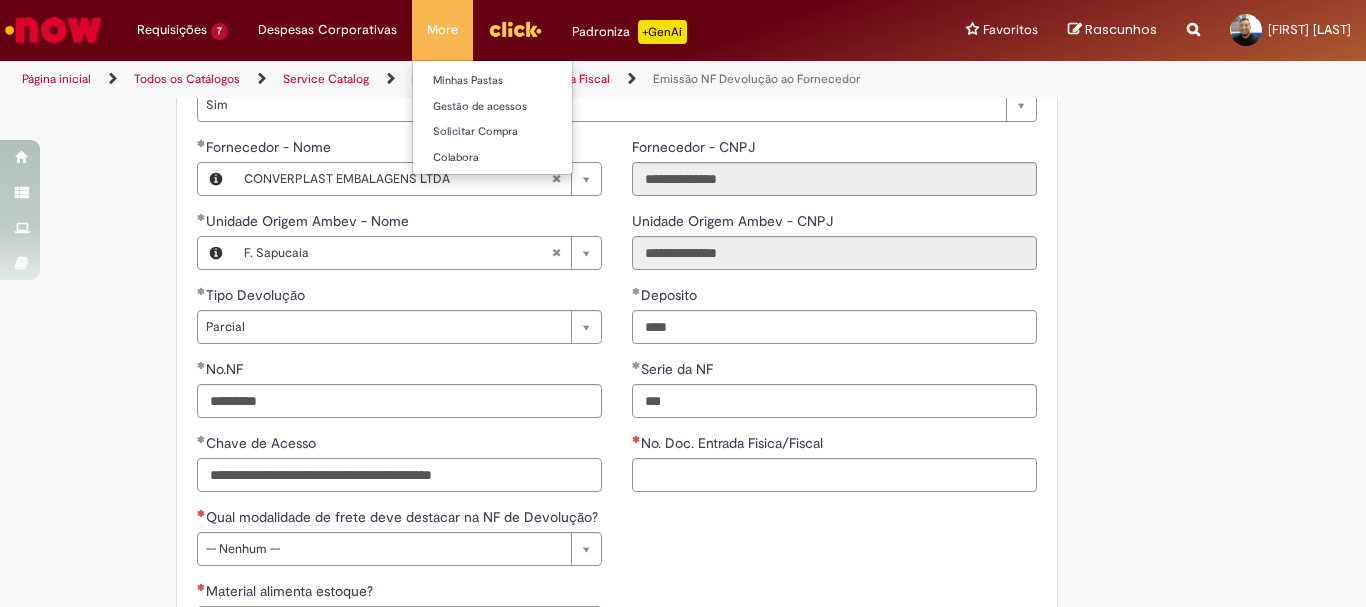 type on "**********" 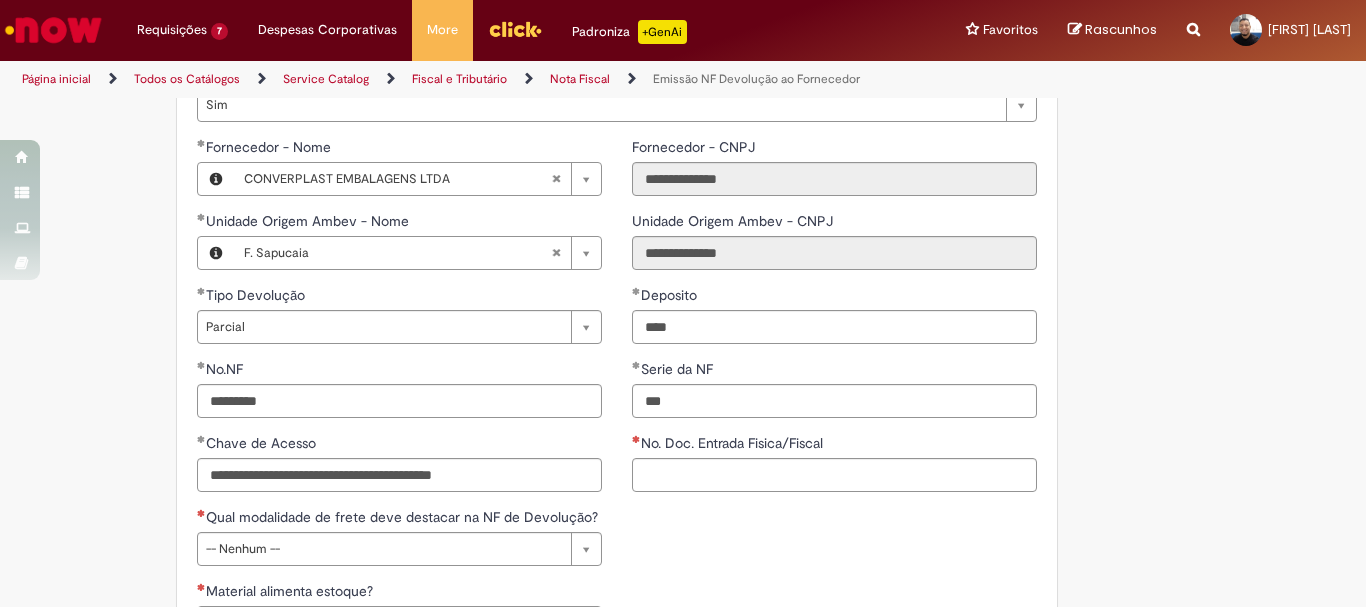 click on "No. Doc. Entrada Fisica/Fiscal" at bounding box center (834, 445) 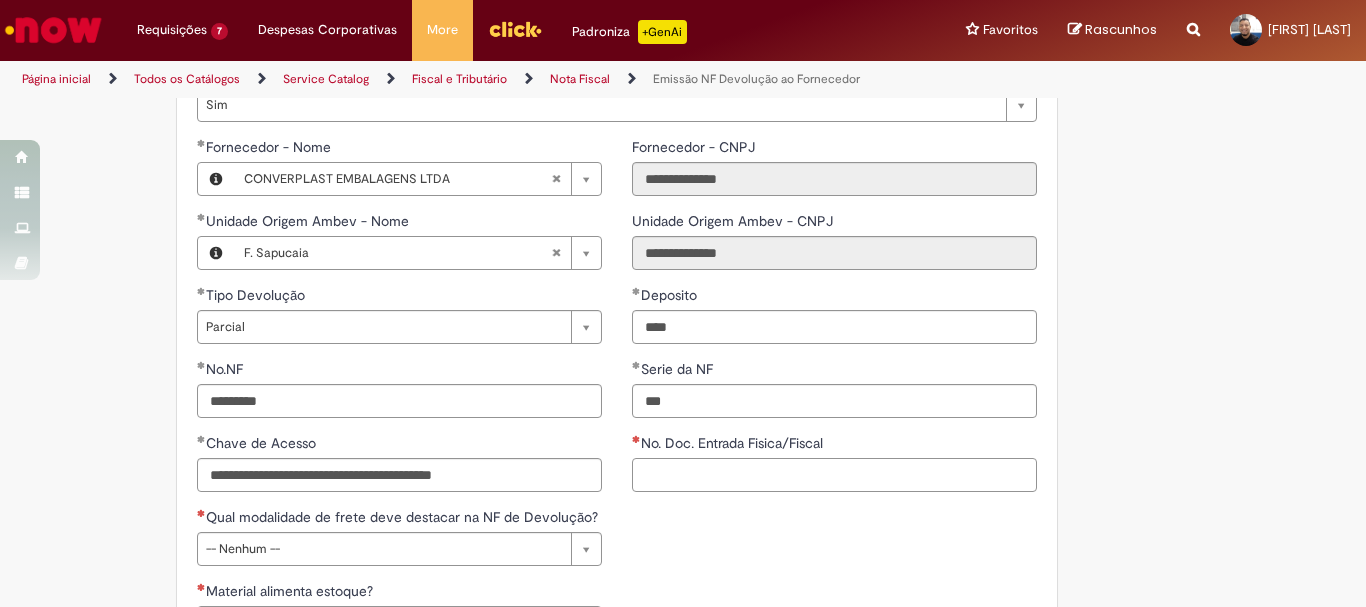 click on "No. Doc. Entrada Fisica/Fiscal" at bounding box center [834, 475] 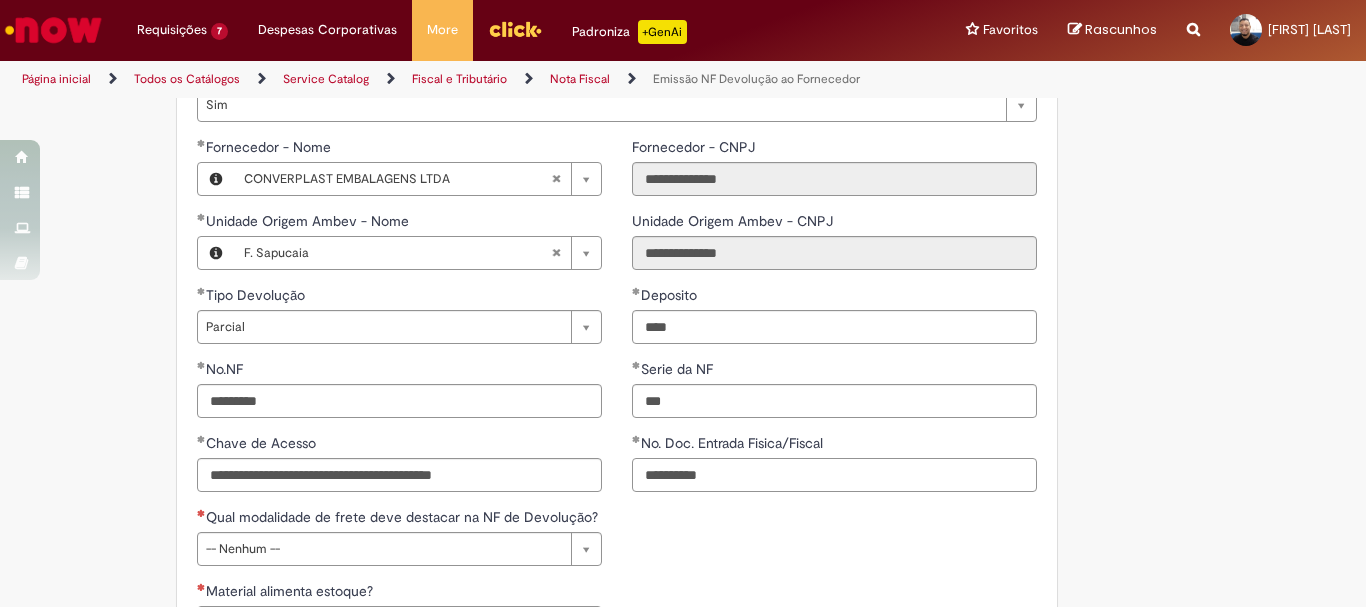 type on "**********" 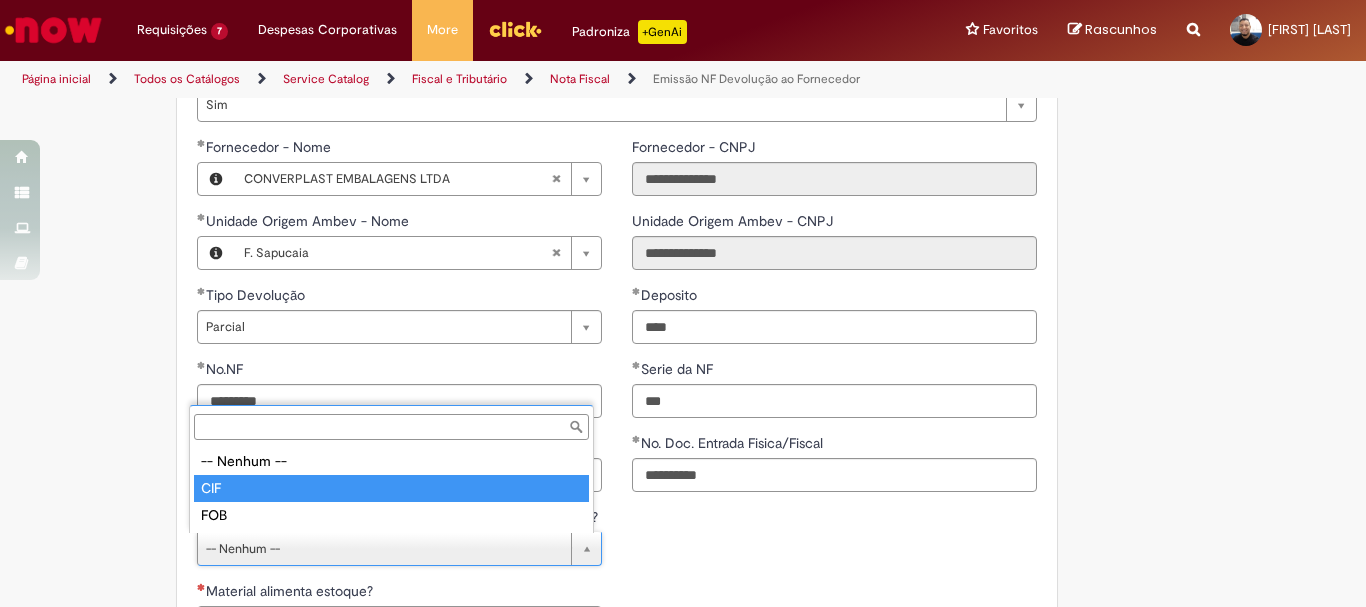 type on "***" 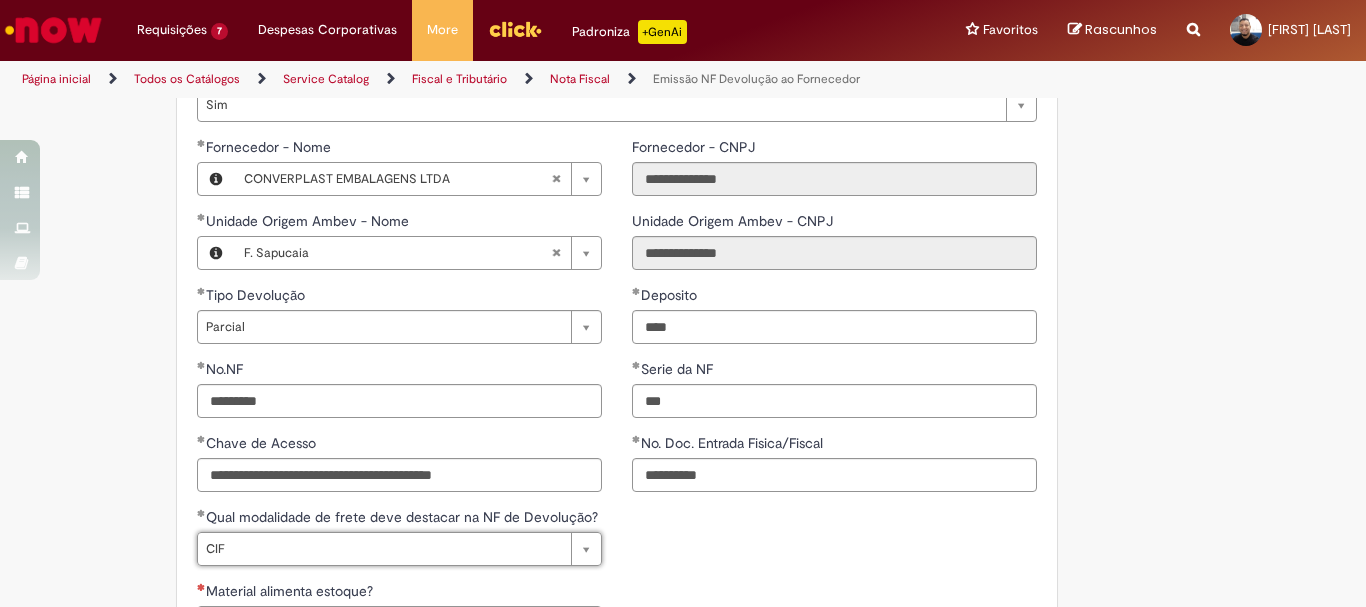 click on "**********" at bounding box center (617, 581) 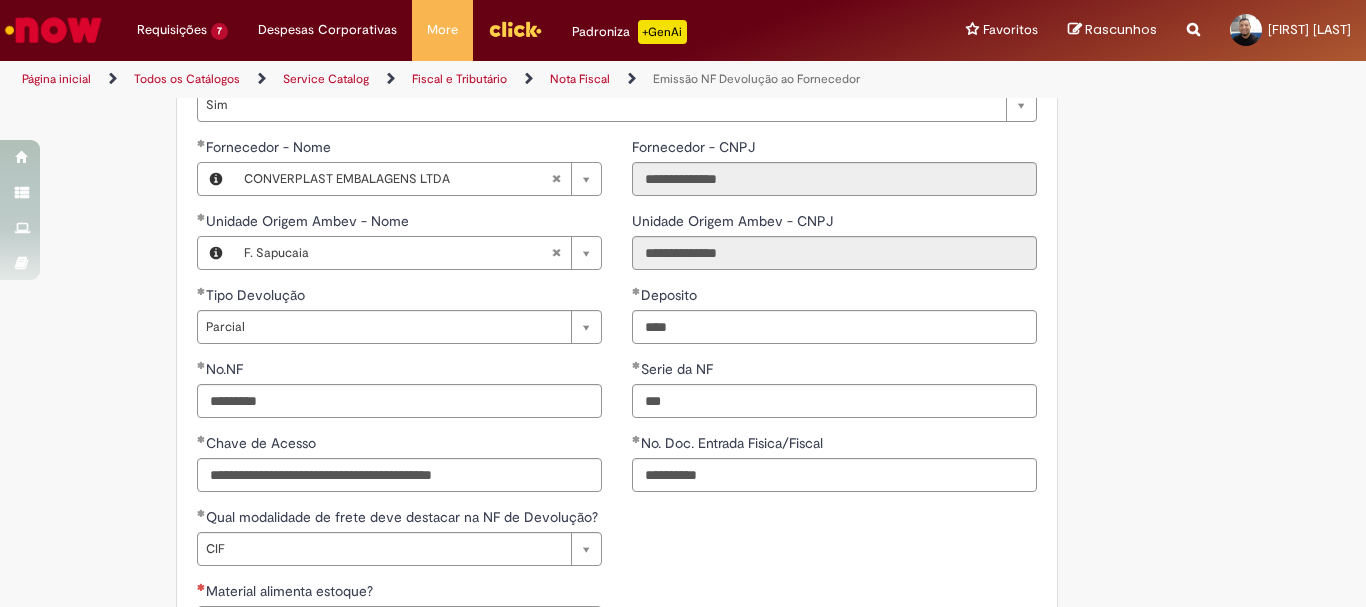 scroll, scrollTop: 1300, scrollLeft: 0, axis: vertical 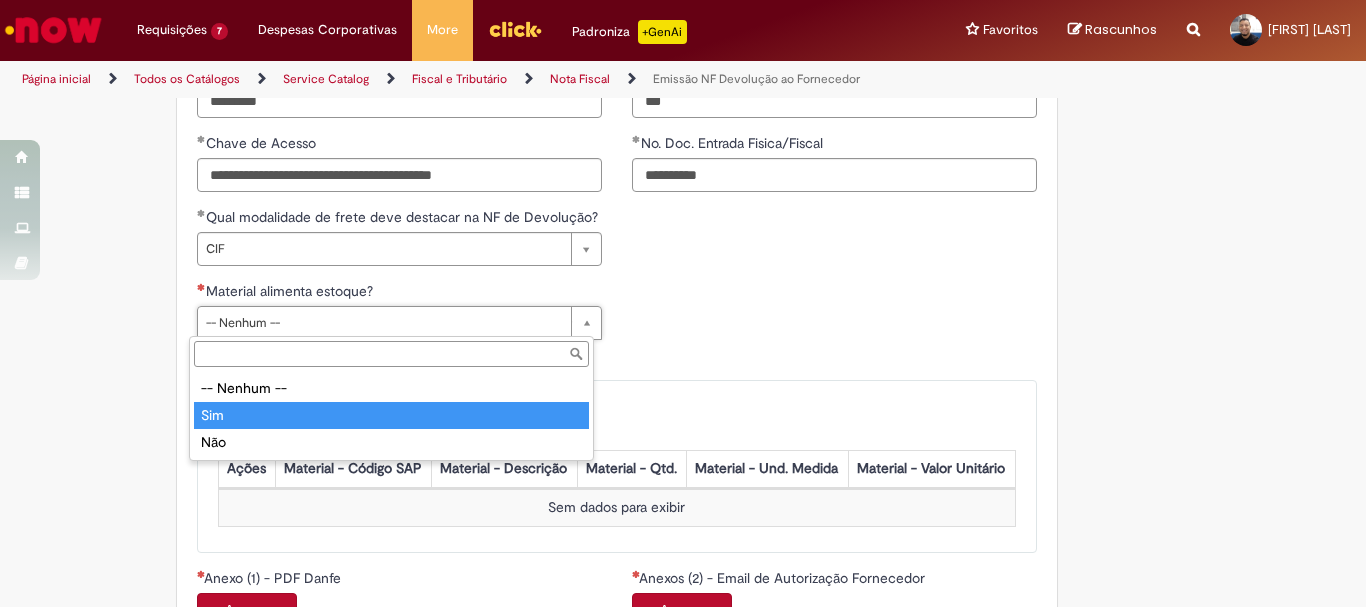 type on "***" 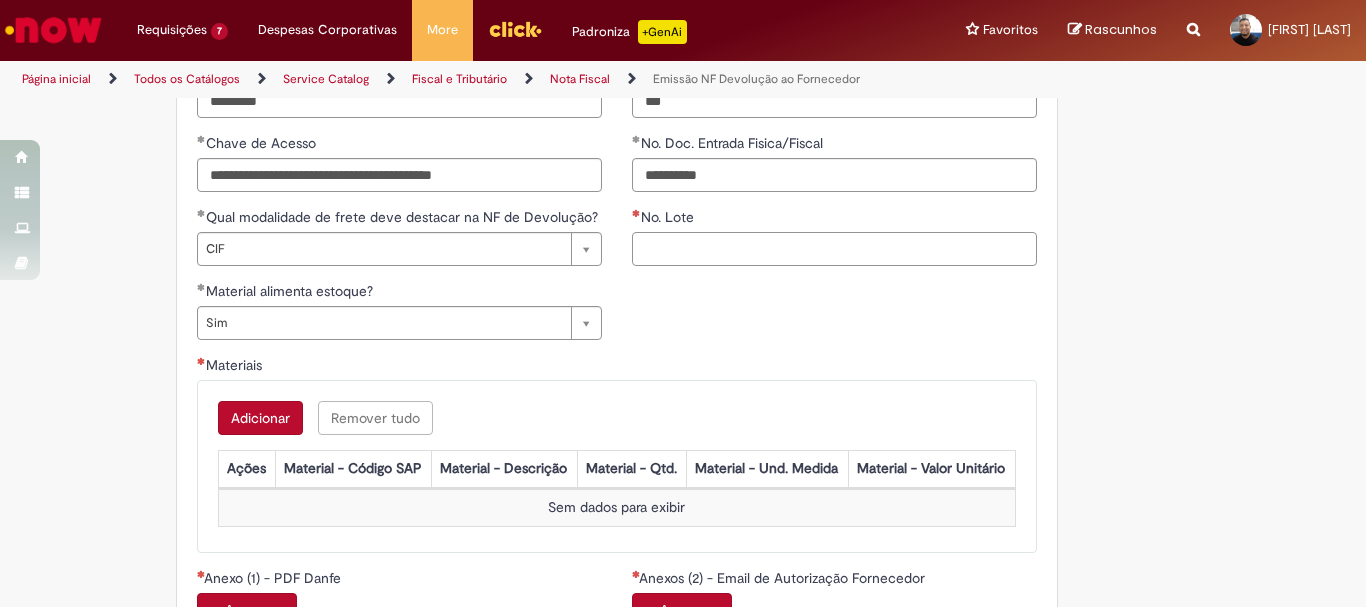 click on "No. Lote" at bounding box center [834, 249] 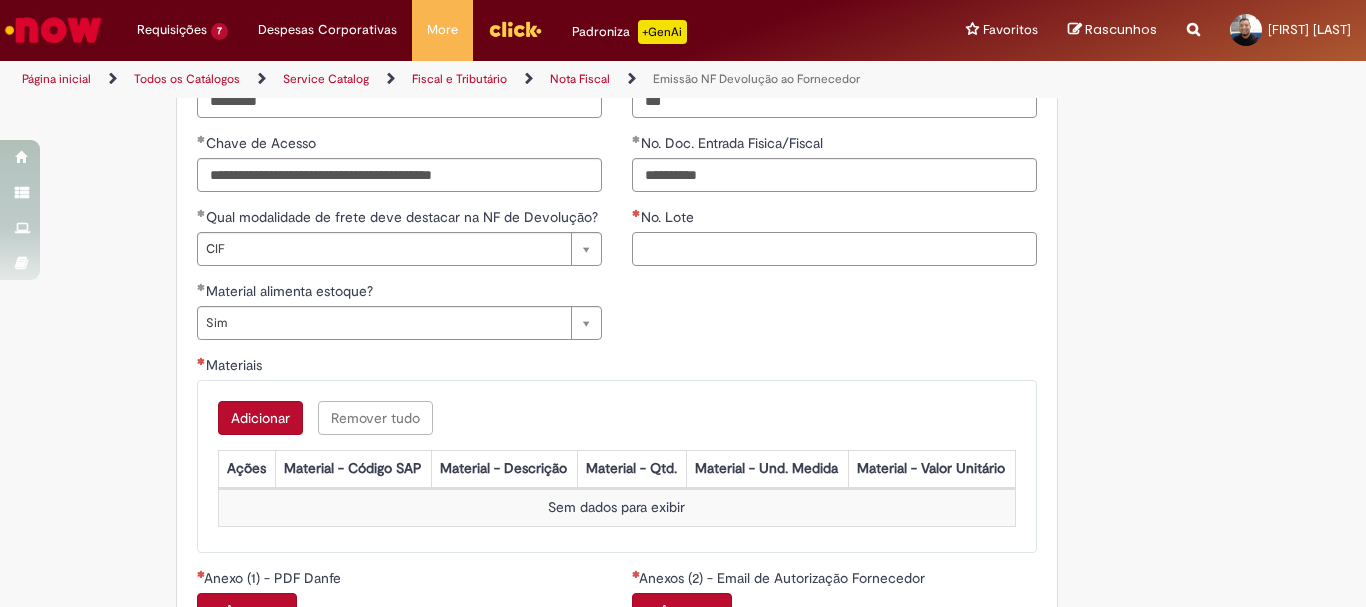 paste on "**********" 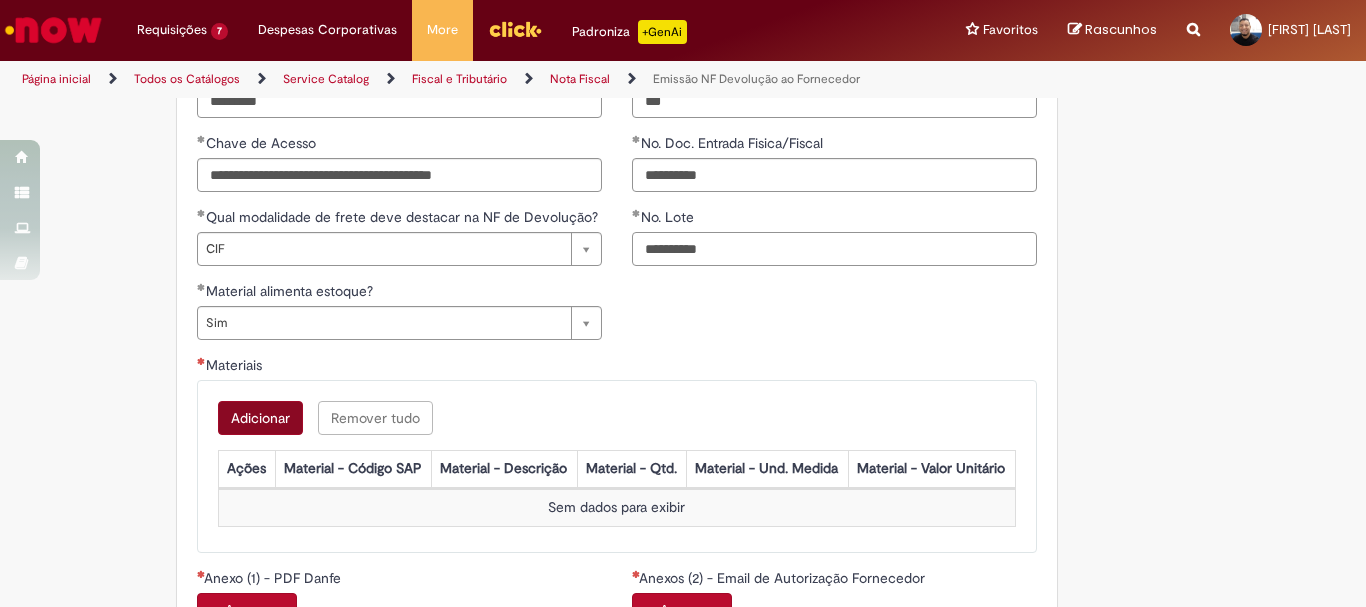 type on "**********" 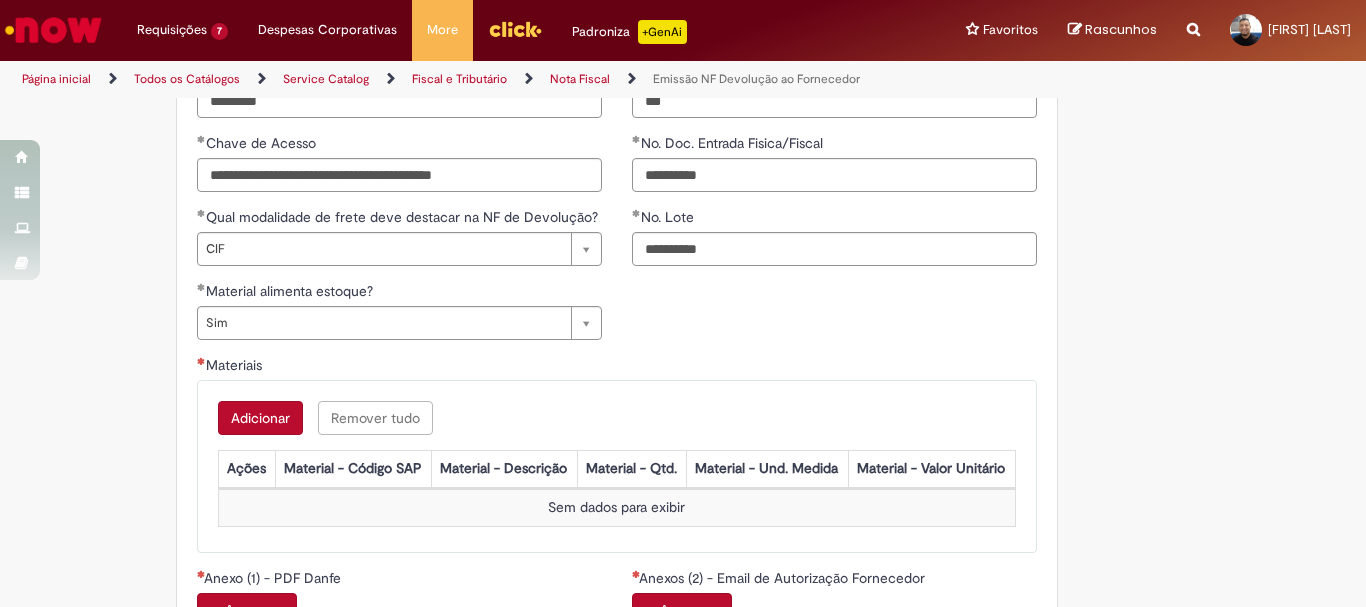 click on "Adicionar" at bounding box center (260, 418) 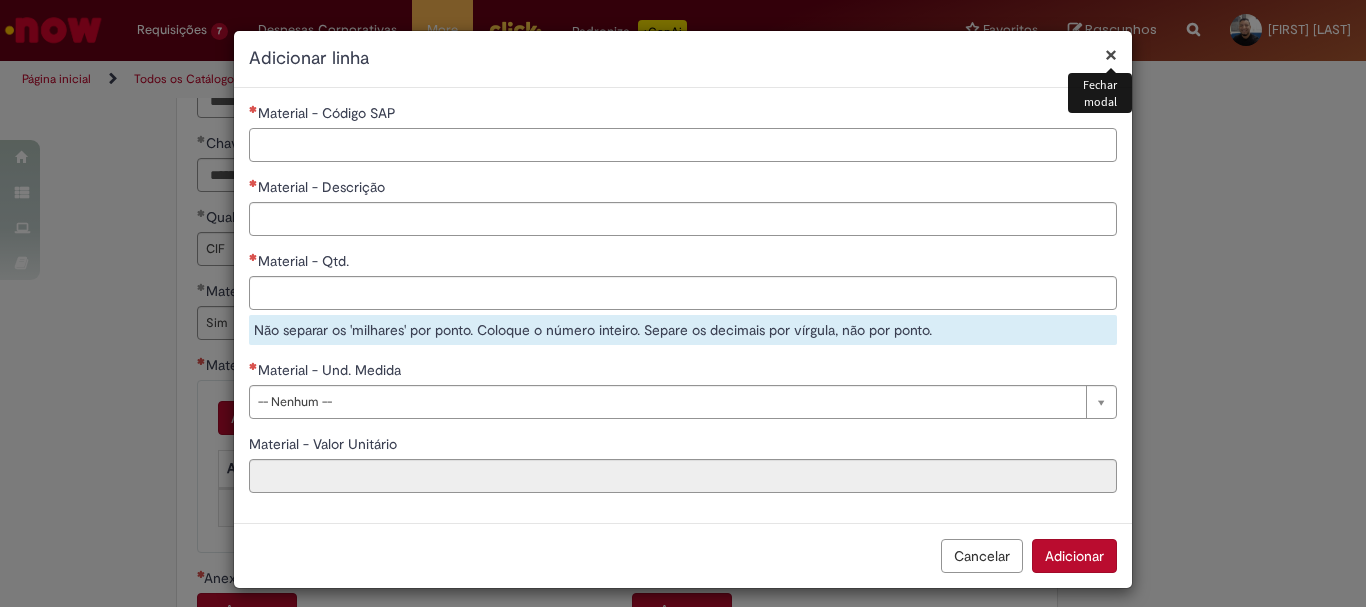 click on "Material - Código SAP" at bounding box center [683, 145] 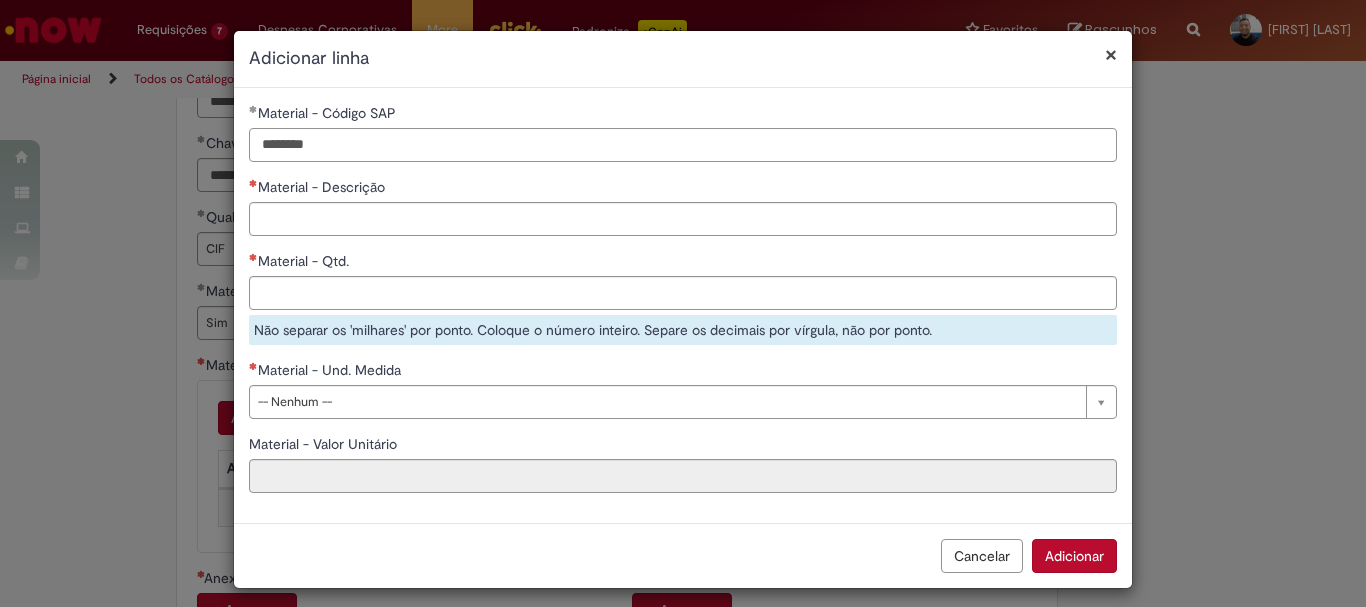 type on "********" 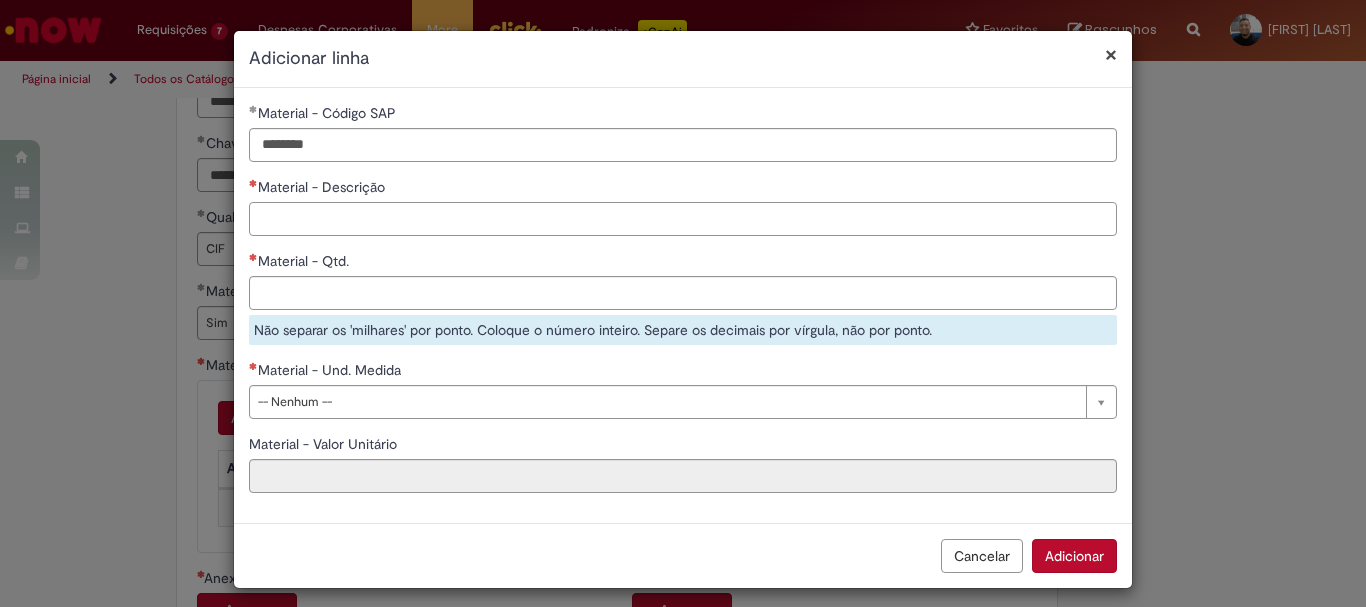 click on "Material - Descrição" at bounding box center [683, 219] 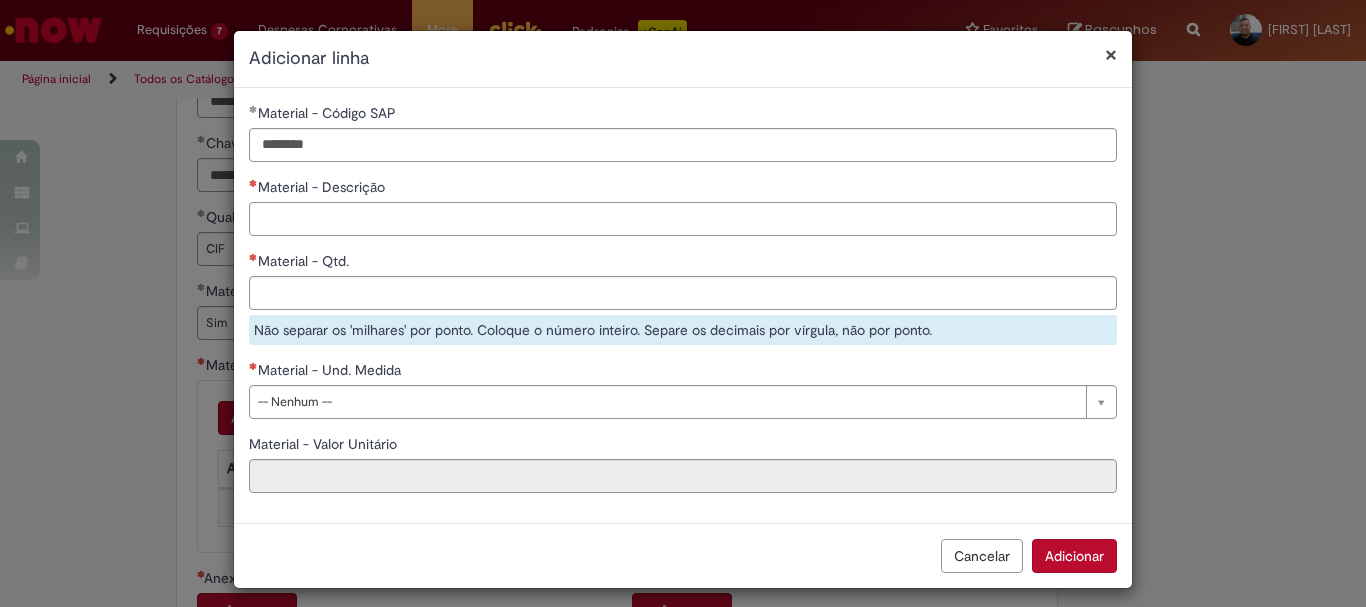 paste on "**********" 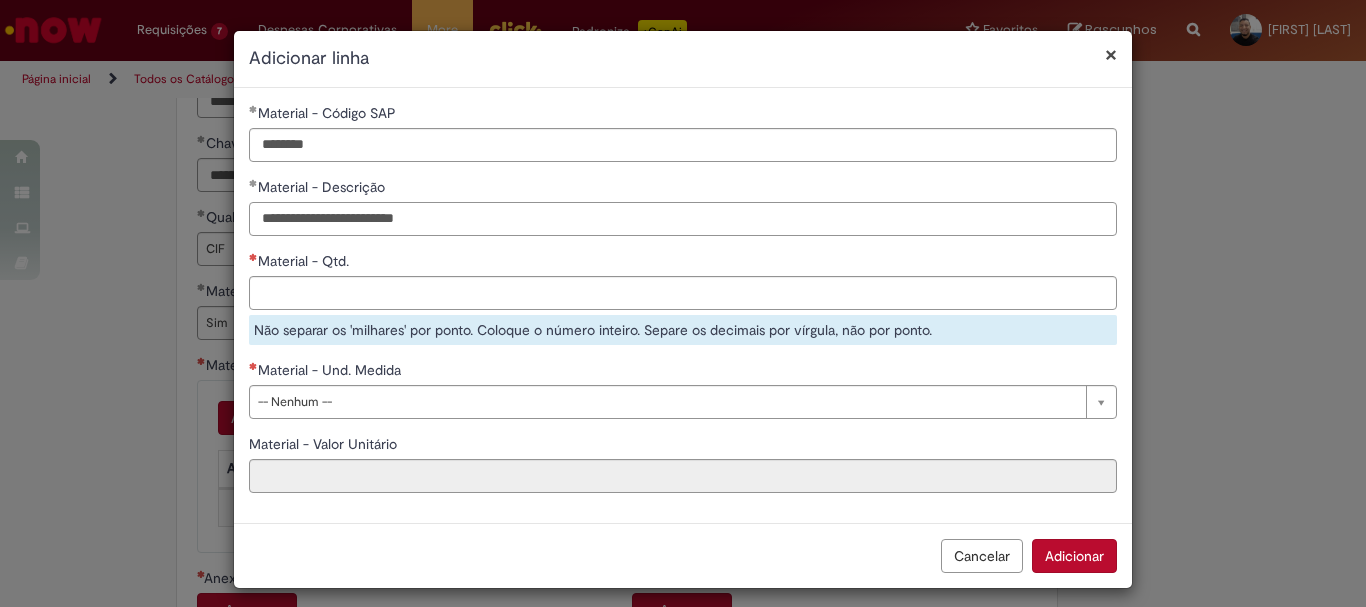 type on "**********" 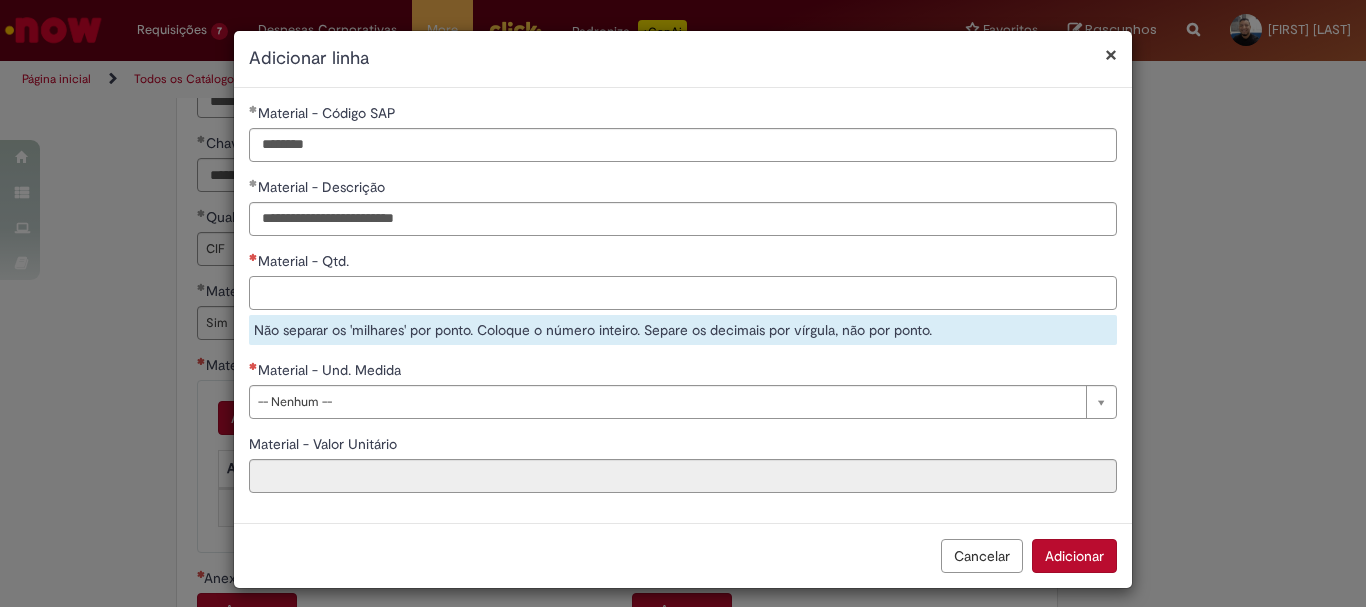 click on "Material - Qtd." at bounding box center (683, 293) 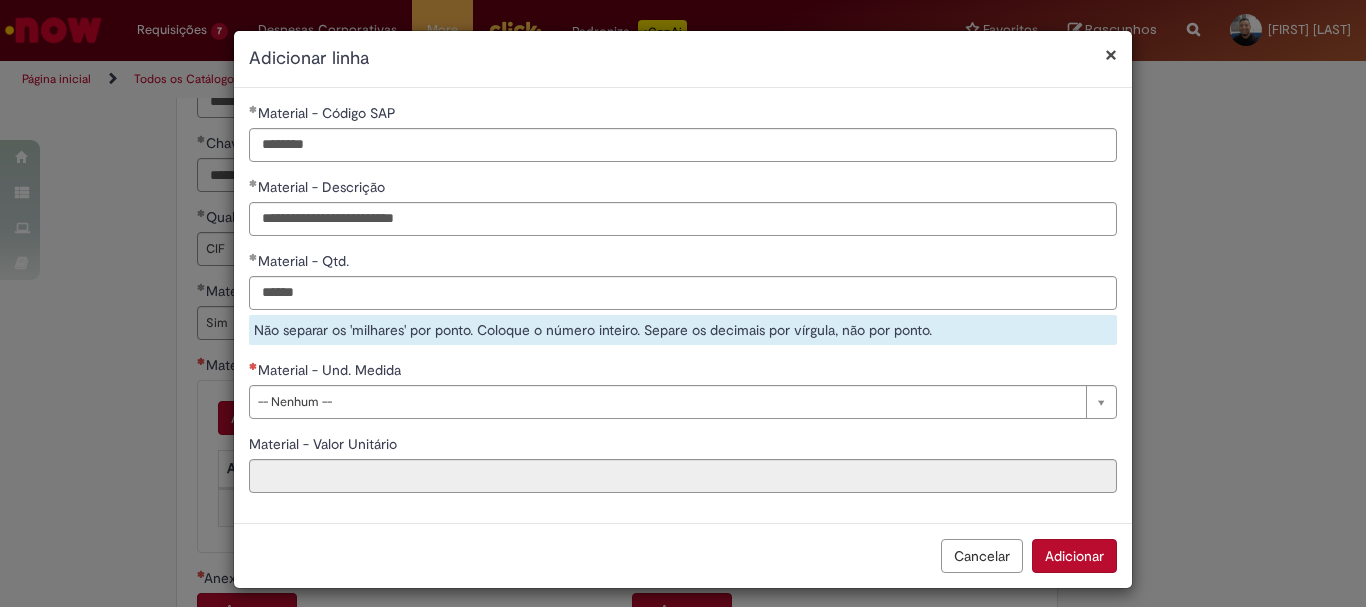 type on "*******" 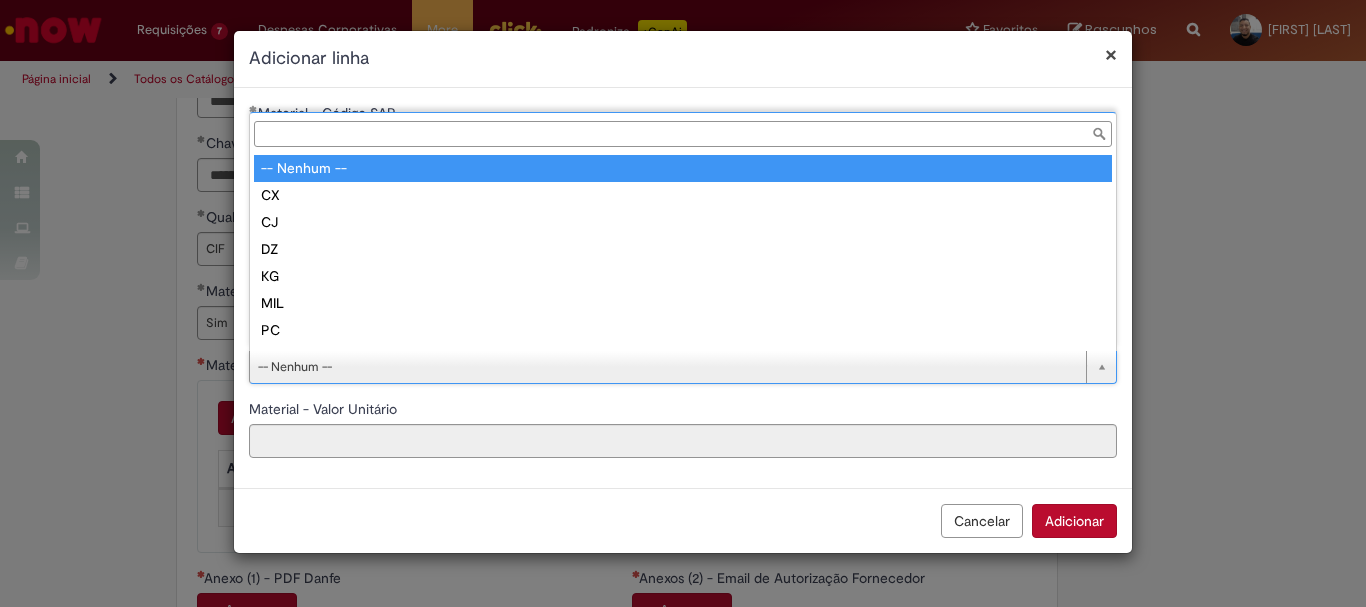 scroll, scrollTop: 16, scrollLeft: 0, axis: vertical 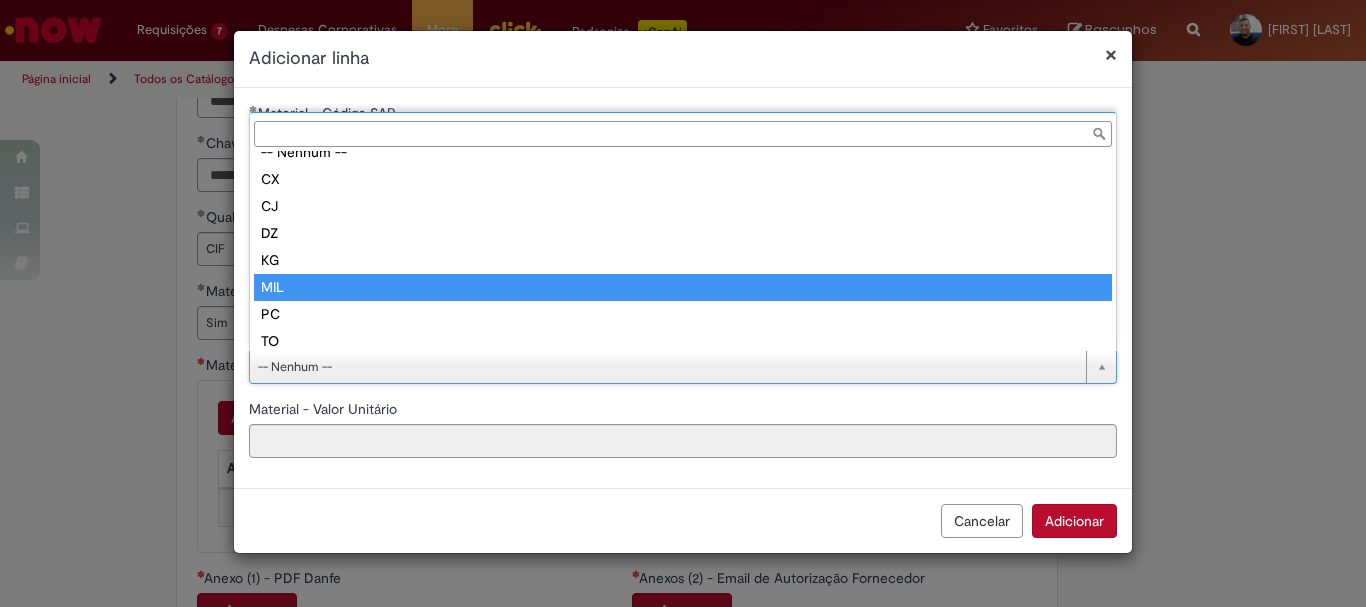 type on "***" 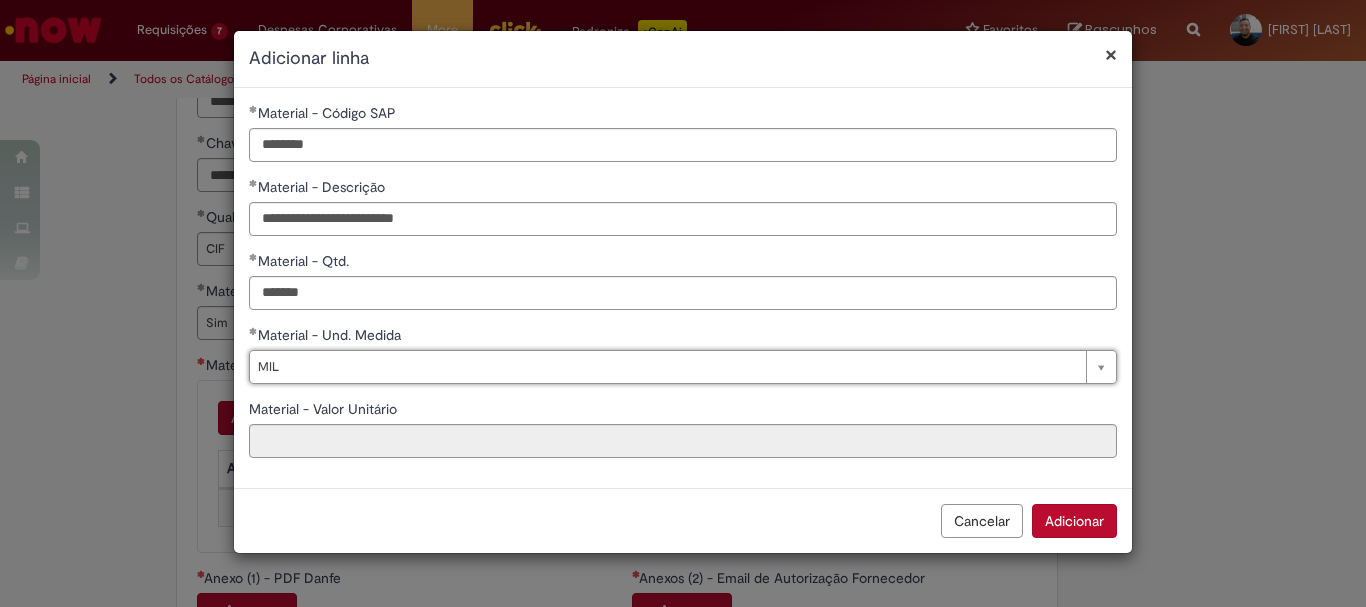 click on "Adicionar" at bounding box center (1074, 521) 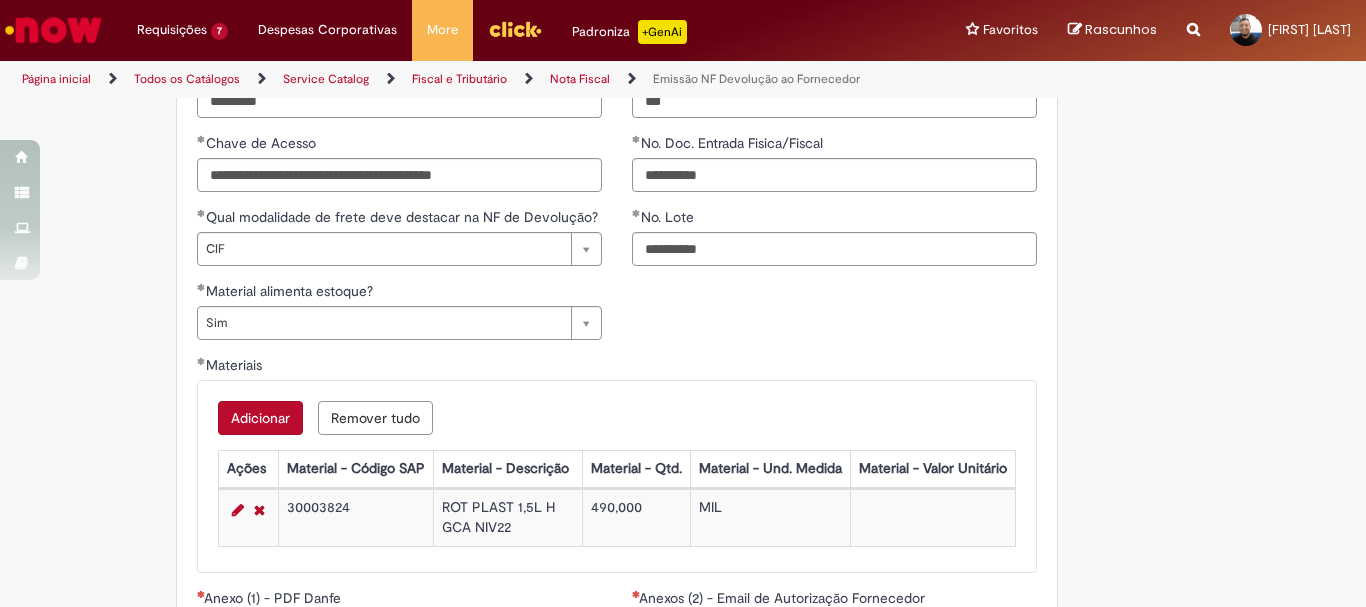 scroll, scrollTop: 1500, scrollLeft: 0, axis: vertical 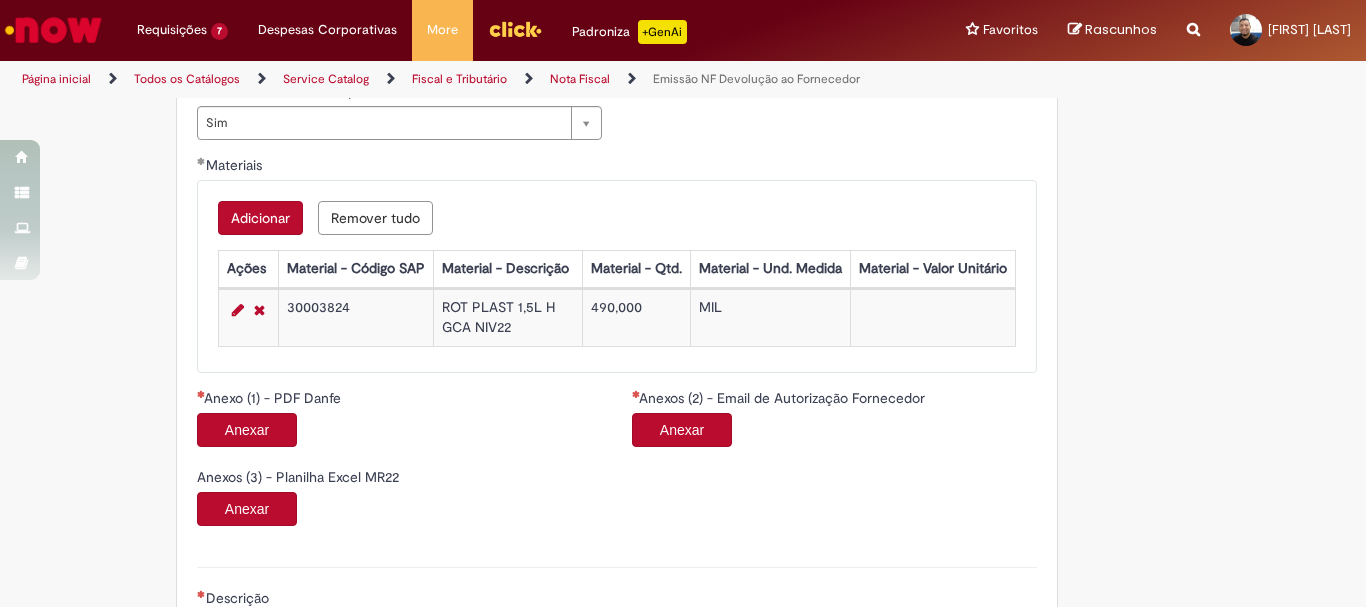 click on "Anexar" at bounding box center (247, 430) 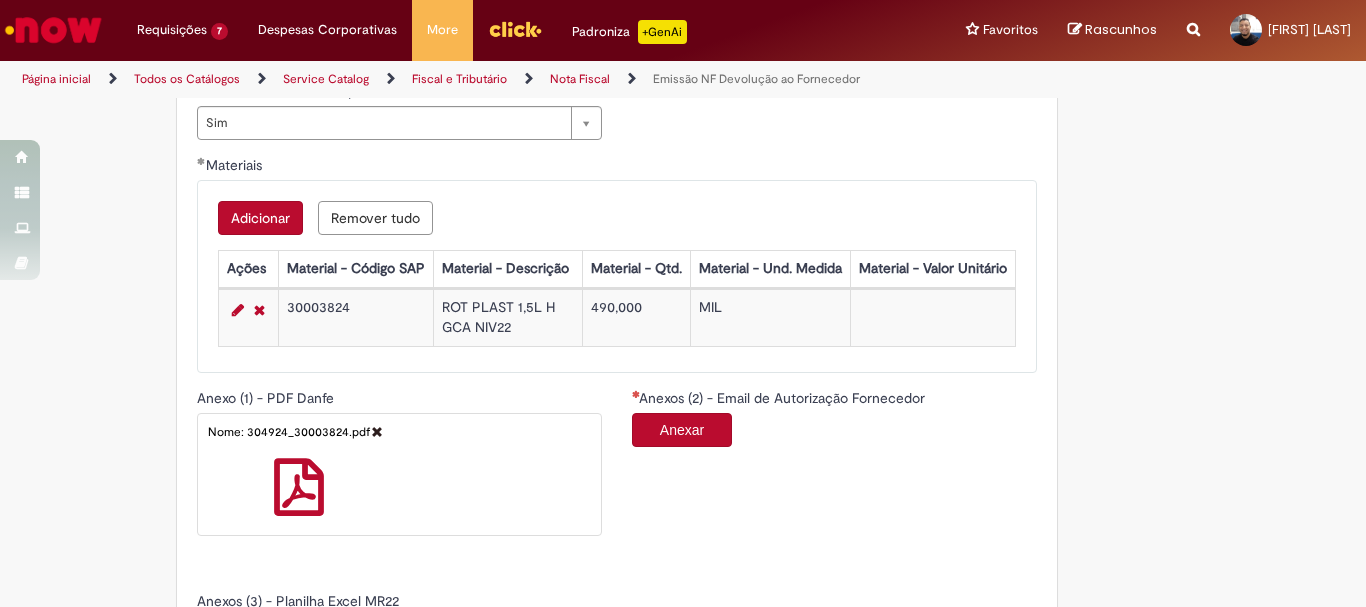 click on "Anexar" at bounding box center [682, 430] 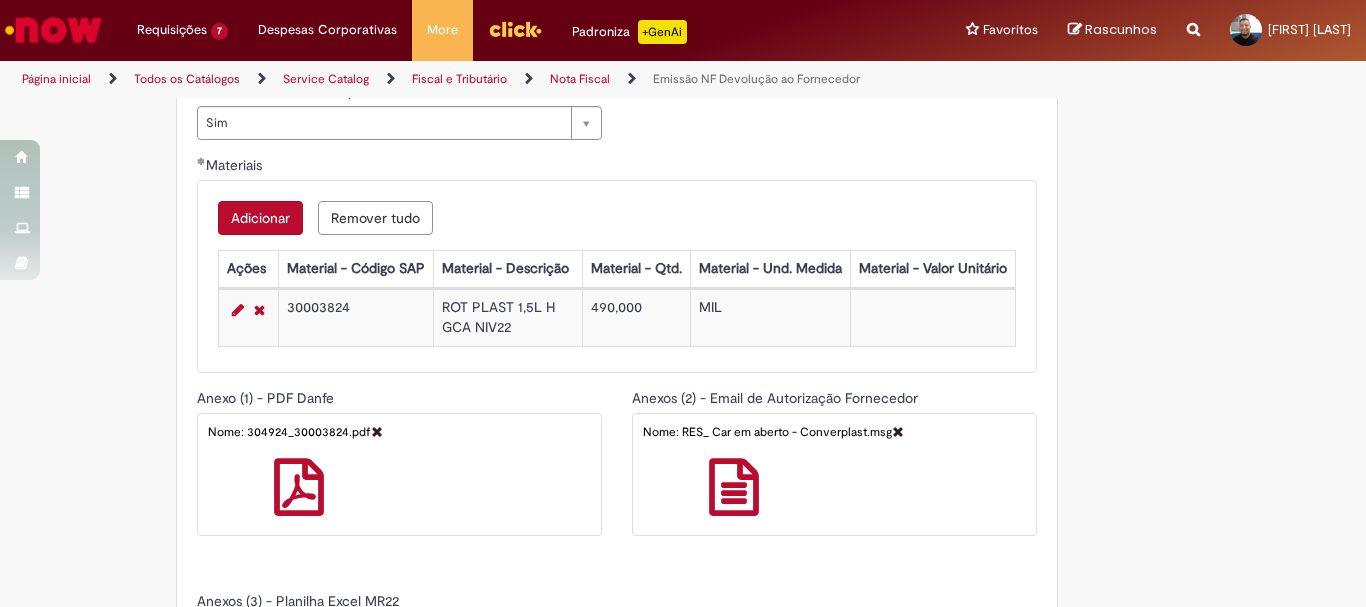 scroll, scrollTop: 1600, scrollLeft: 0, axis: vertical 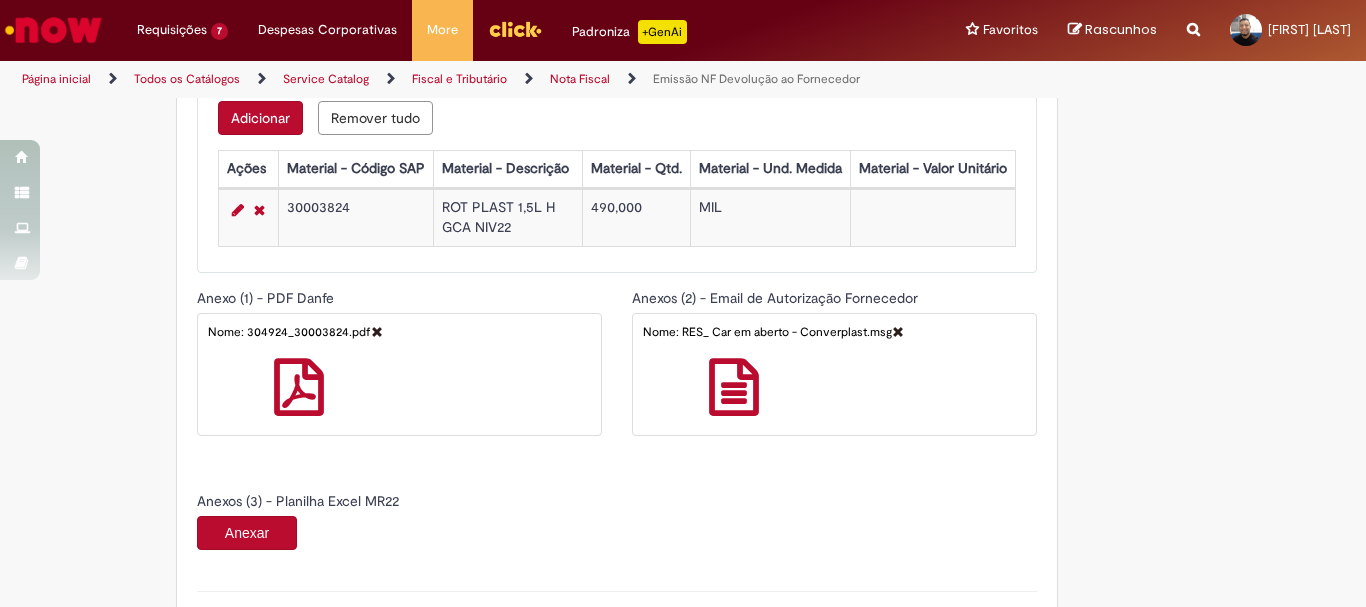 click on "Anexar" at bounding box center (247, 533) 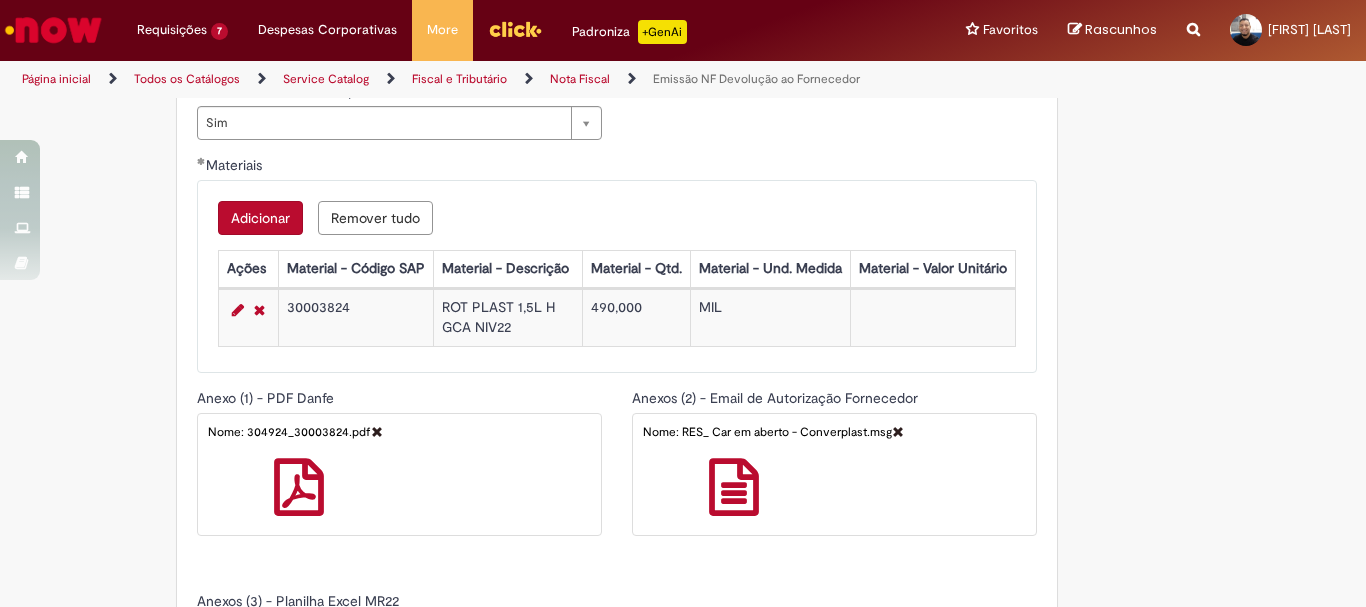 scroll, scrollTop: 1400, scrollLeft: 0, axis: vertical 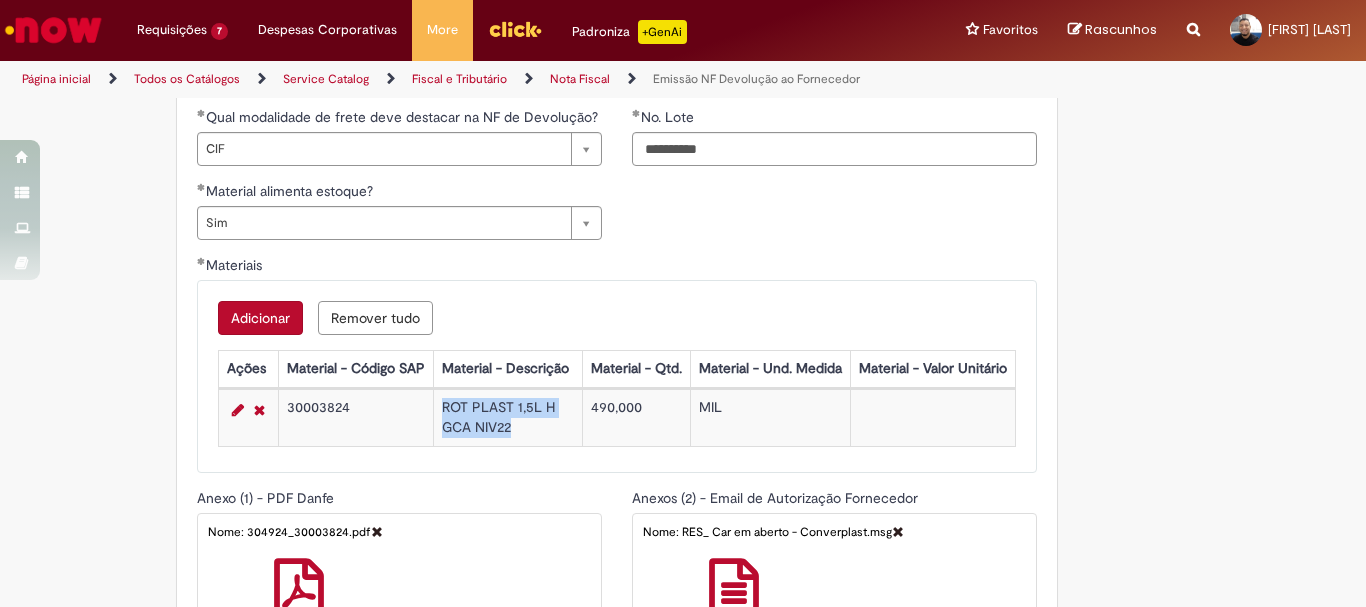 drag, startPoint x: 512, startPoint y: 429, endPoint x: 431, endPoint y: 410, distance: 83.198555 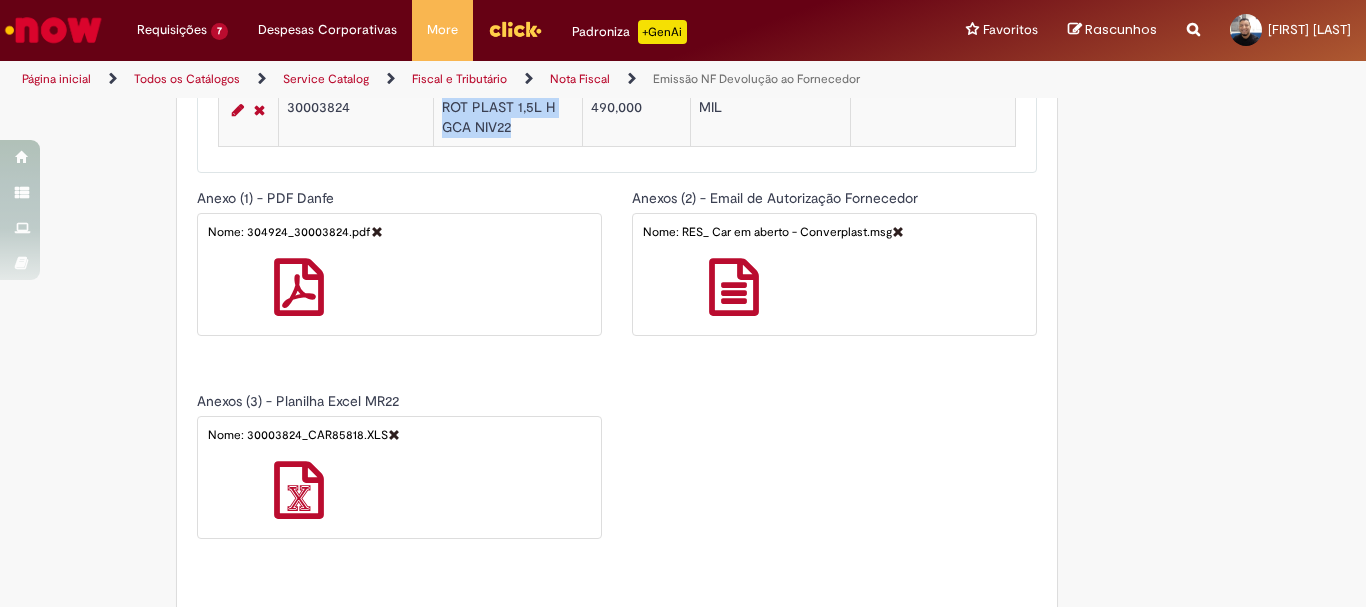 scroll, scrollTop: 1900, scrollLeft: 0, axis: vertical 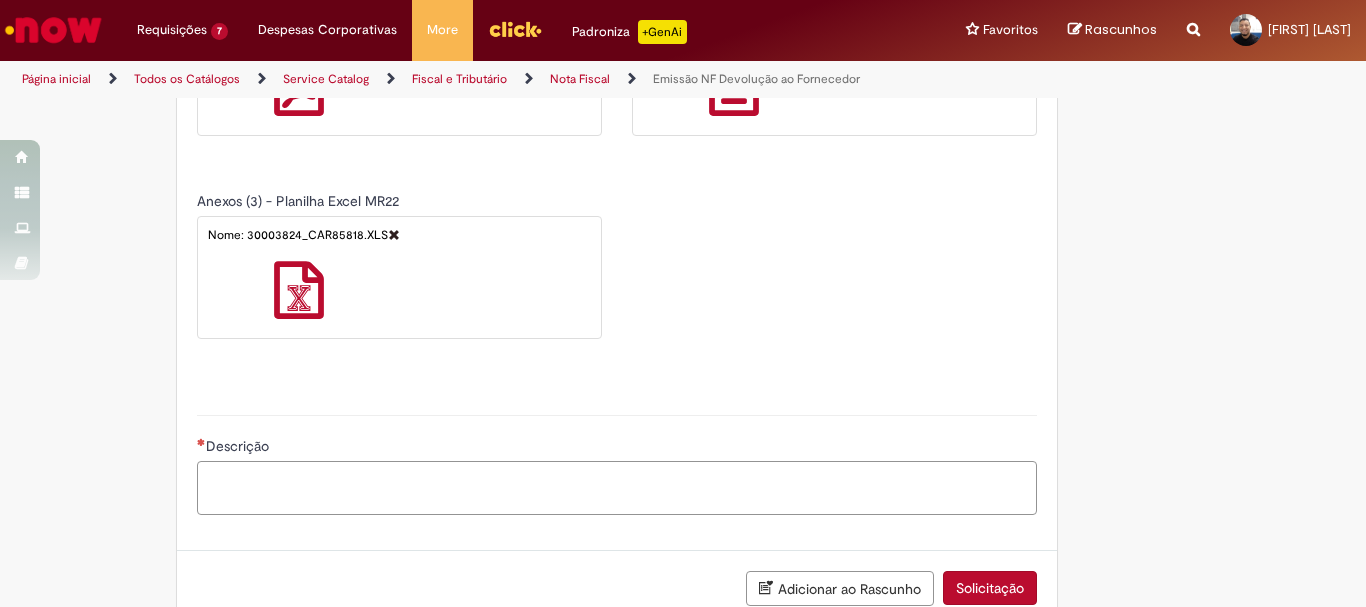 click on "Descrição" at bounding box center (617, 488) 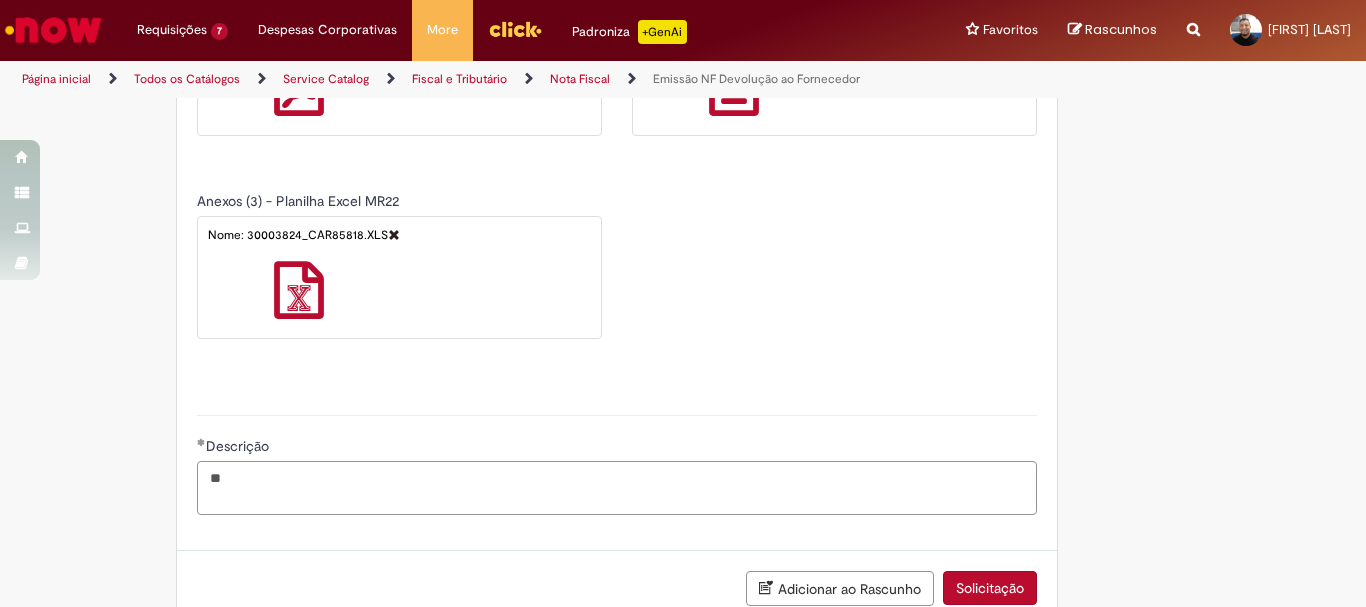 type on "*" 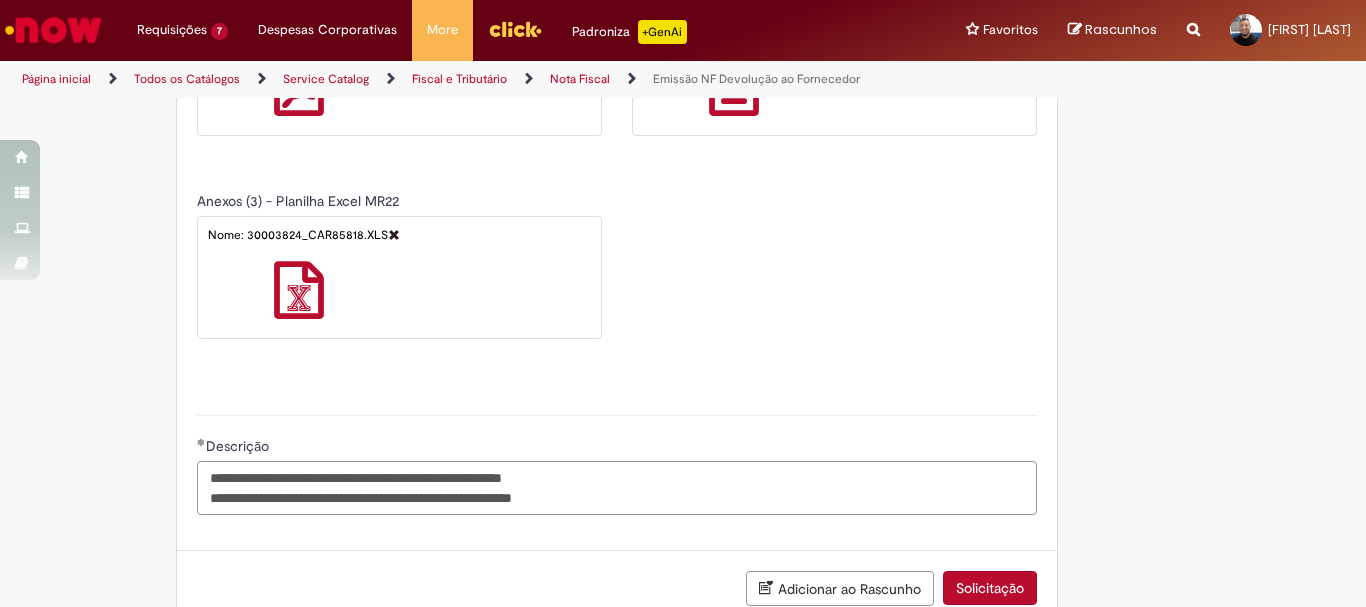 drag, startPoint x: 665, startPoint y: 493, endPoint x: 165, endPoint y: 450, distance: 501.84558 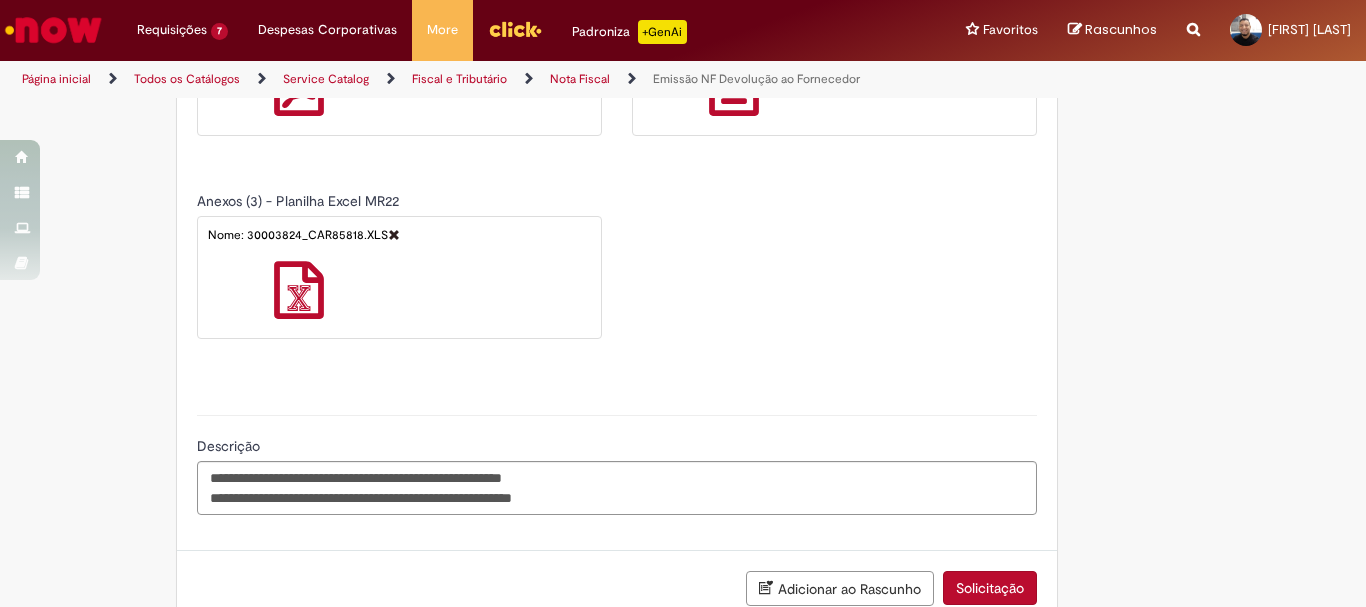 click on "Solicitação" at bounding box center (990, 588) 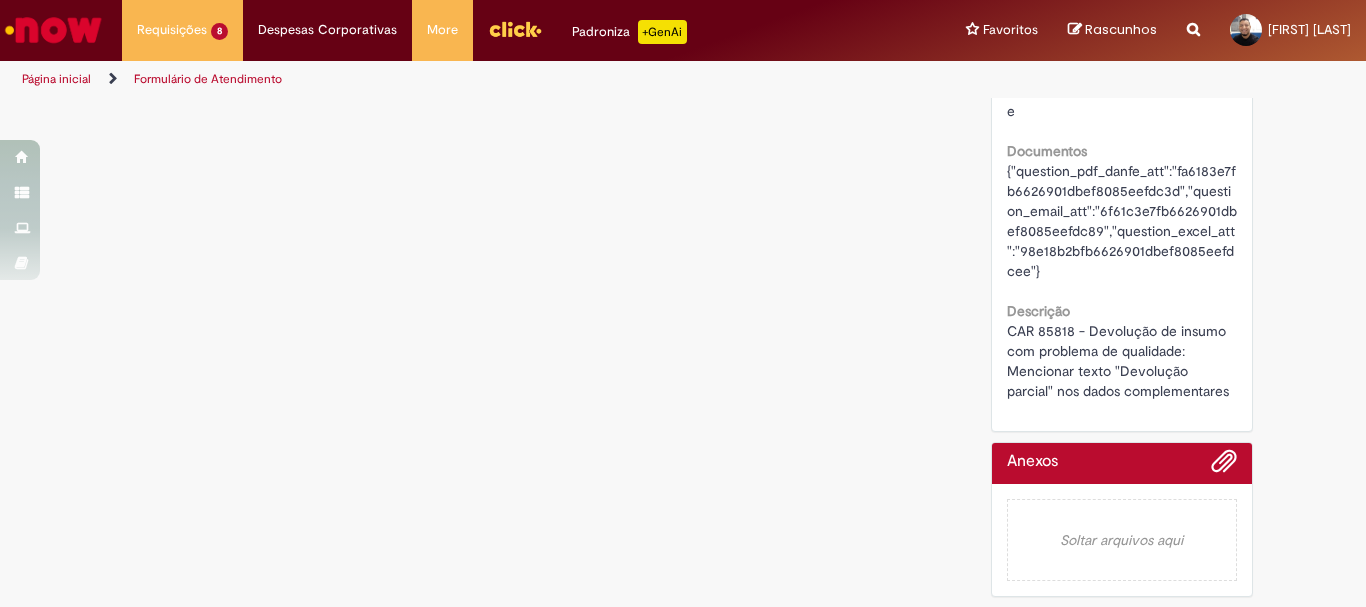 scroll, scrollTop: 0, scrollLeft: 0, axis: both 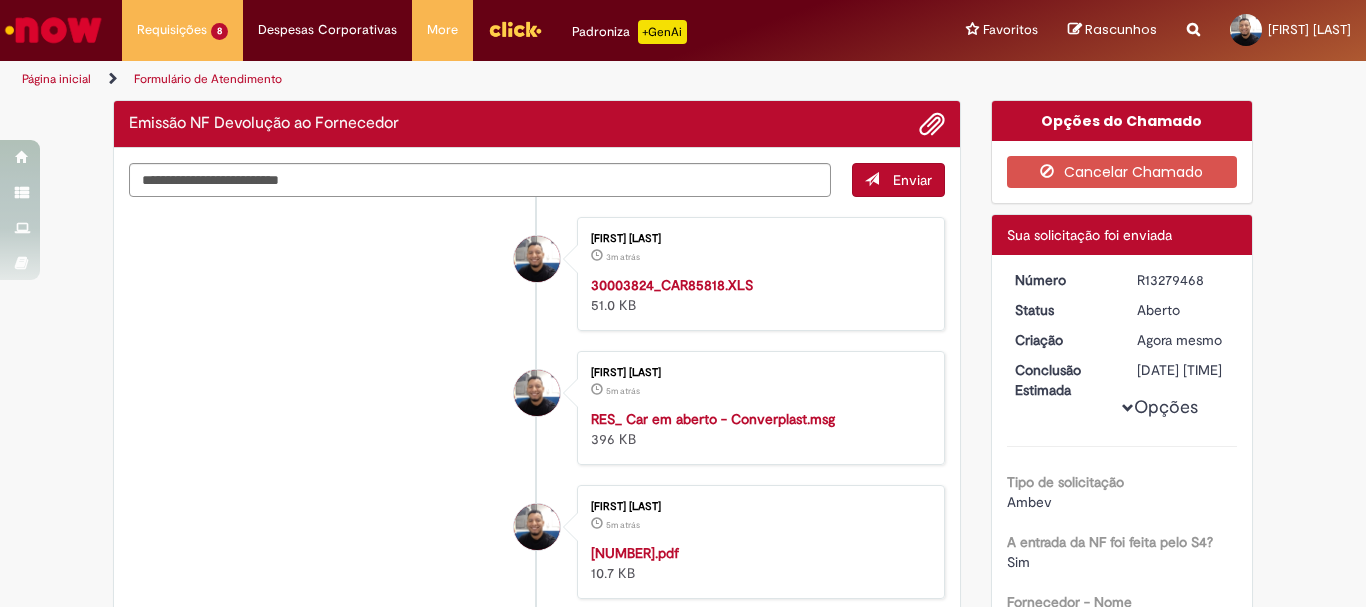 click on "R13279468" at bounding box center [1183, 280] 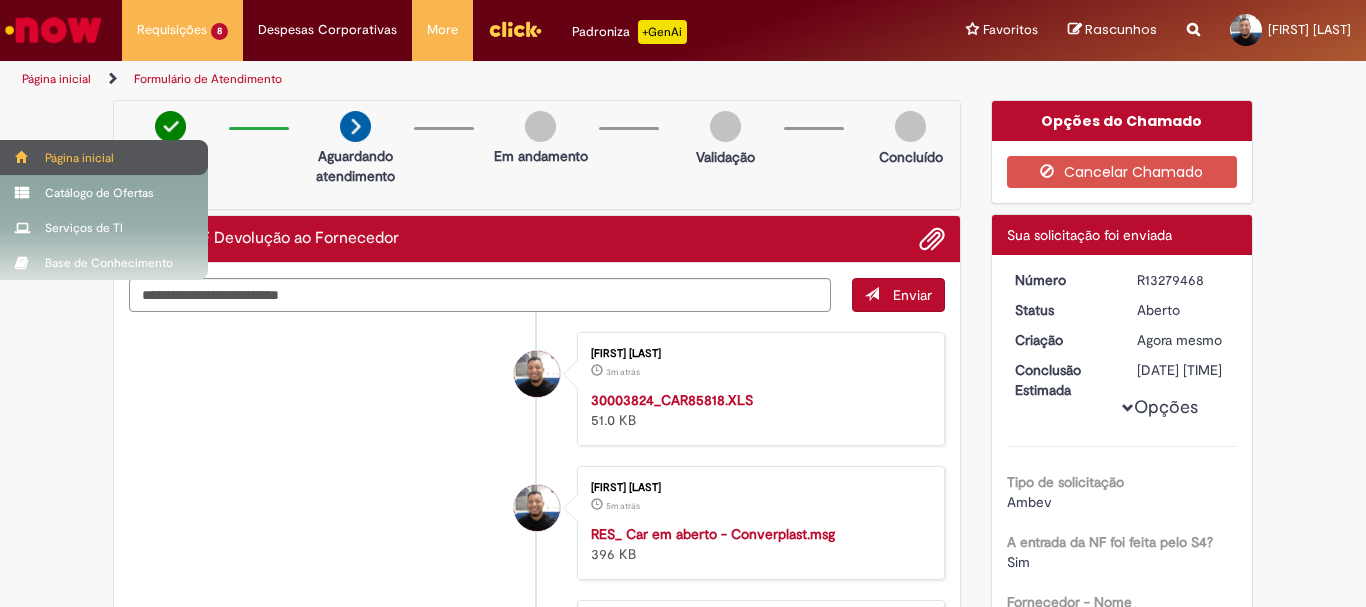 click on "Página inicial" at bounding box center (104, 157) 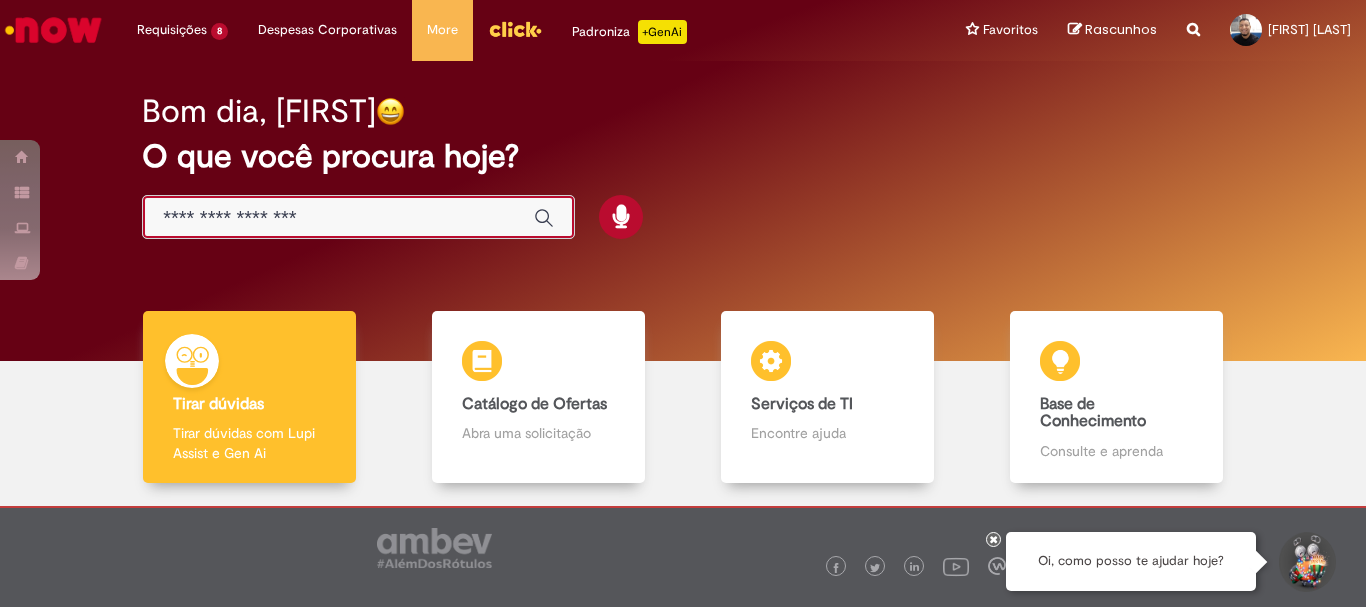 click at bounding box center (338, 218) 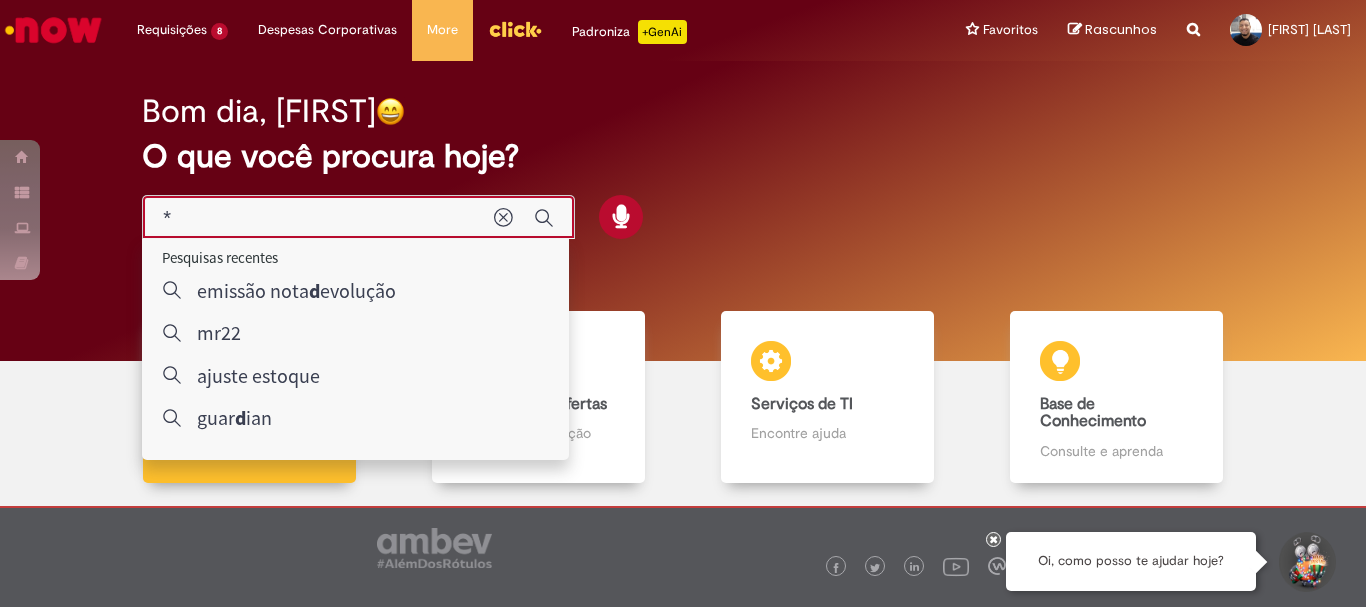 type on "**" 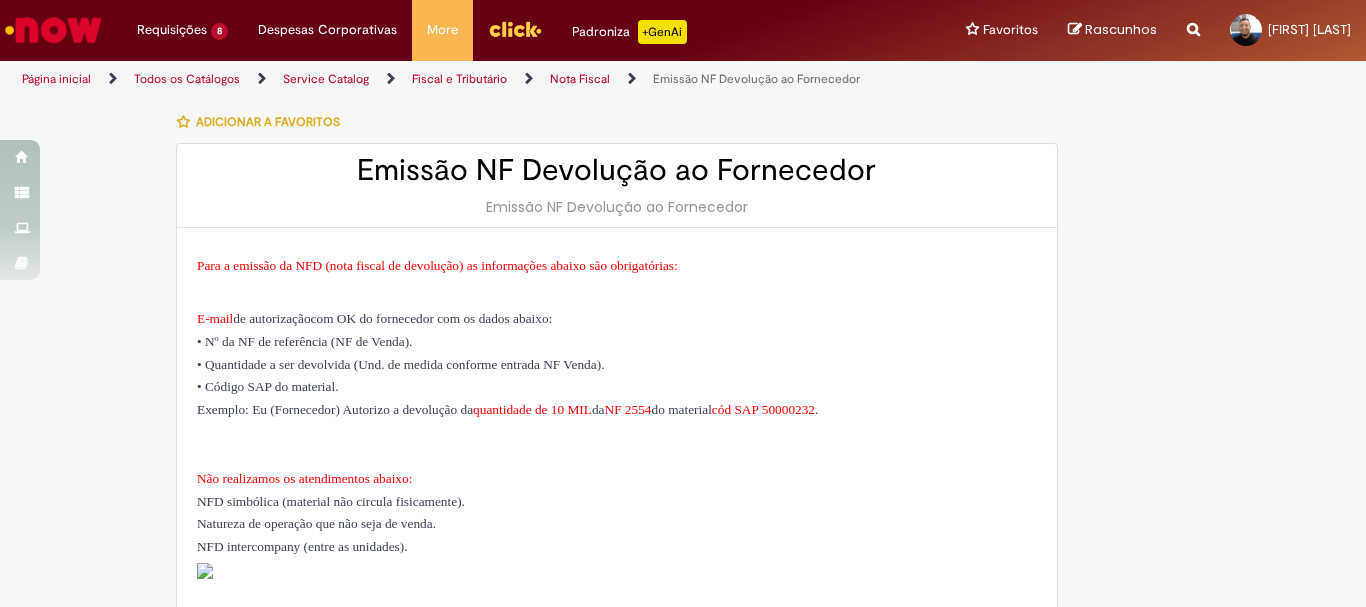 type on "********" 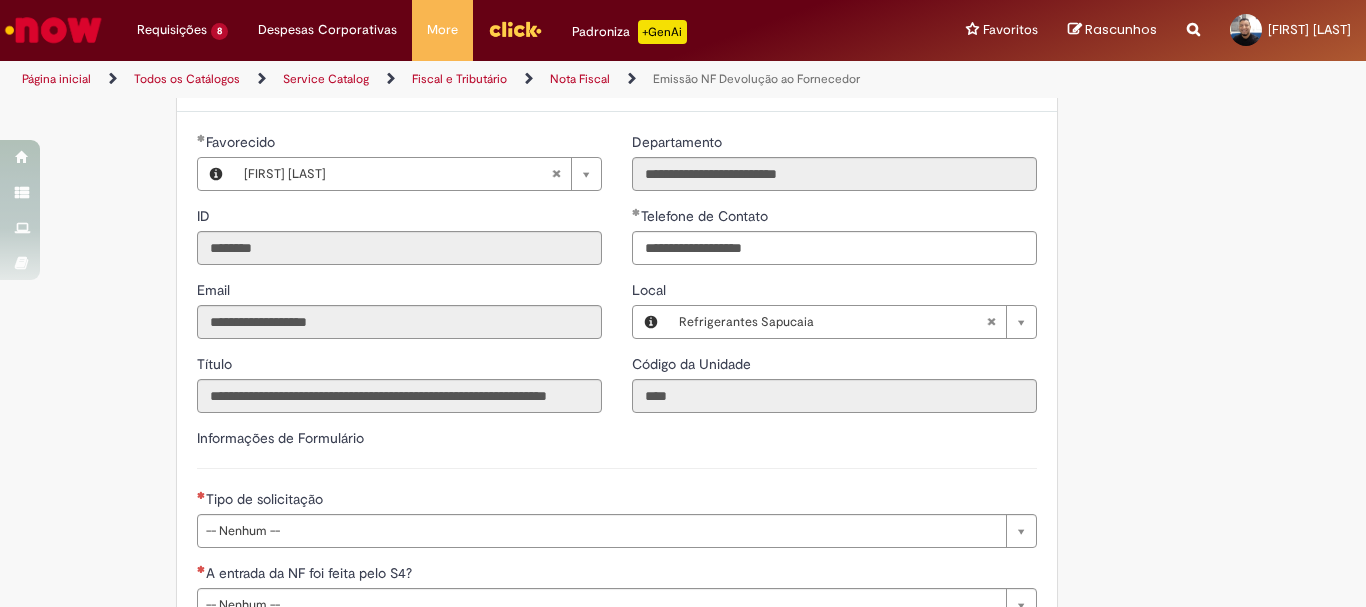 scroll, scrollTop: 700, scrollLeft: 0, axis: vertical 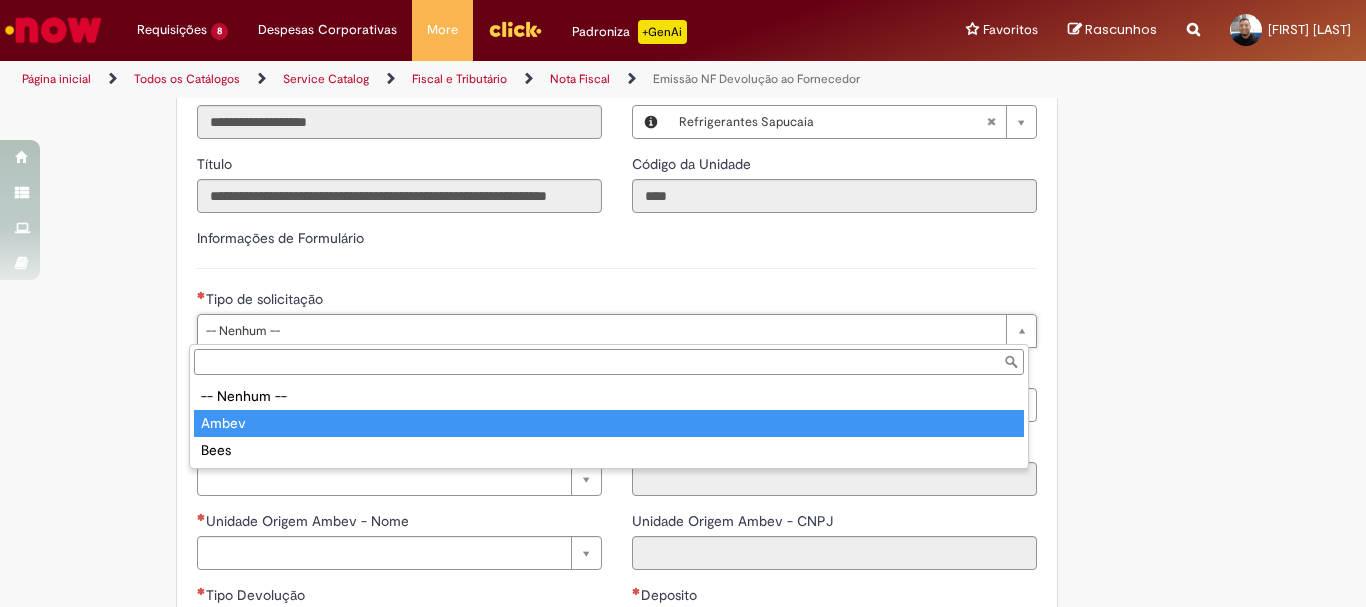 type on "*****" 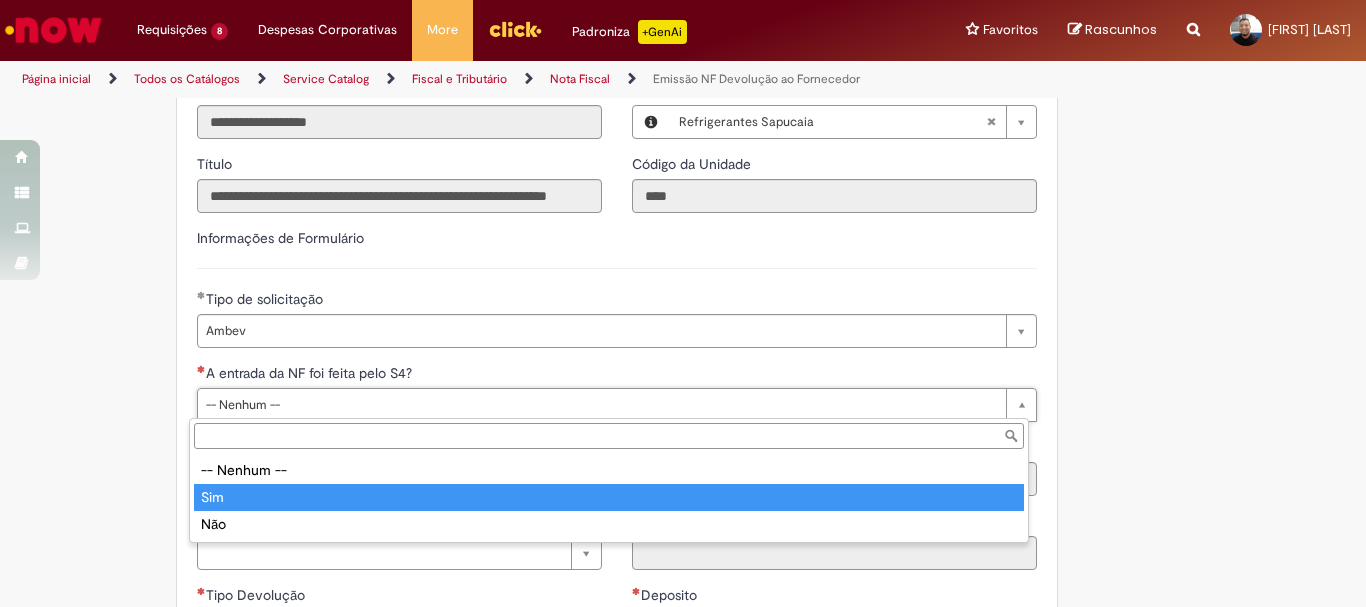 drag, startPoint x: 265, startPoint y: 497, endPoint x: 274, endPoint y: 486, distance: 14.21267 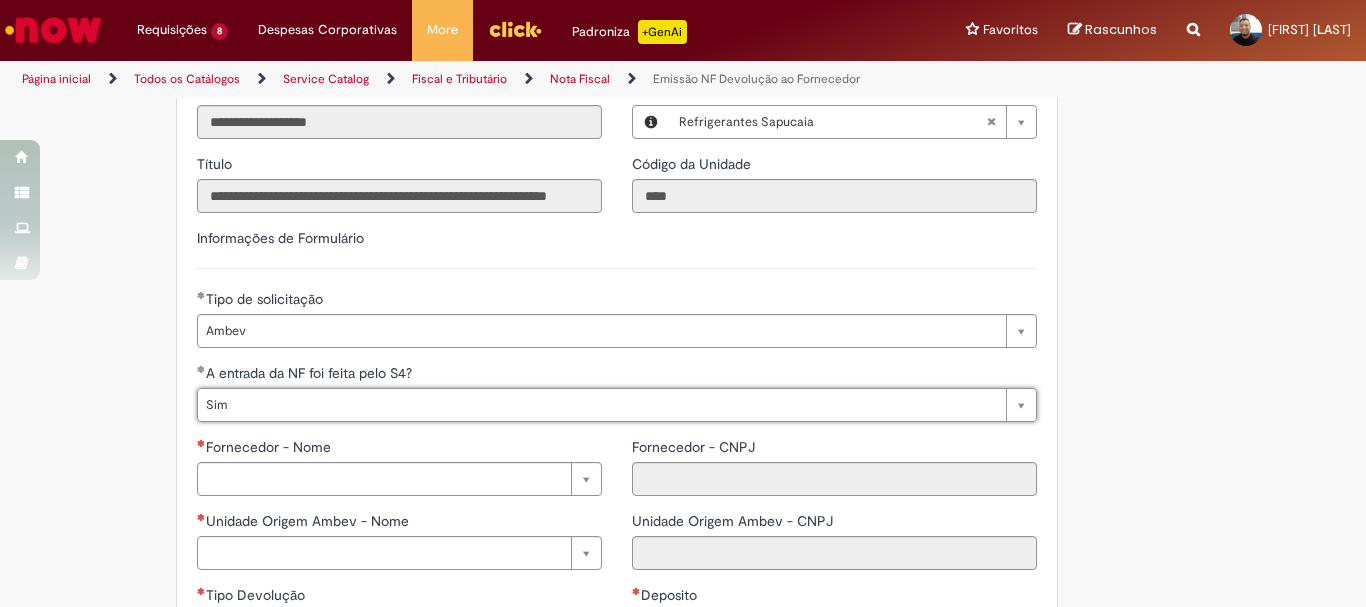 scroll, scrollTop: 800, scrollLeft: 0, axis: vertical 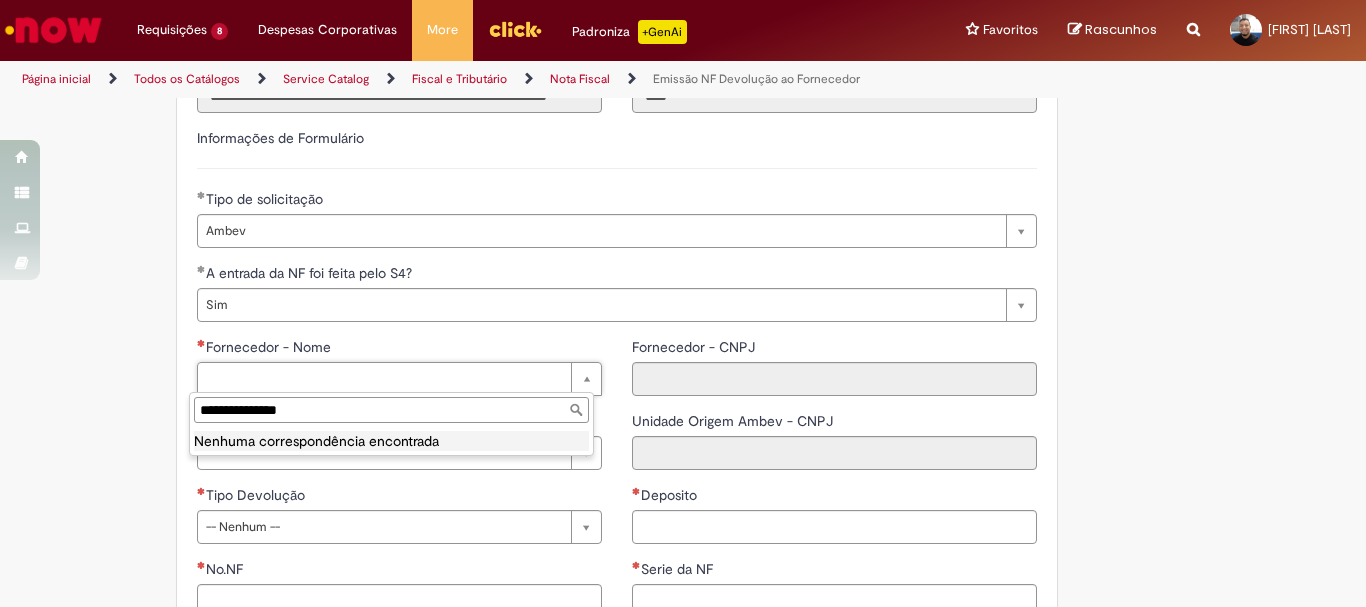 type on "**********" 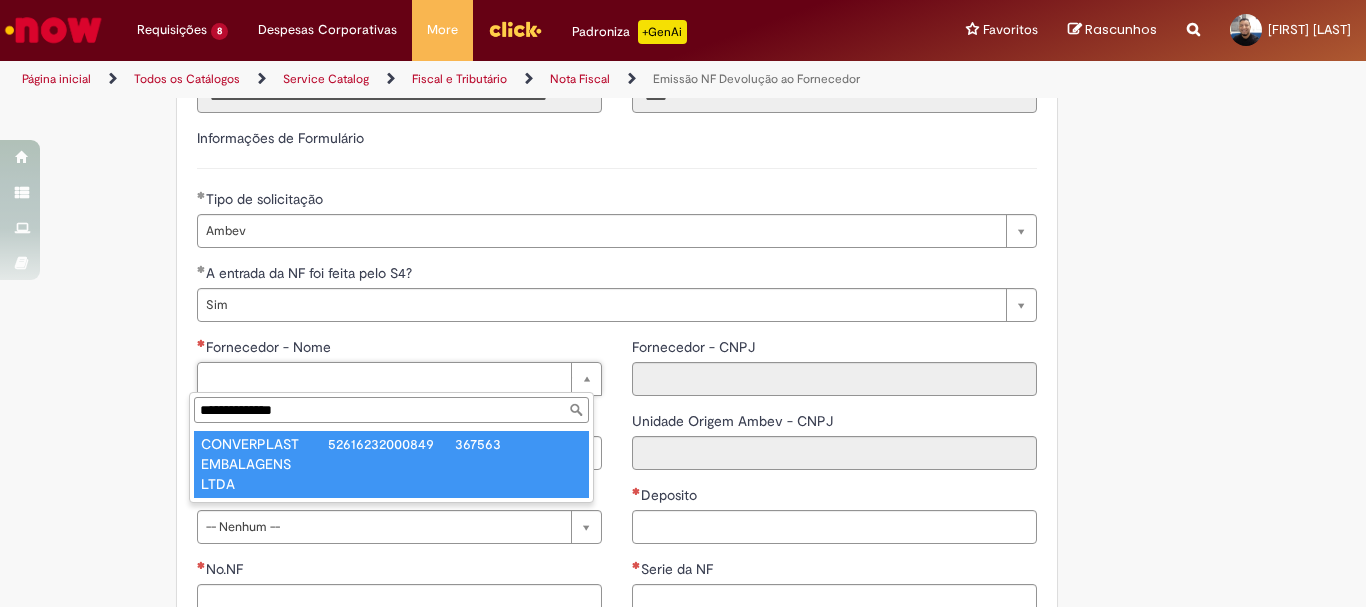 type on "**********" 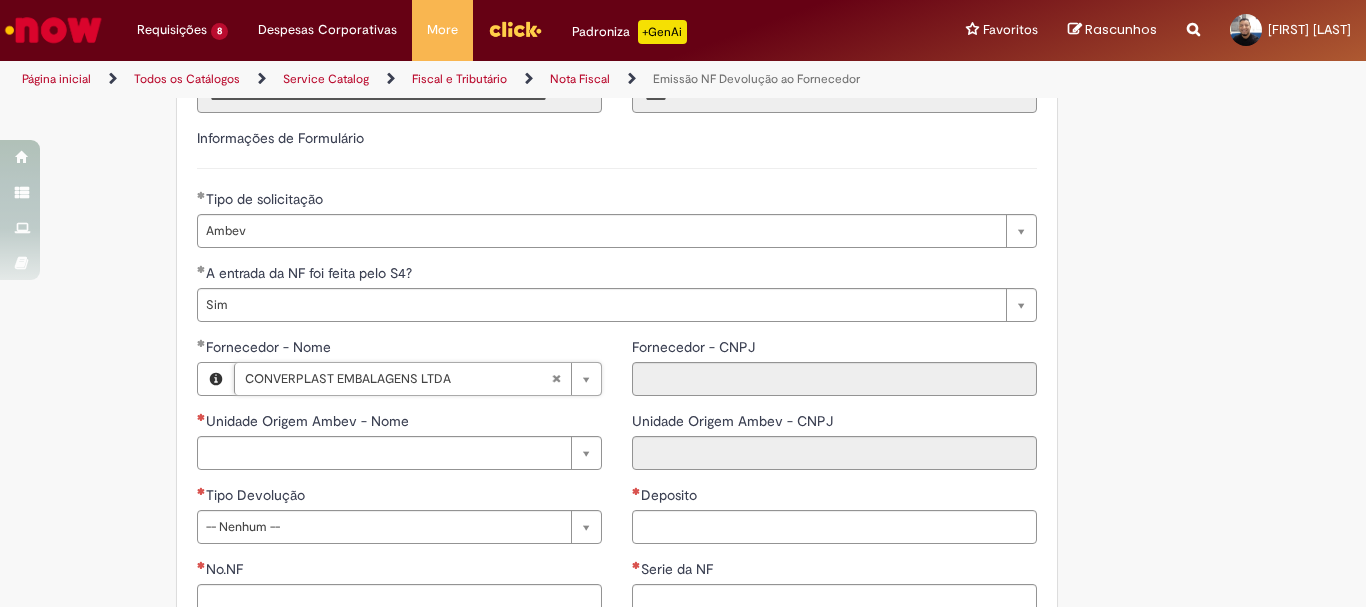 type on "**********" 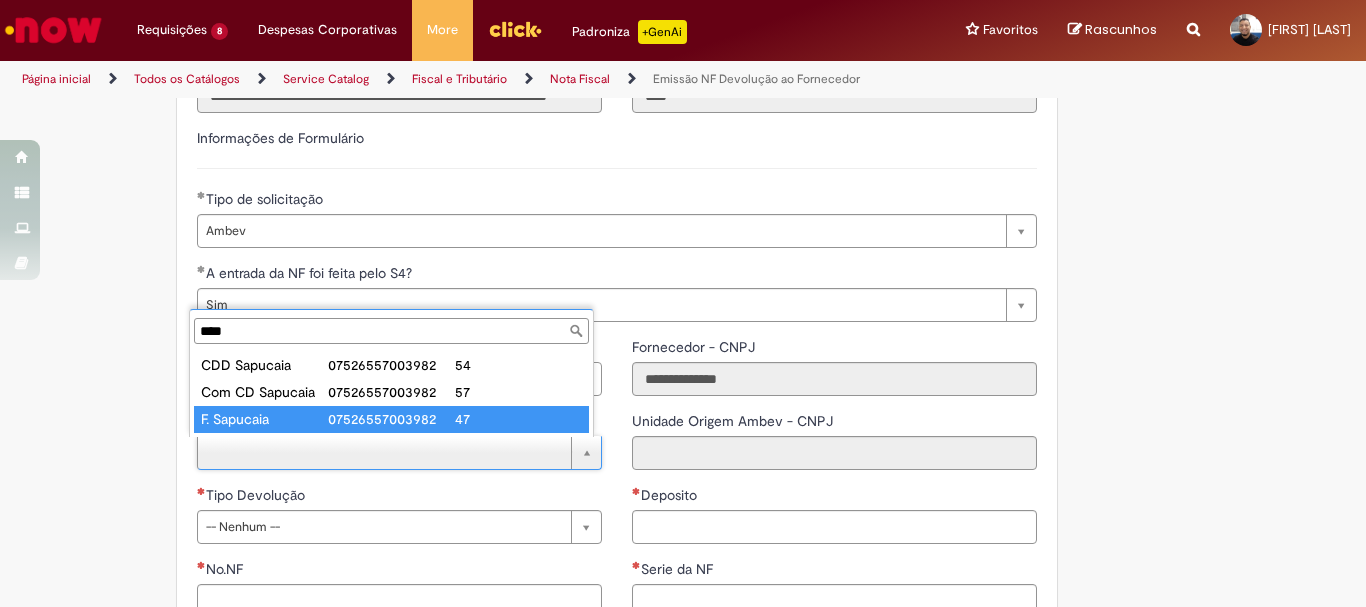 type on "****" 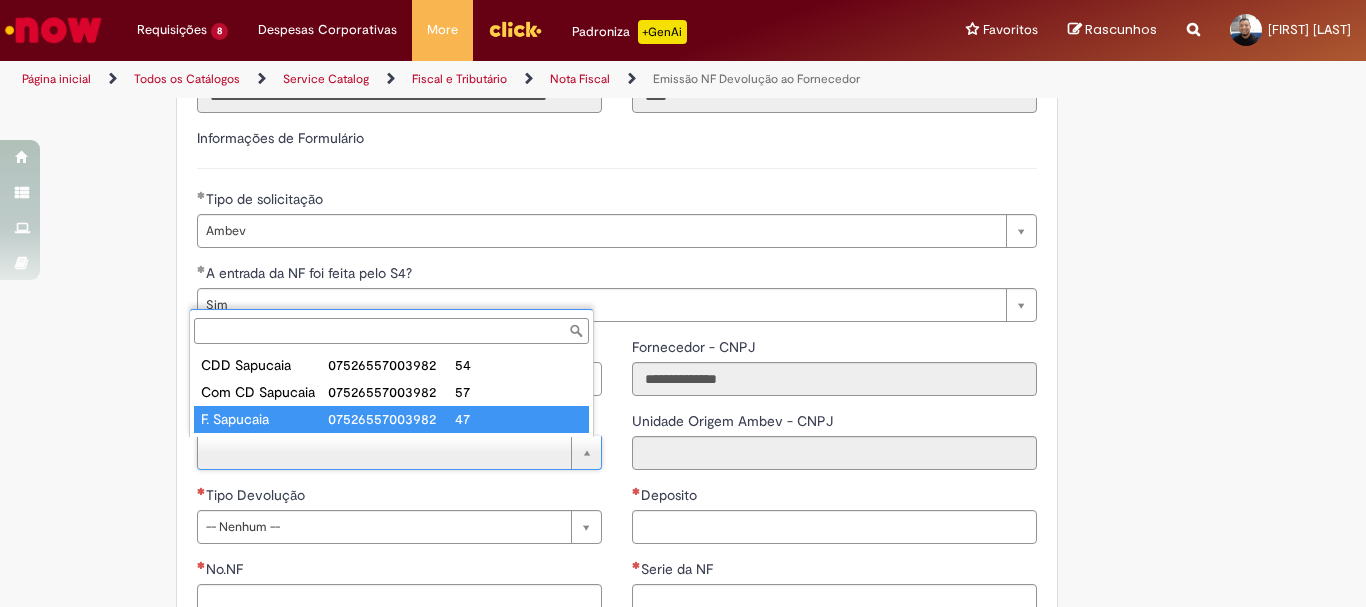 type on "**********" 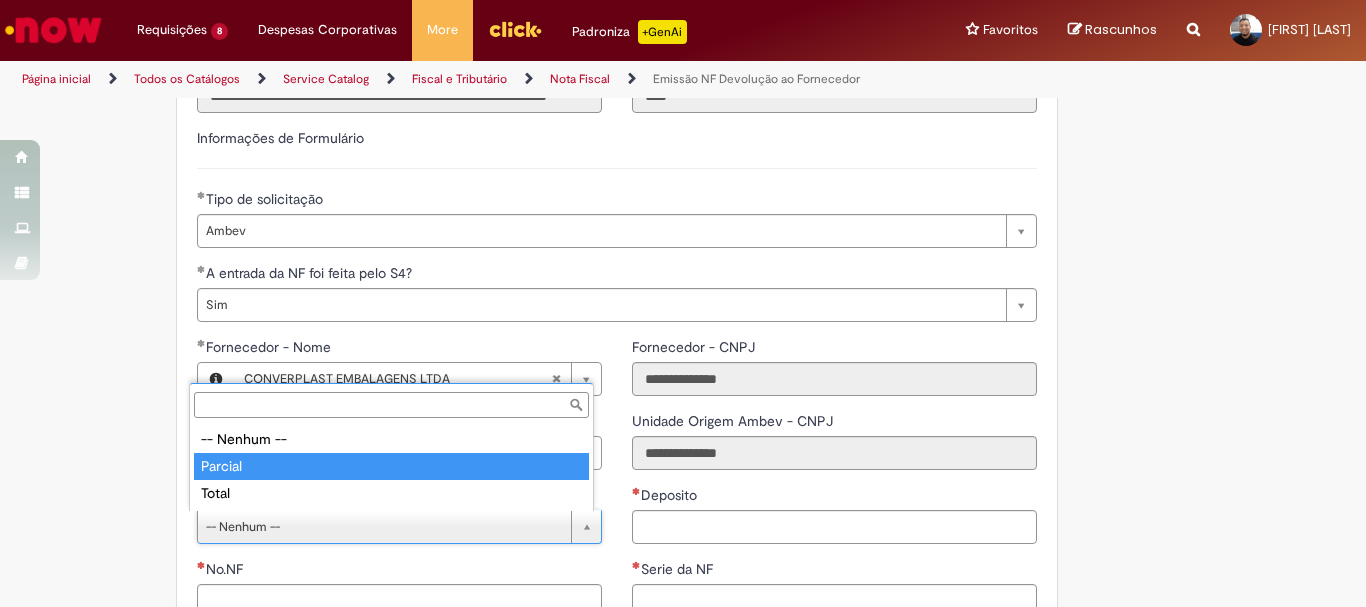type on "*******" 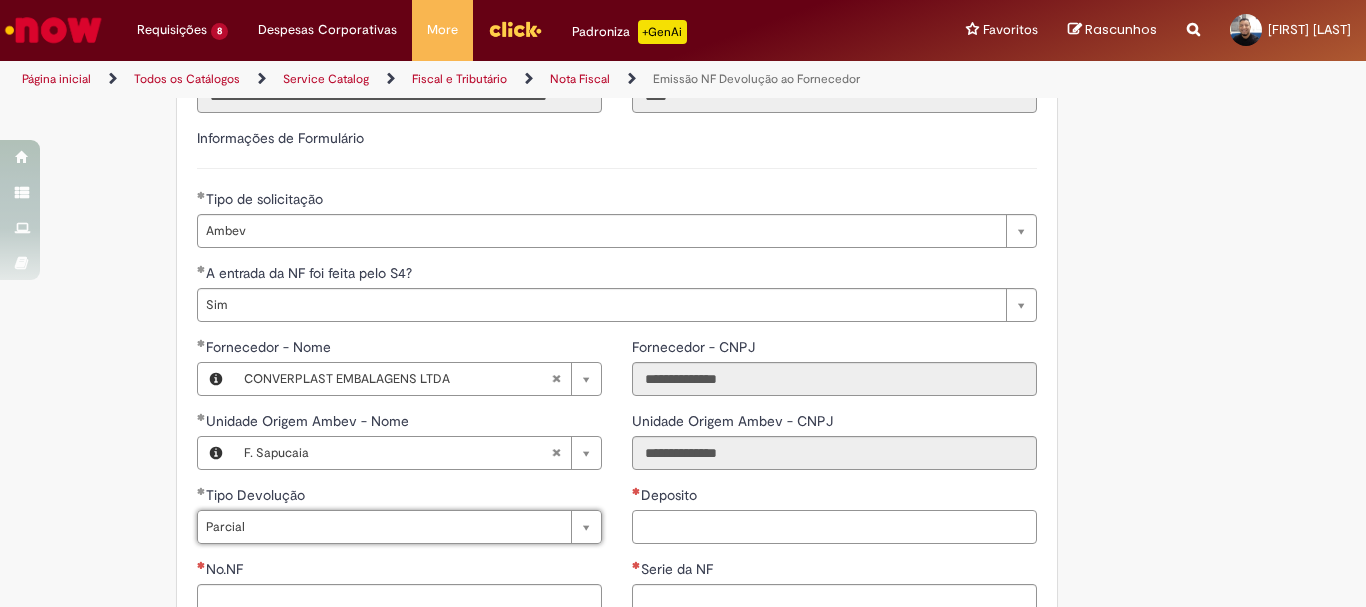 click on "Deposito" at bounding box center (834, 527) 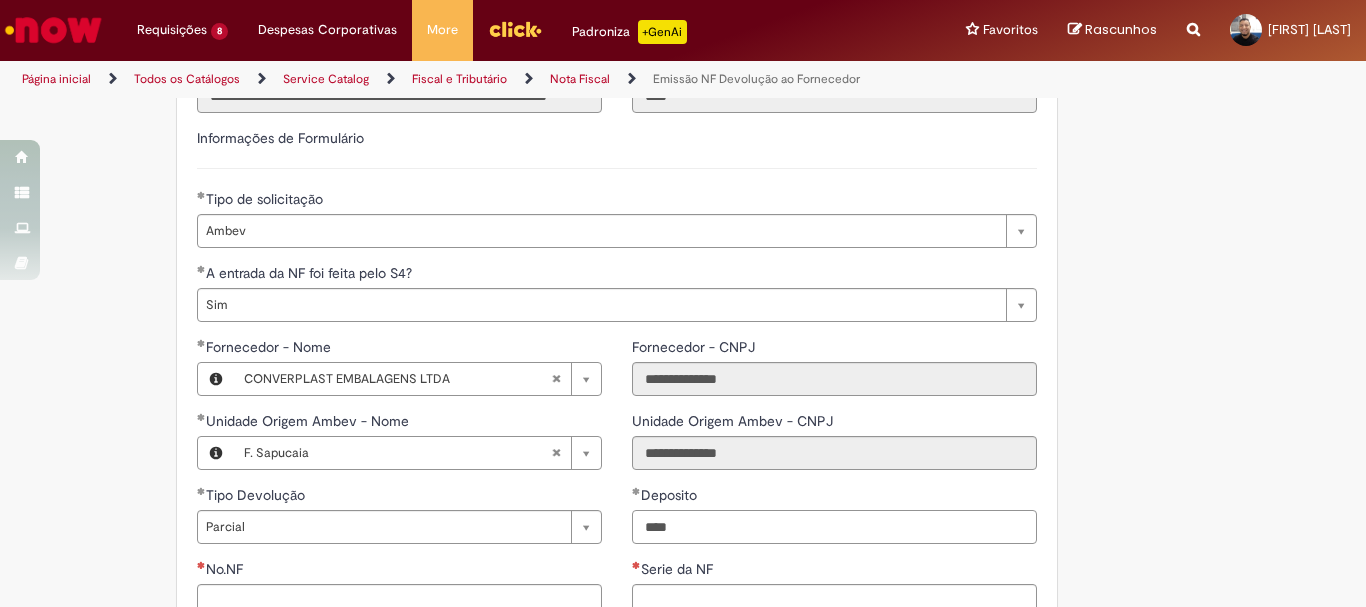 type on "****" 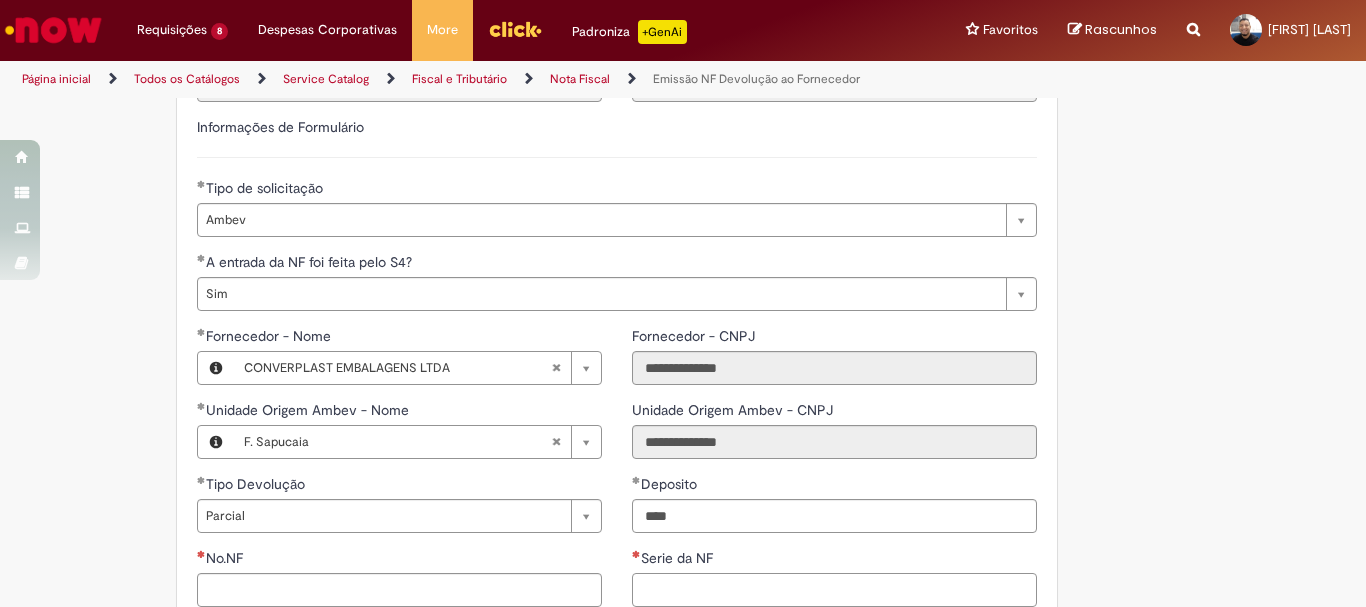 scroll, scrollTop: 911, scrollLeft: 0, axis: vertical 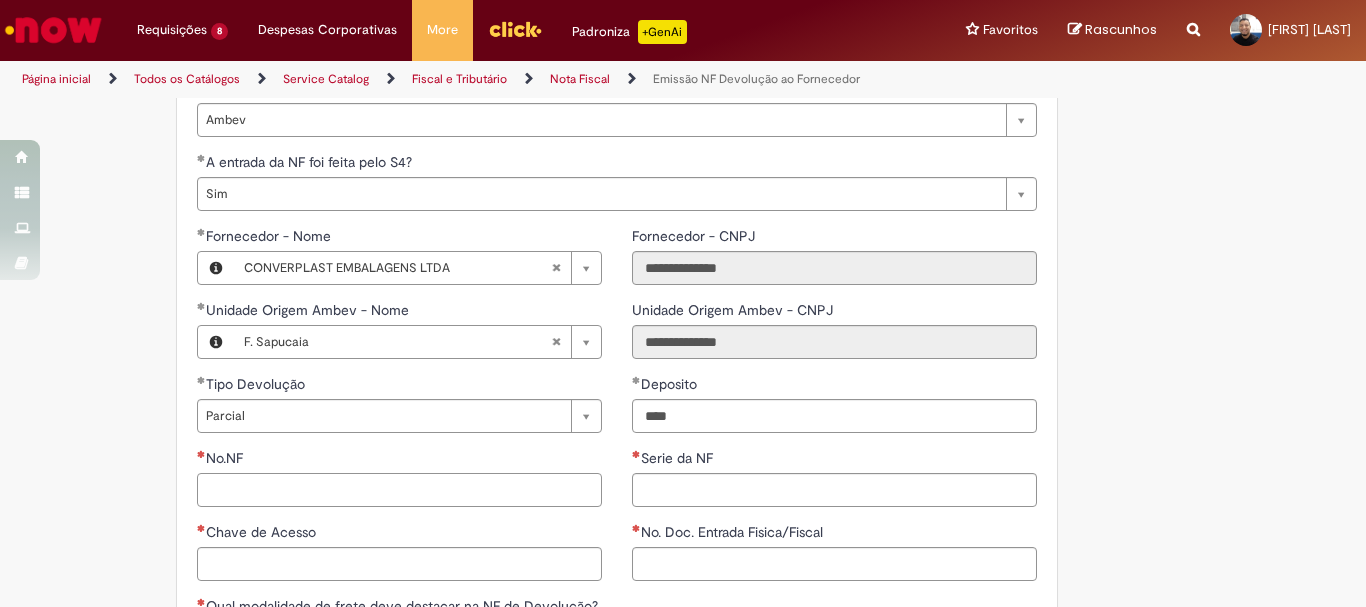 click on "No.NF" at bounding box center [399, 490] 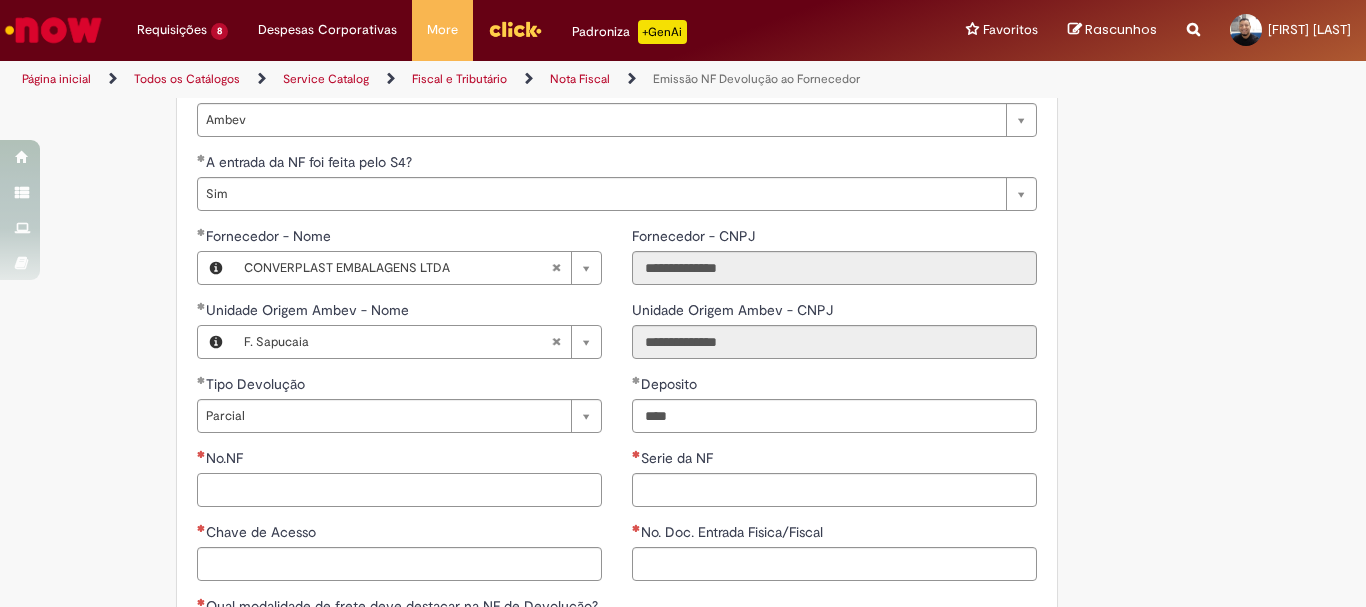paste on "*********" 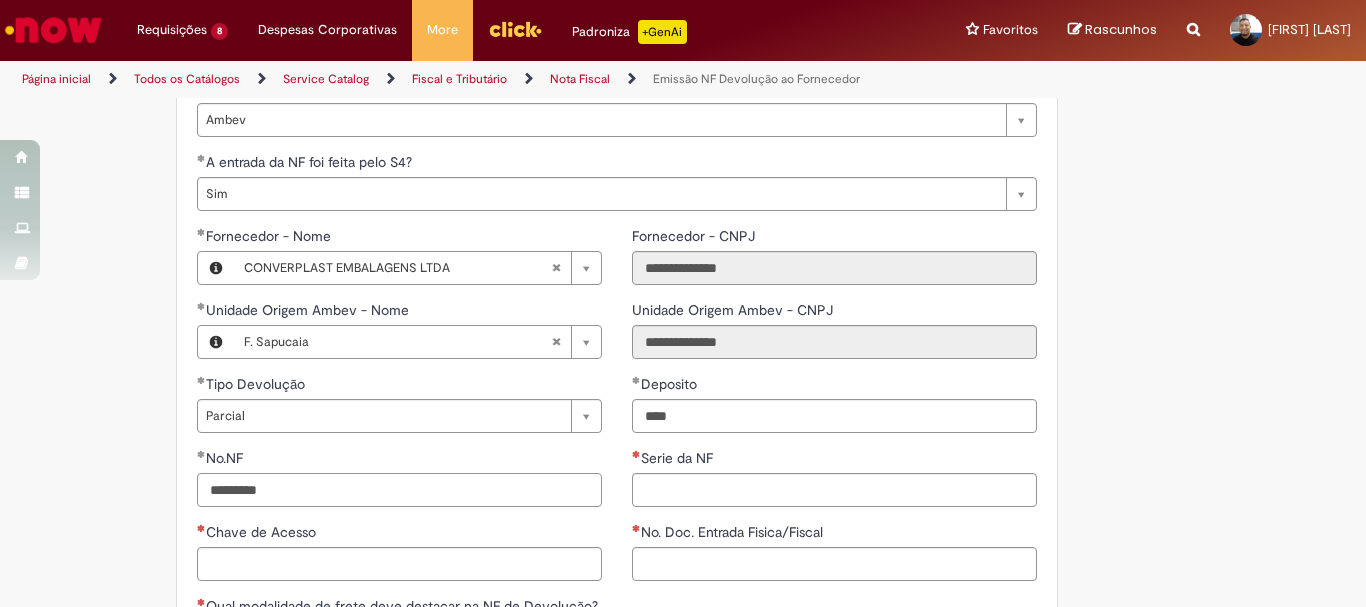 type on "*********" 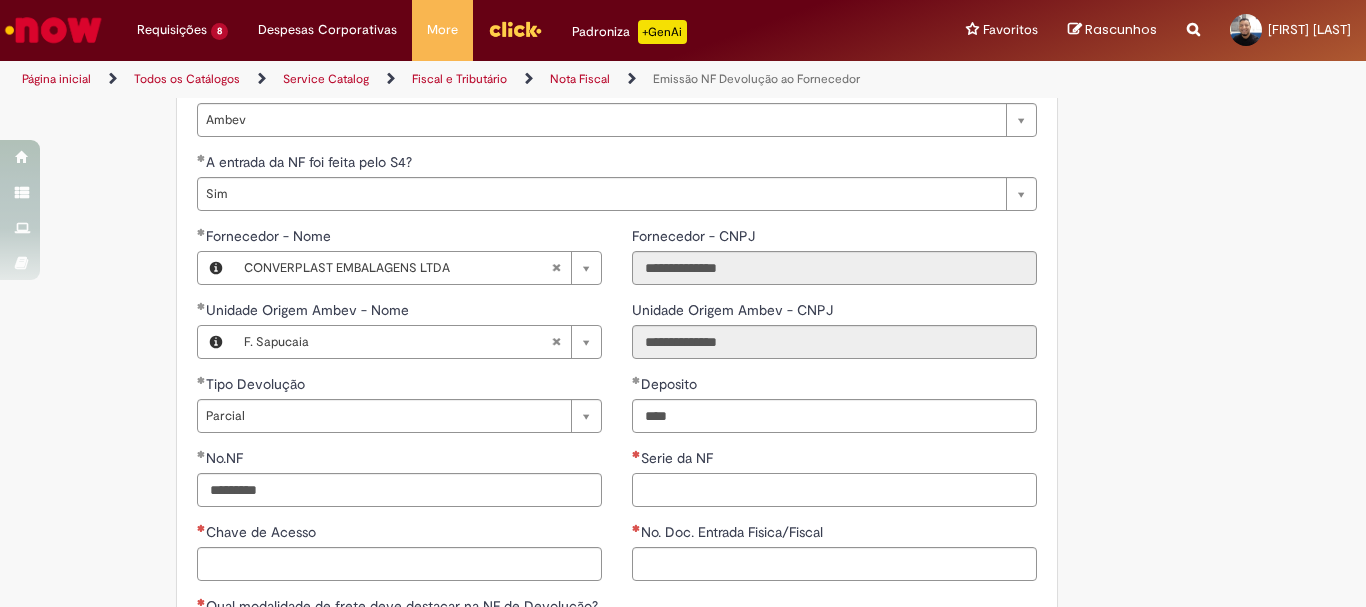 click on "Serie da NF" at bounding box center (834, 490) 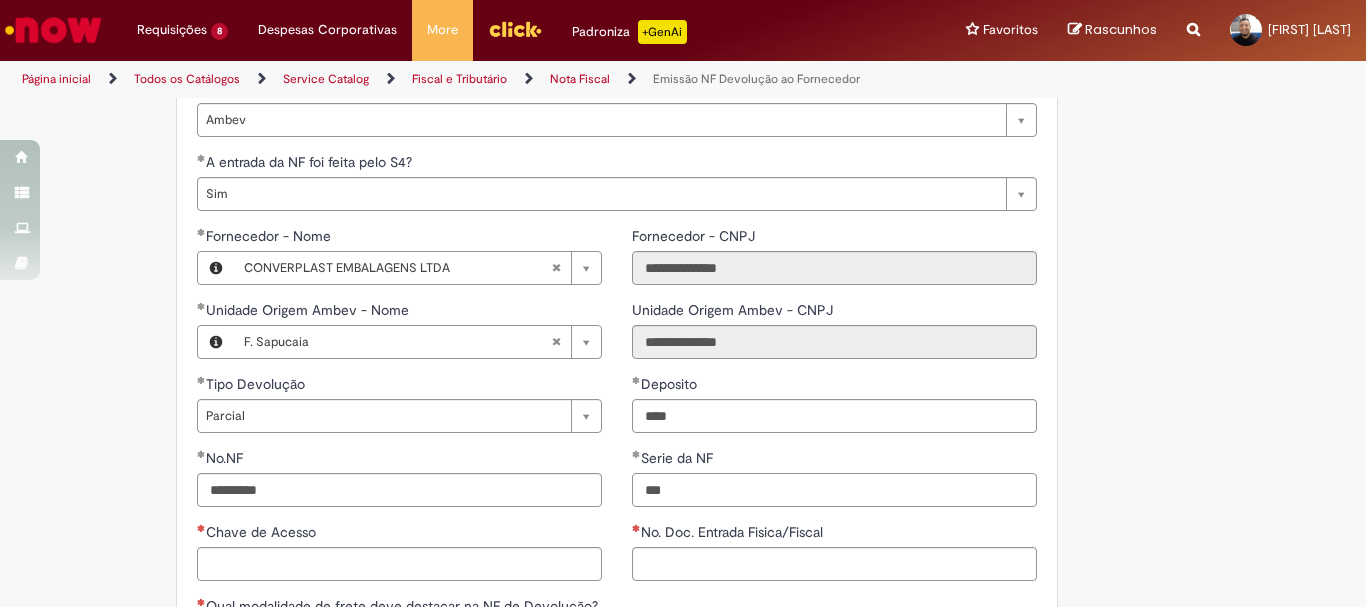 type on "***" 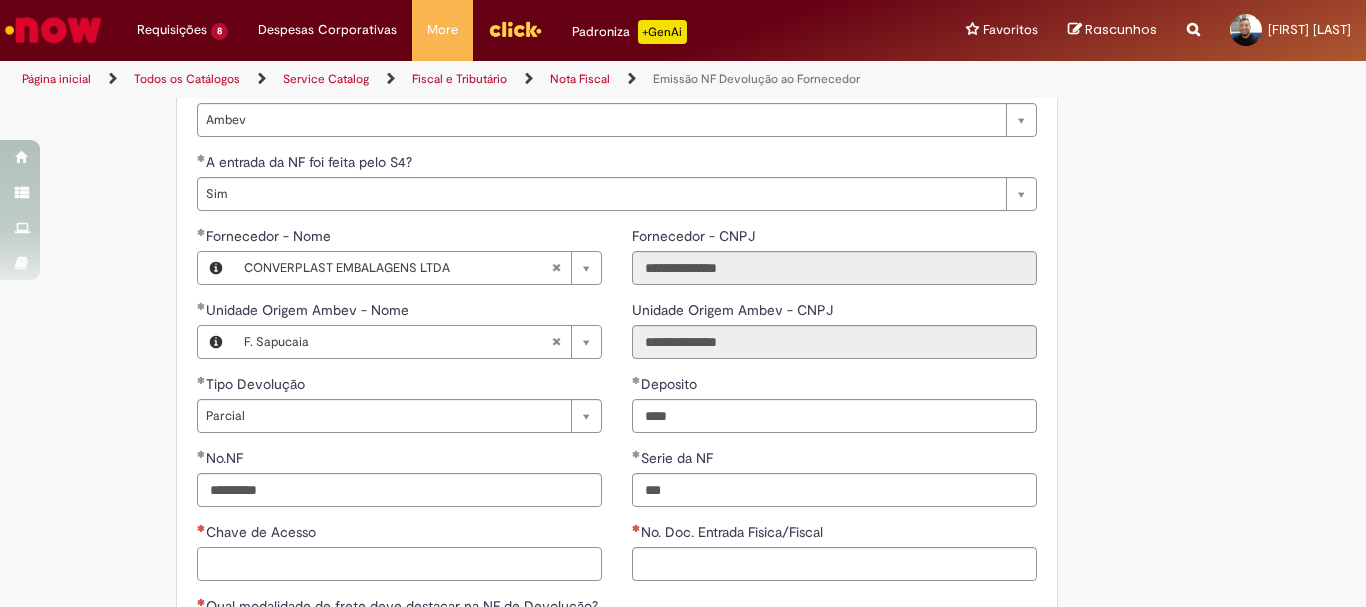 click on "Chave de Acesso" at bounding box center (399, 564) 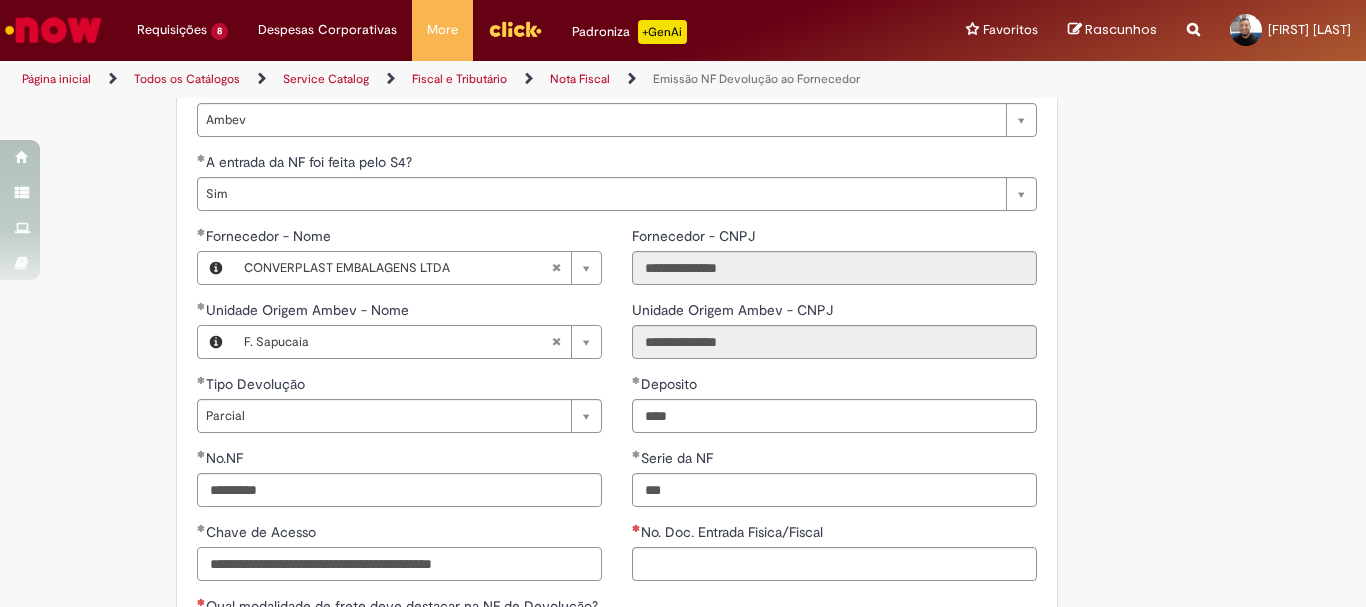 type on "**********" 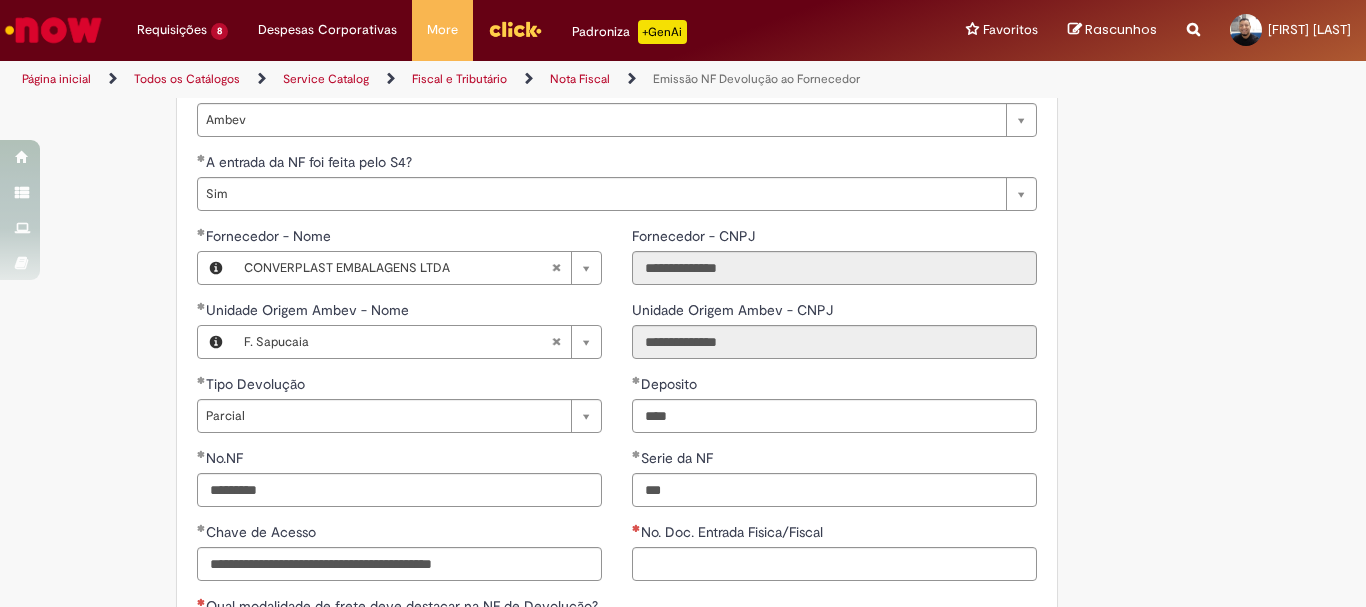 click on "**********" at bounding box center (834, 448) 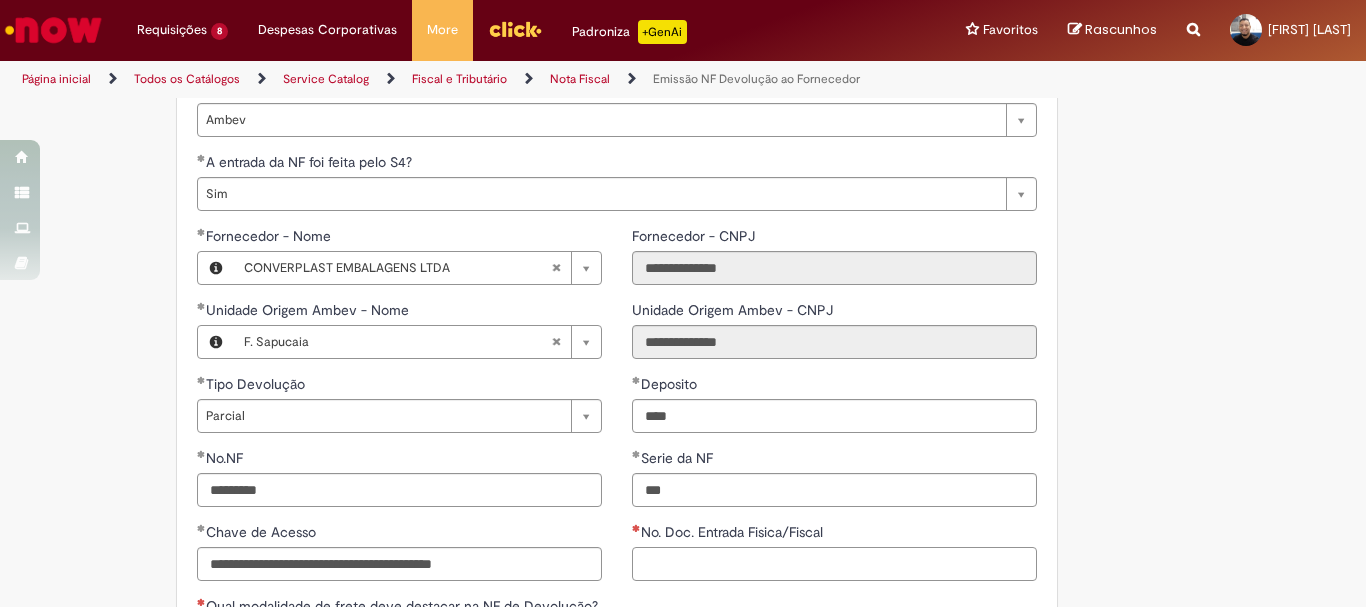drag, startPoint x: 639, startPoint y: 556, endPoint x: 640, endPoint y: 522, distance: 34.0147 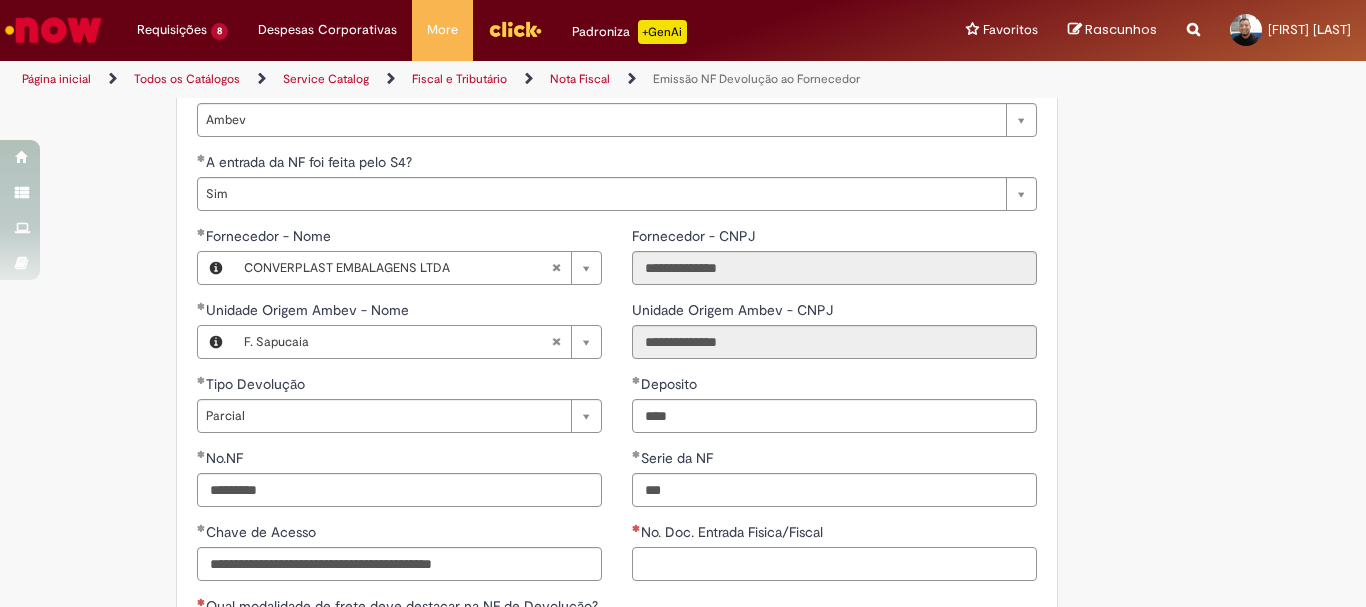 paste on "**********" 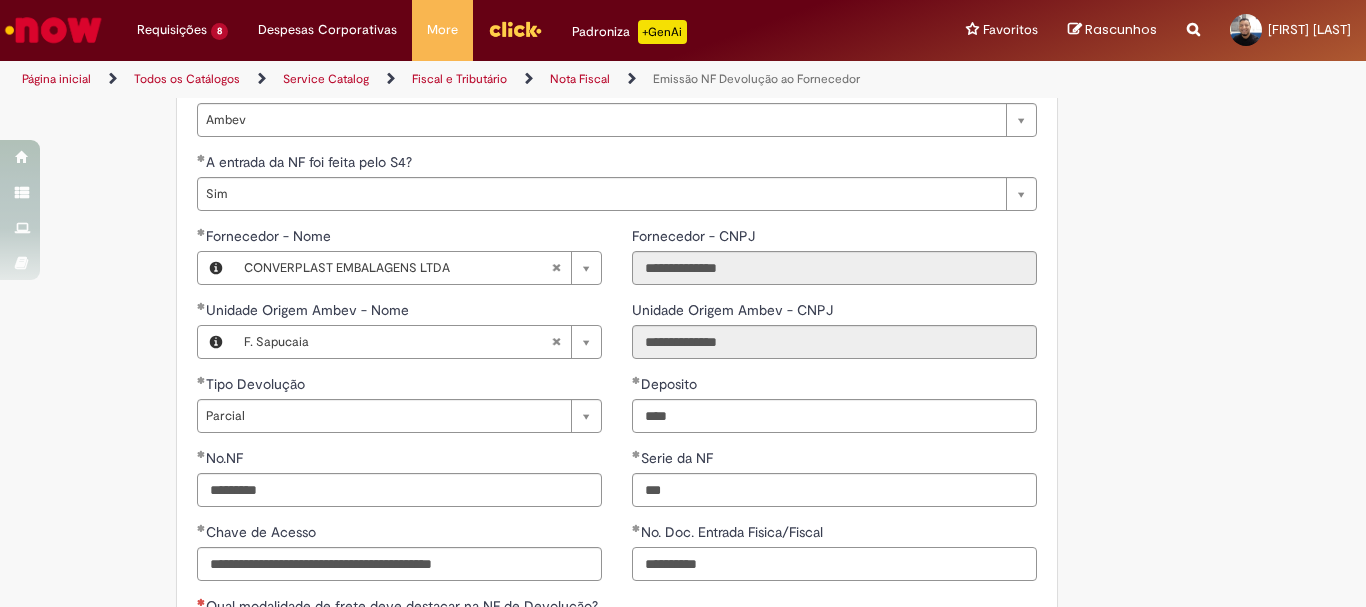 type on "**********" 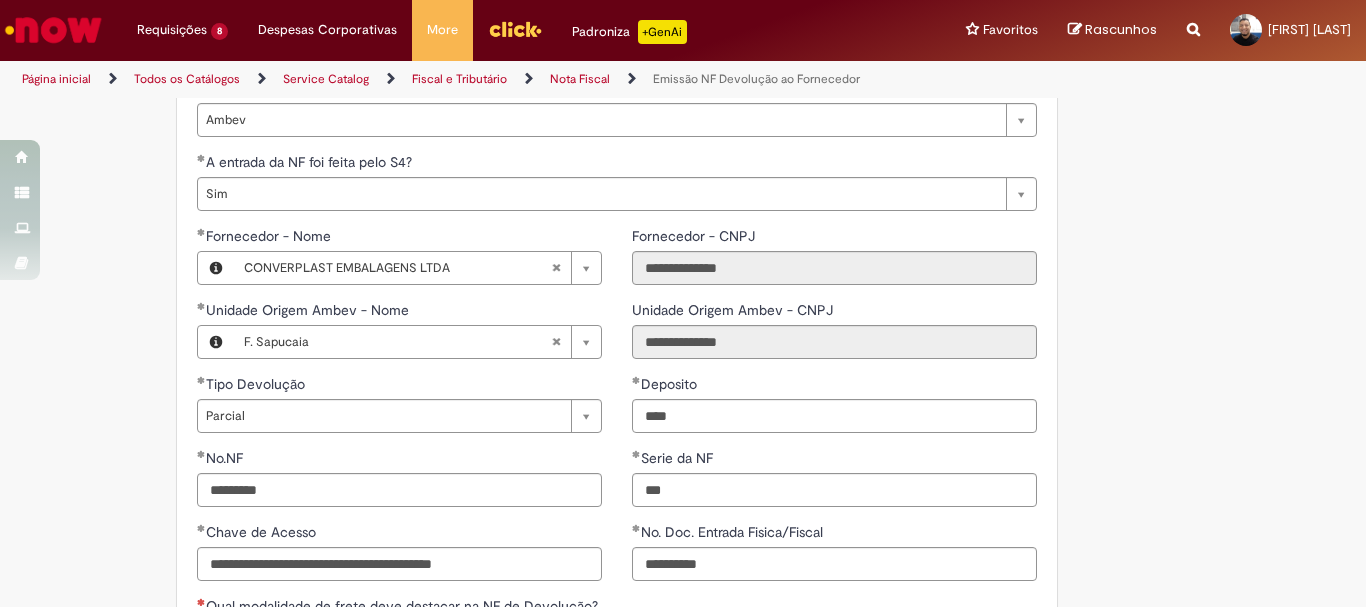 click on "**********" at bounding box center (683, 279) 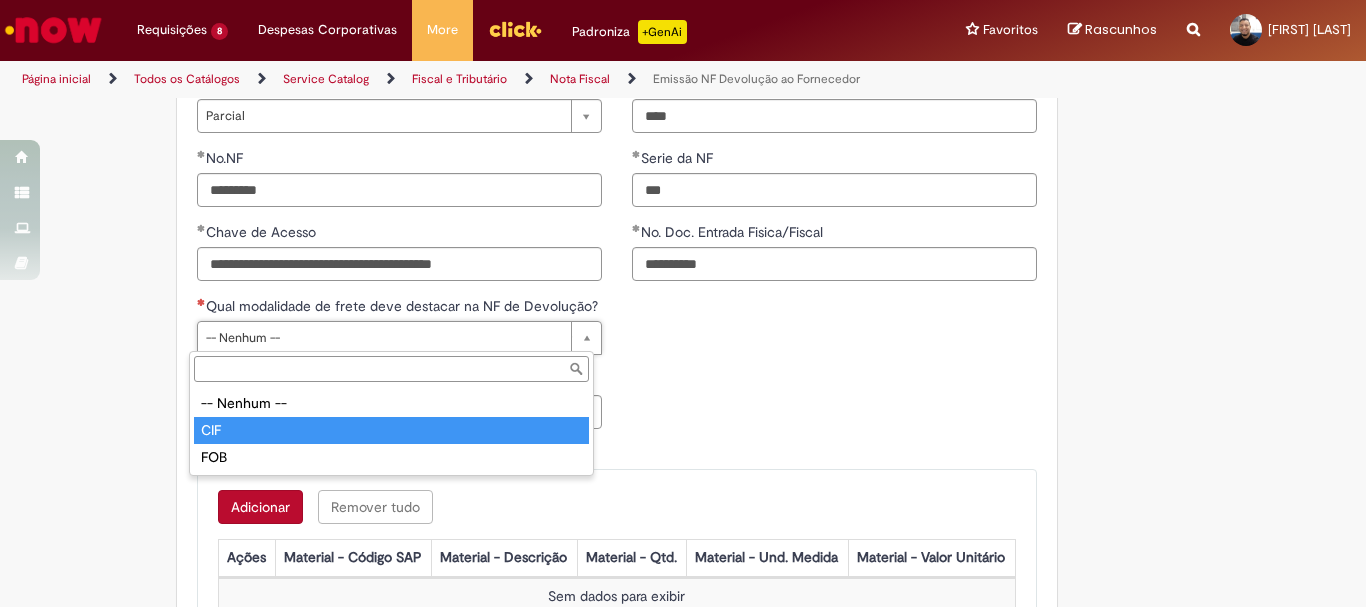 type on "***" 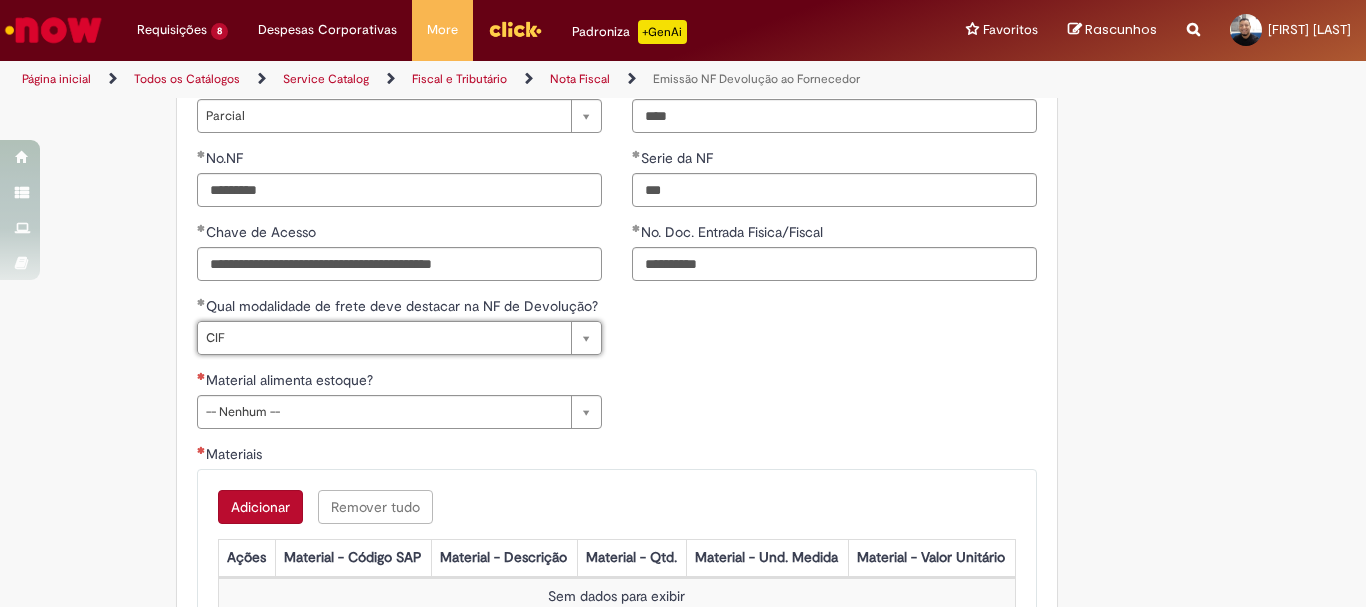 click on "**********" at bounding box center (617, 370) 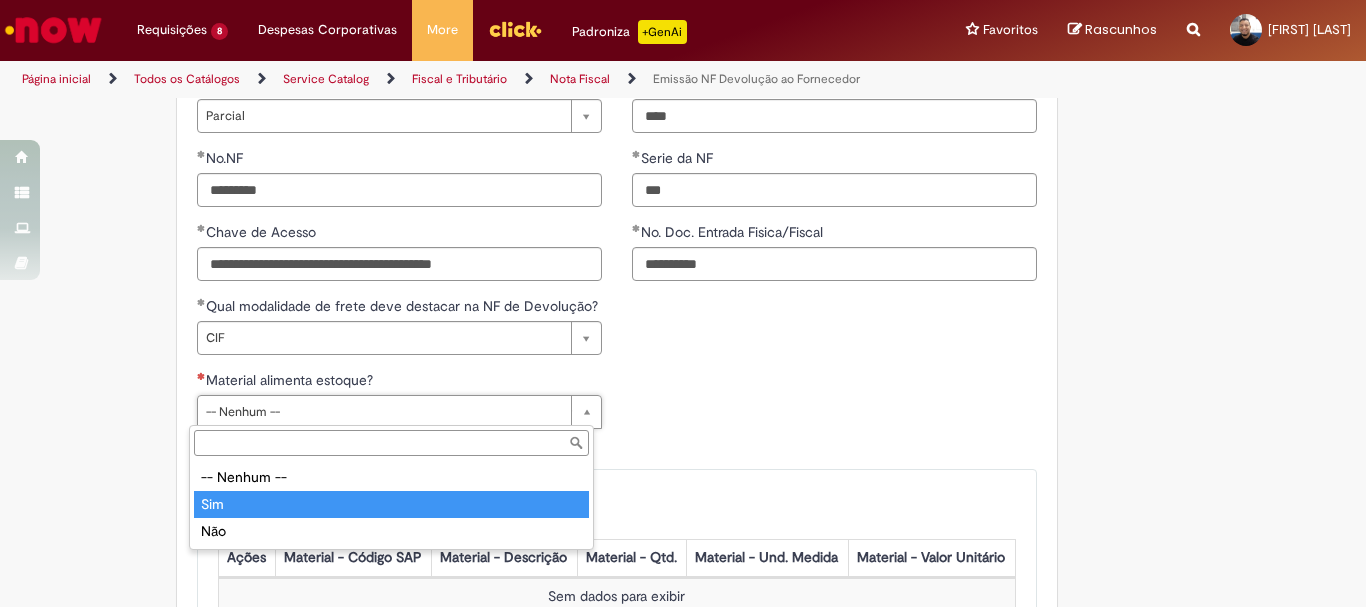 type on "***" 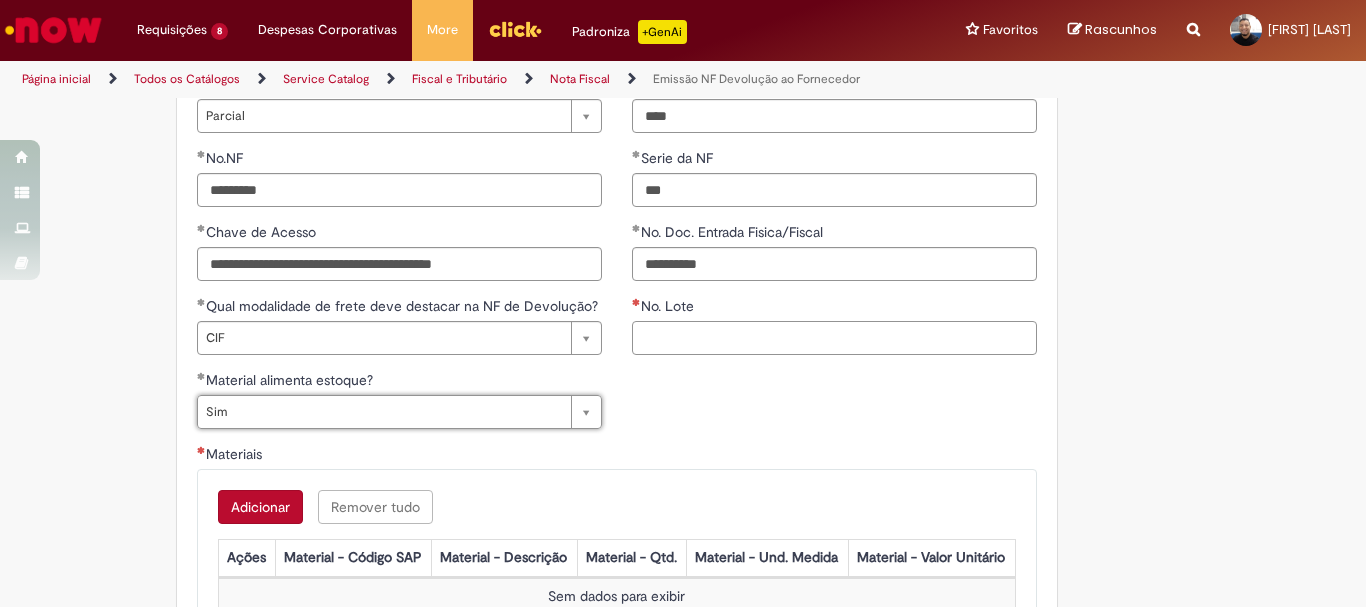 drag, startPoint x: 697, startPoint y: 321, endPoint x: 675, endPoint y: 306, distance: 26.627054 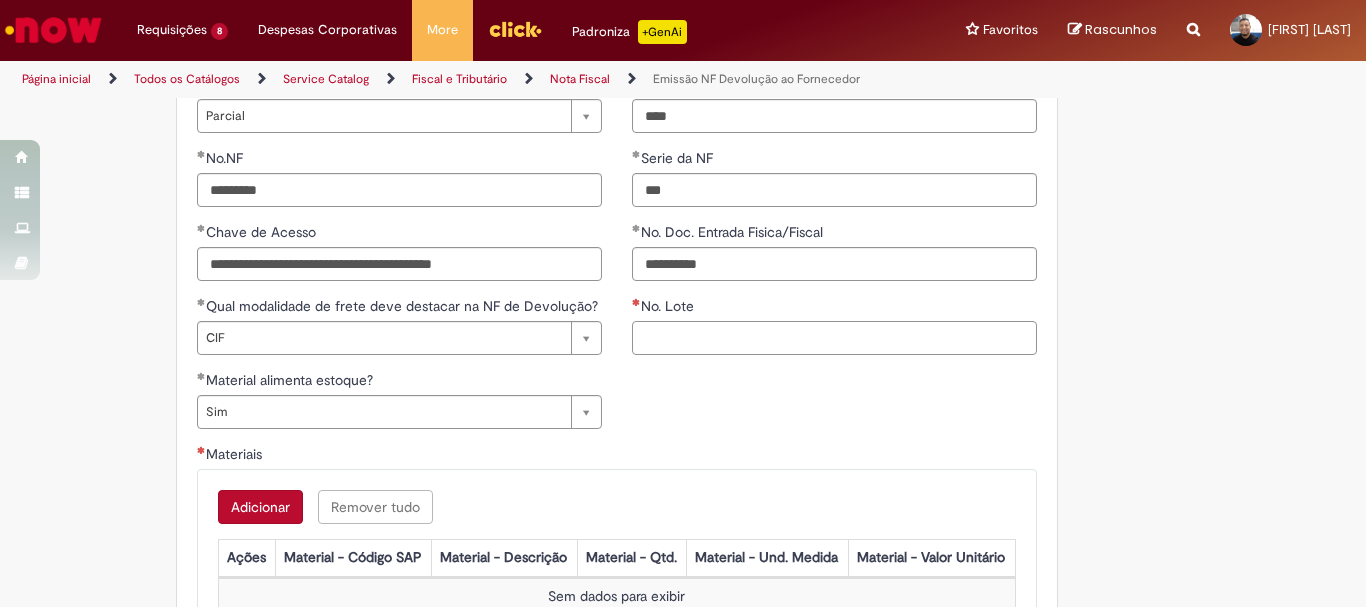 paste on "**********" 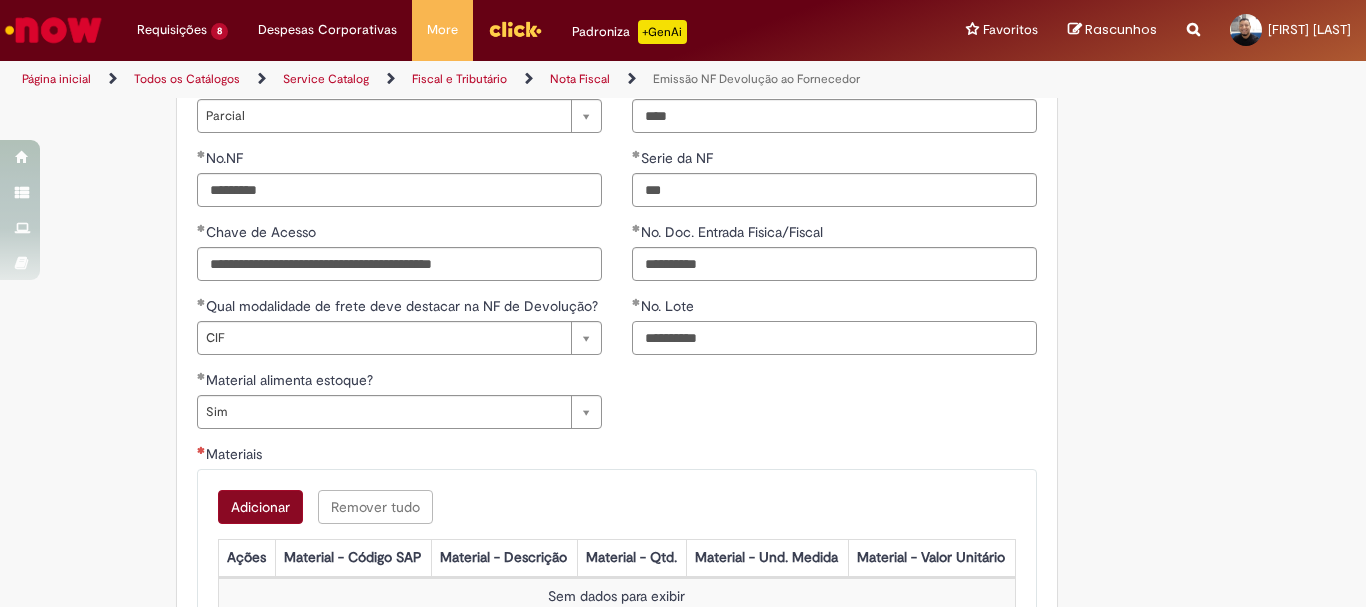 type on "**********" 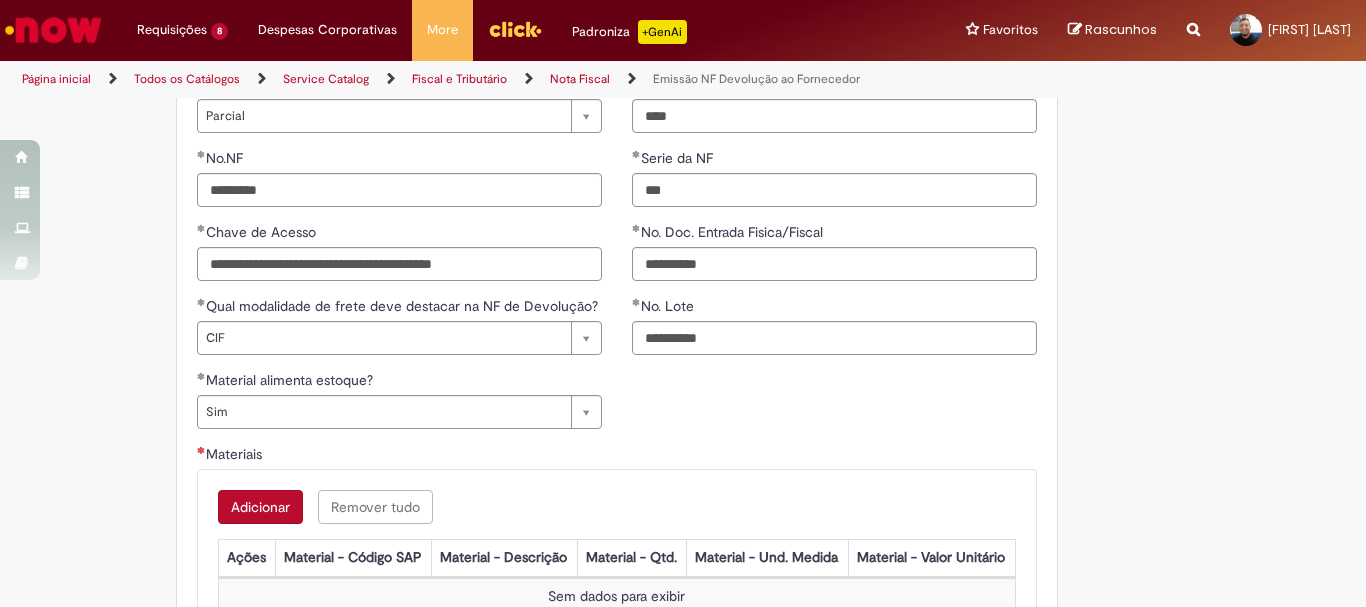 click on "Adicionar" at bounding box center (260, 507) 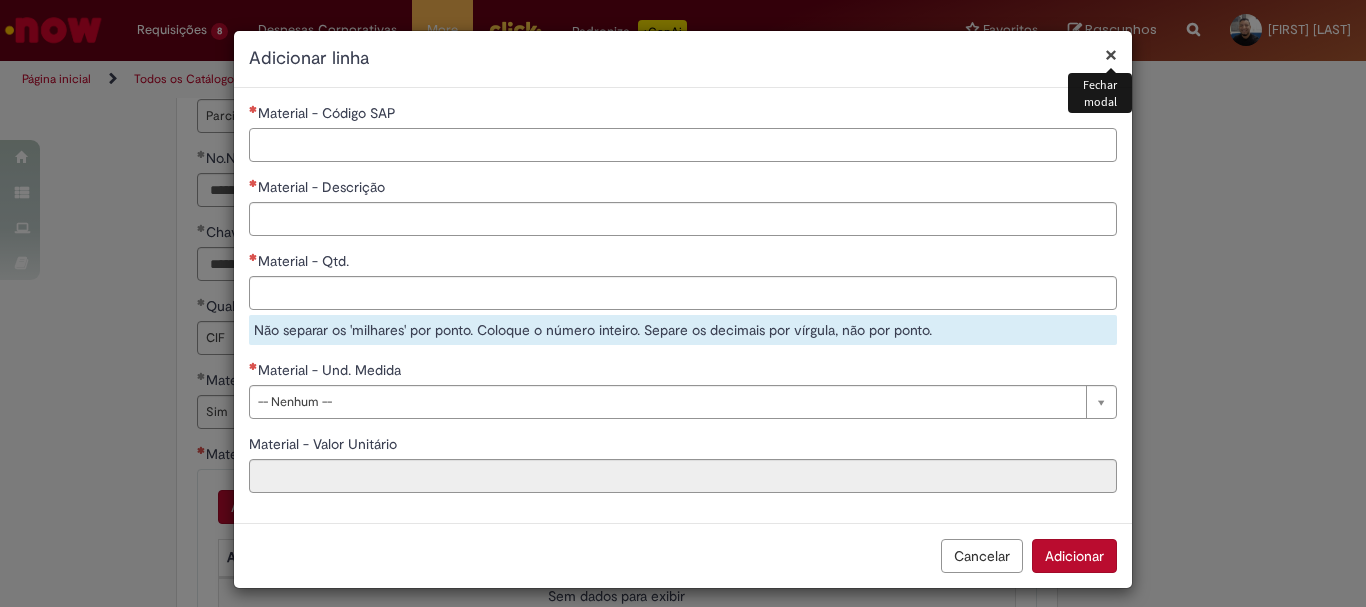 click on "Material - Código SAP" at bounding box center (683, 145) 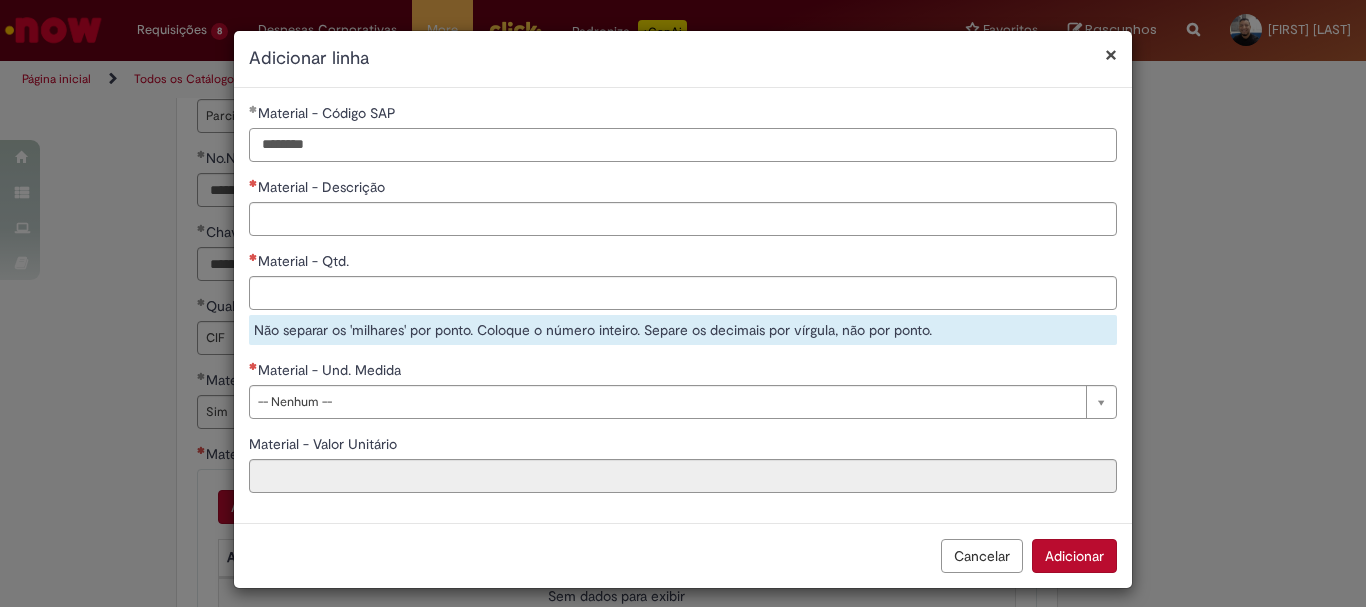 type on "********" 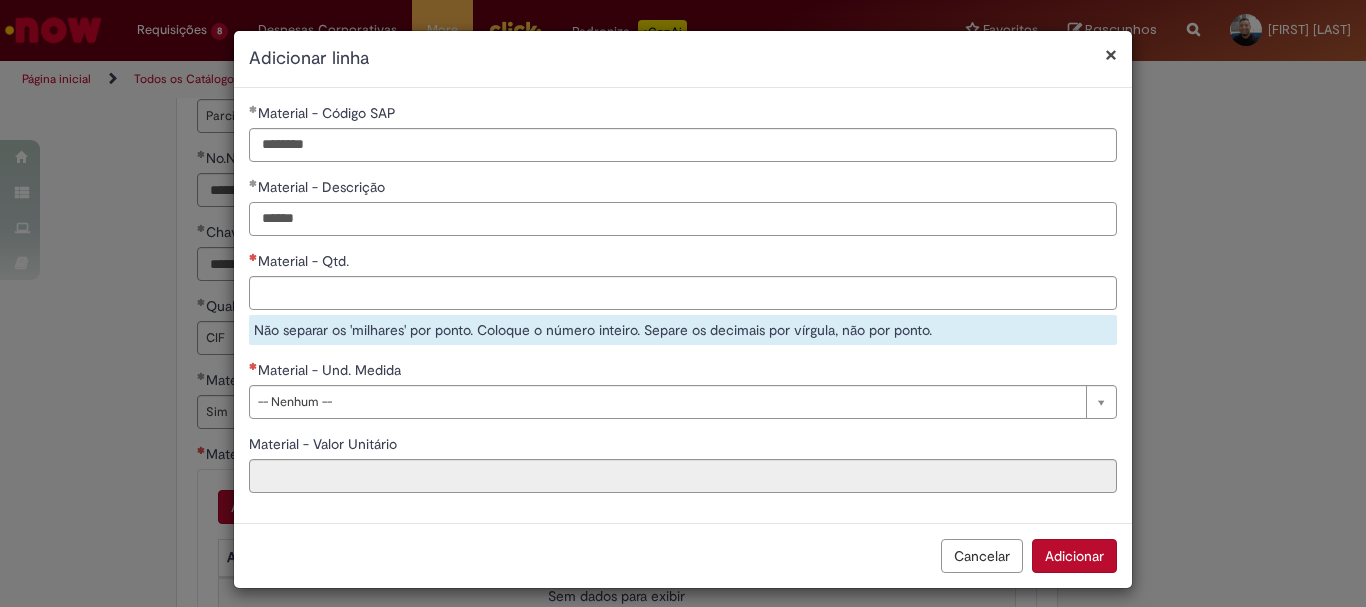 type on "******" 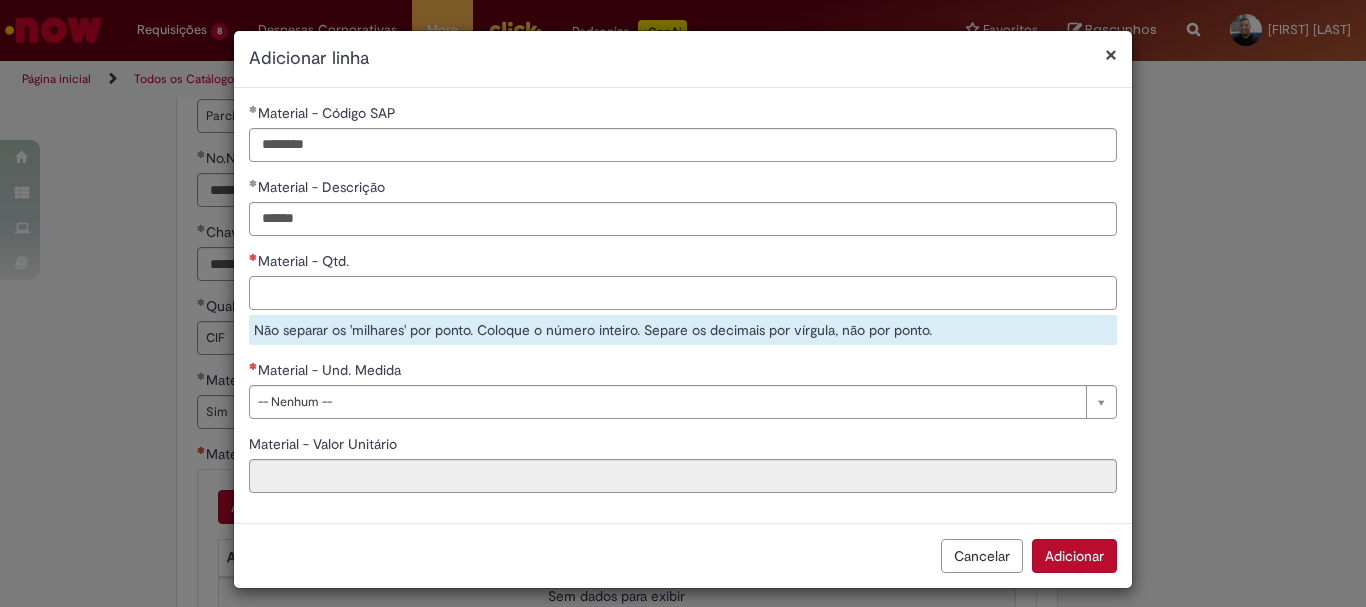 click on "Material - Qtd." at bounding box center (683, 293) 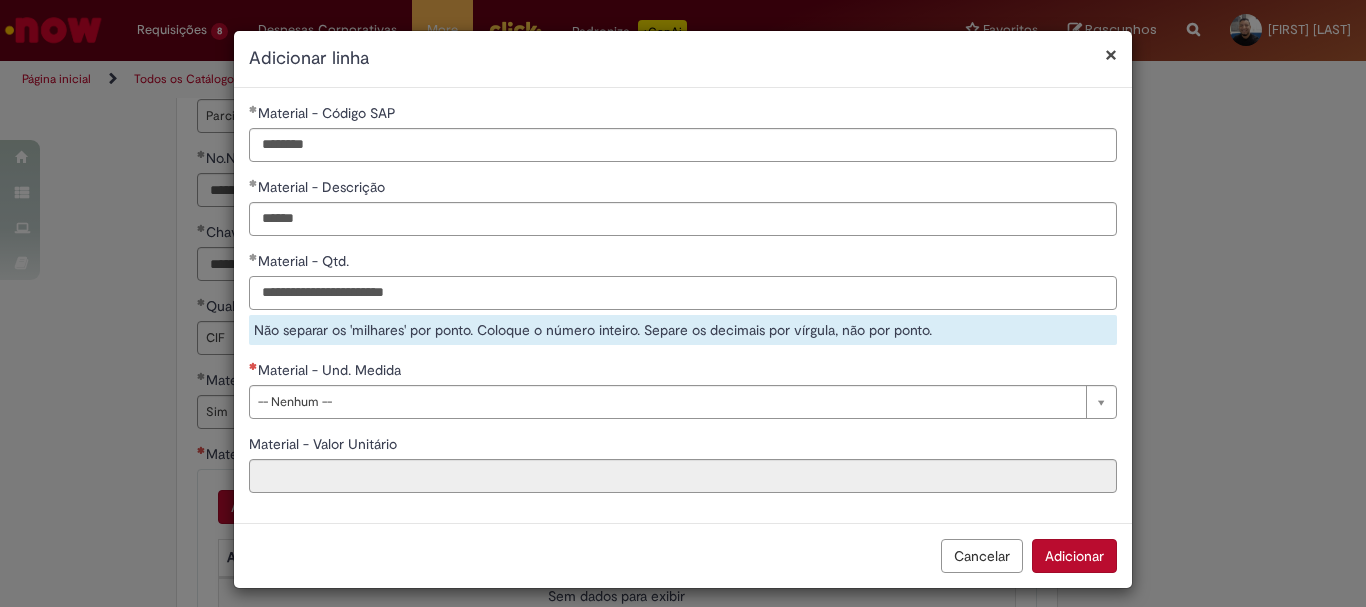 type on "**********" 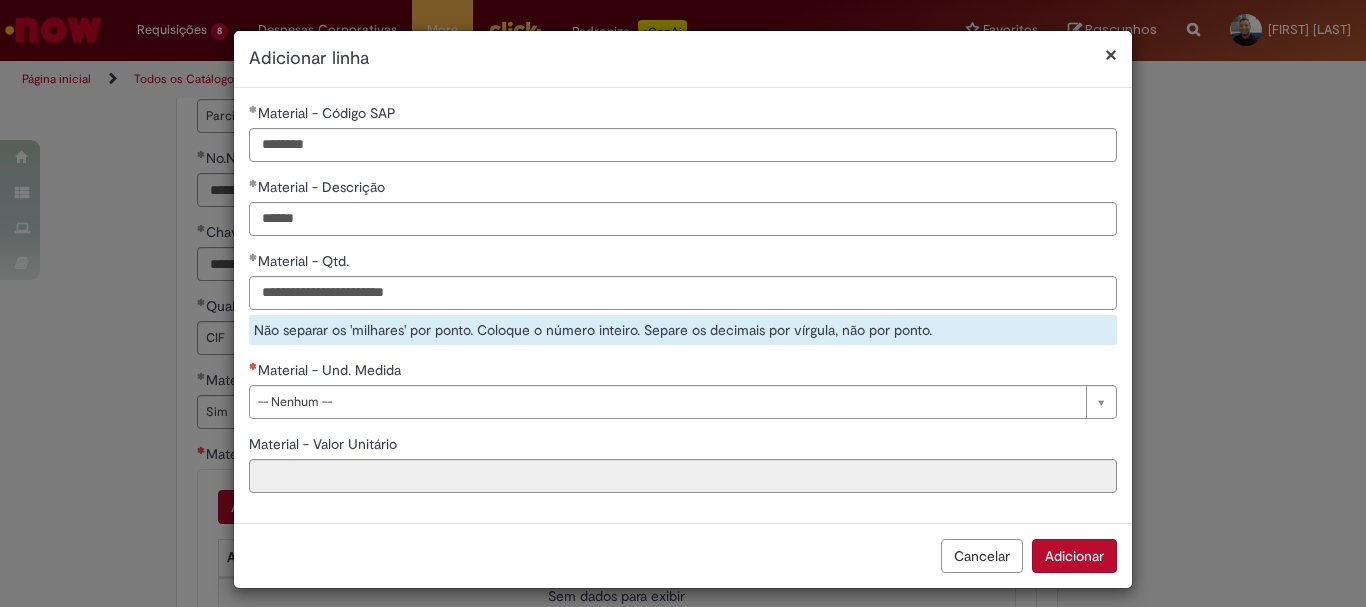 type 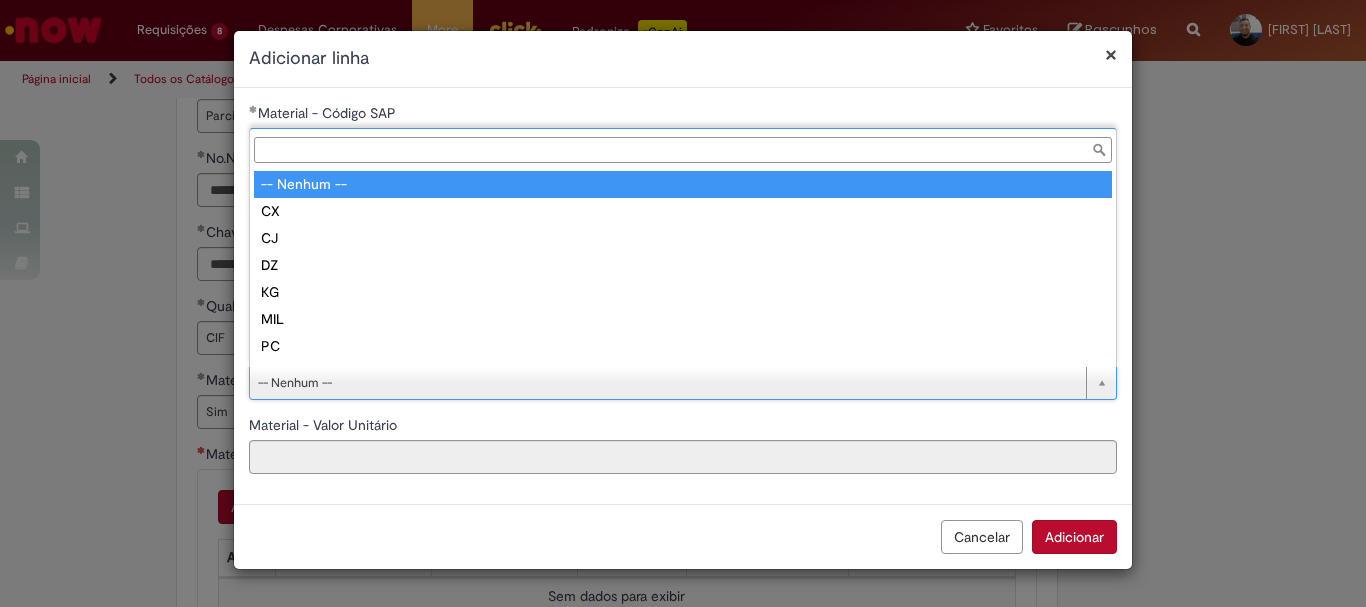 scroll, scrollTop: 16, scrollLeft: 0, axis: vertical 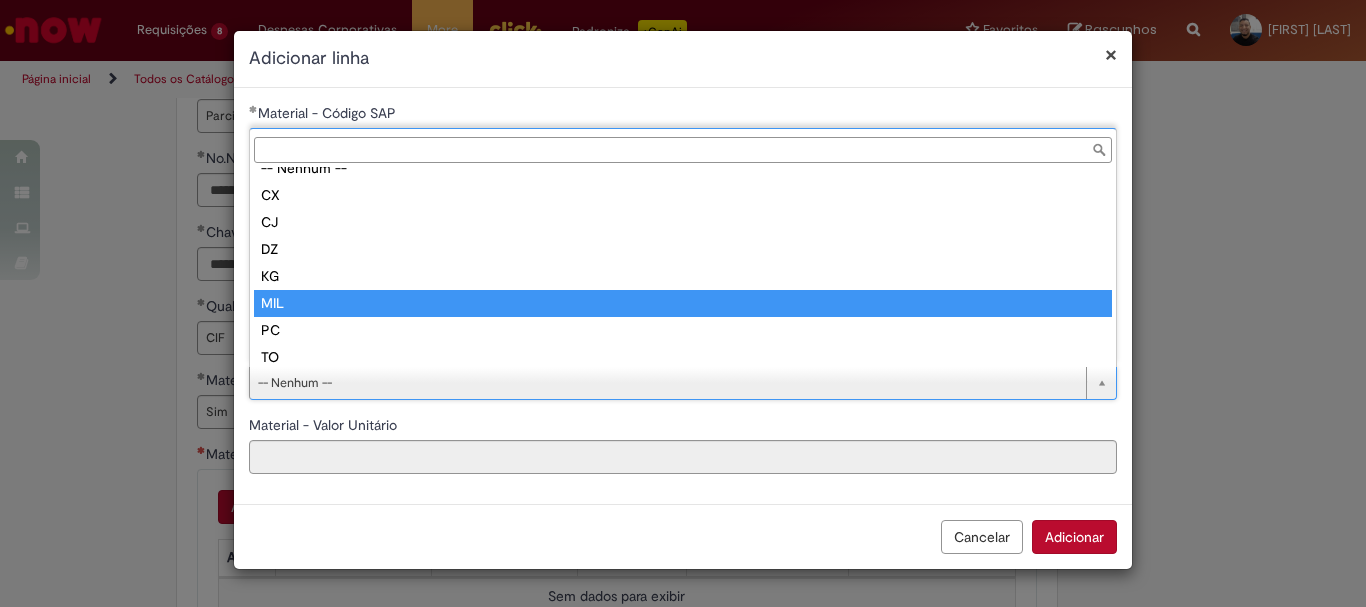 type on "***" 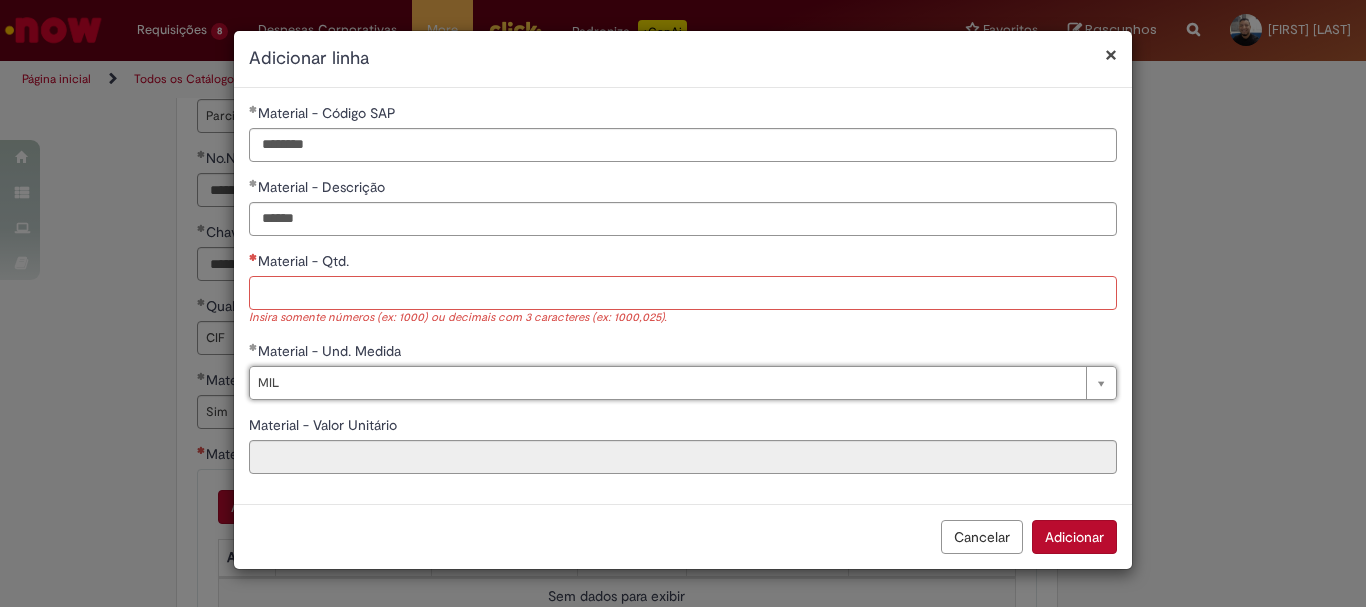 click on "Material - Qtd." at bounding box center [683, 293] 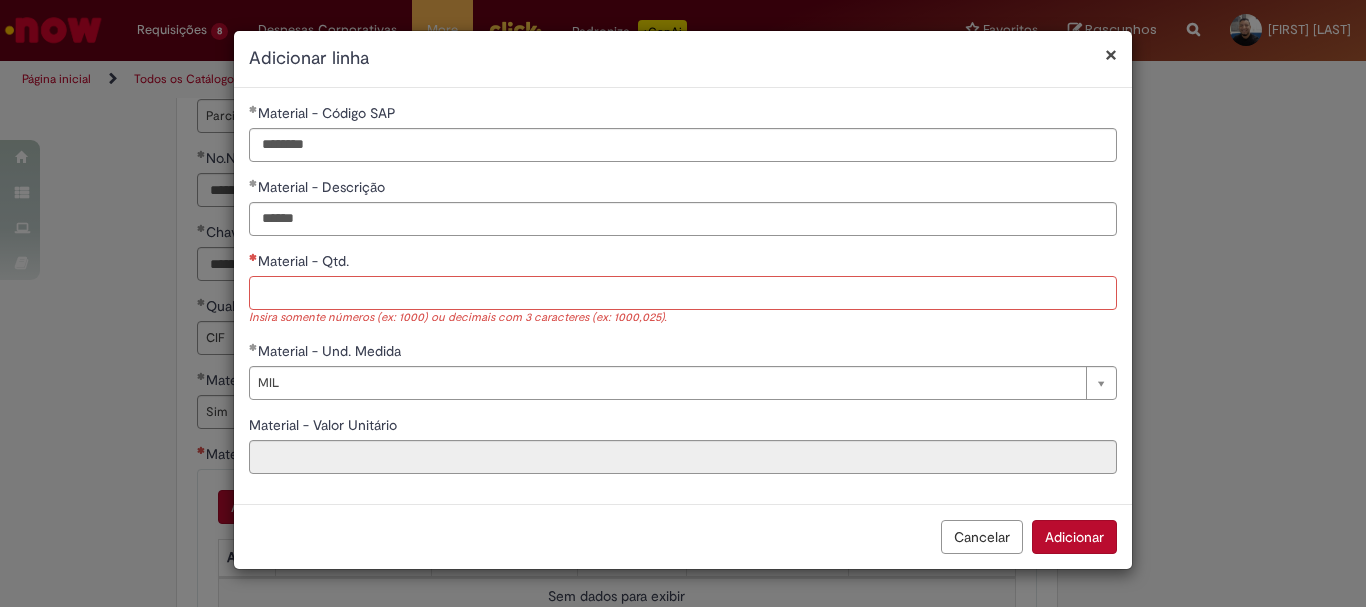 paste on "**********" 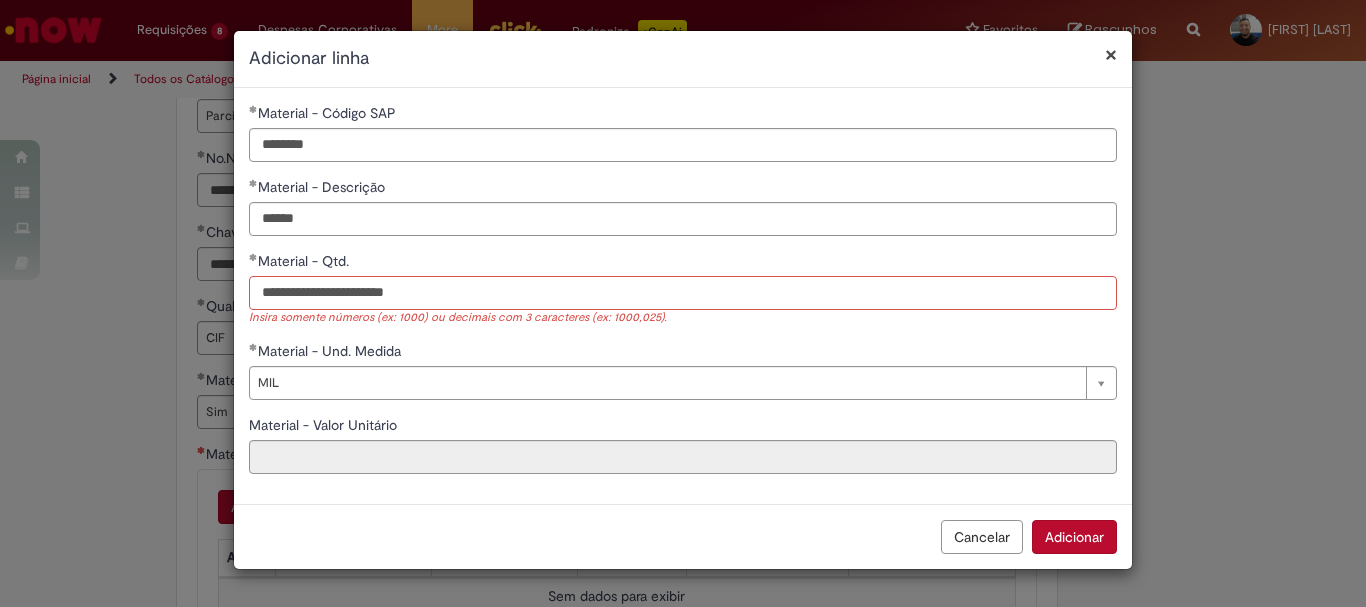 type on "**********" 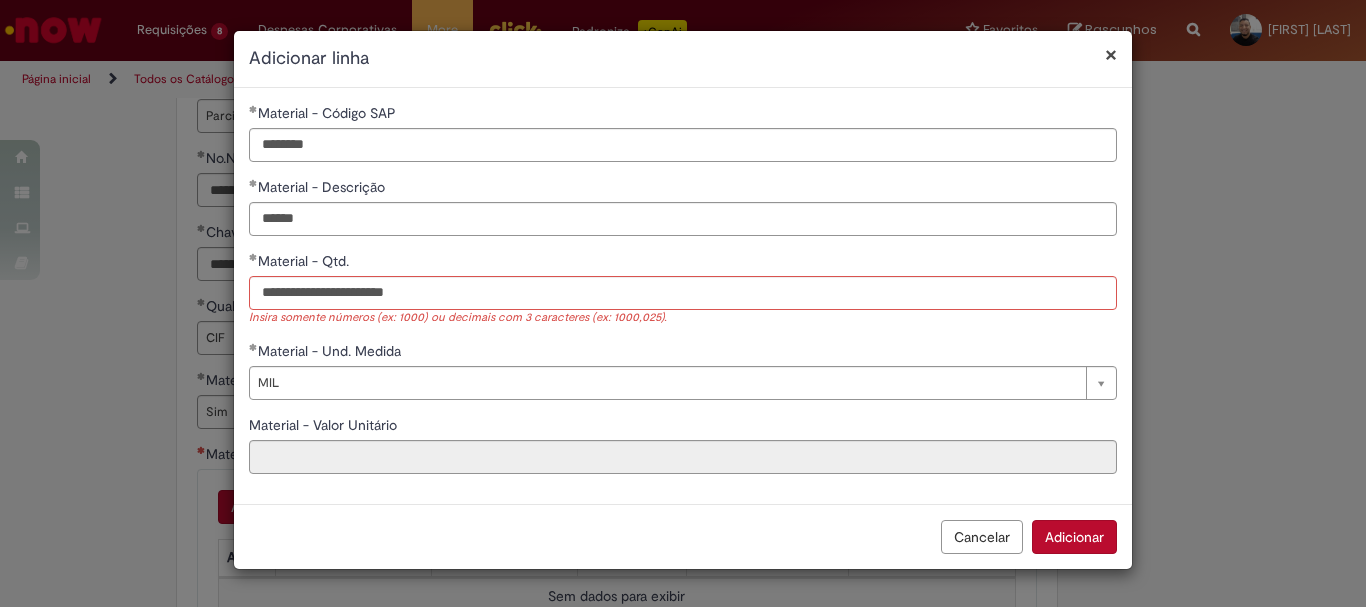 type 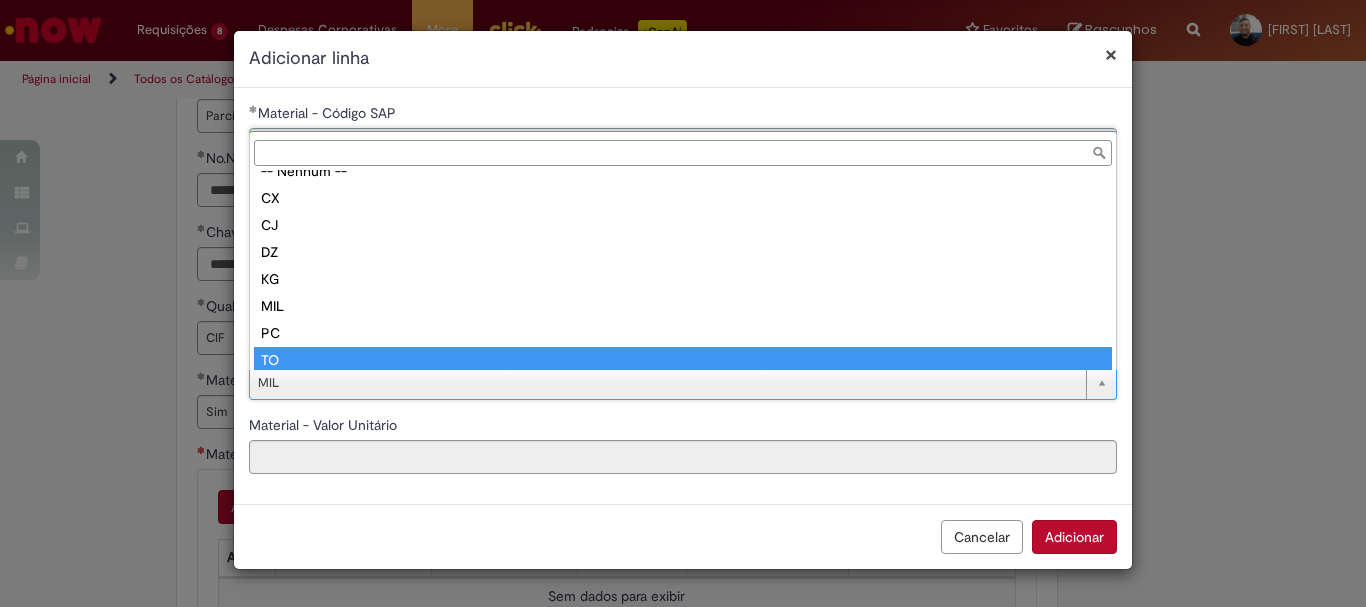 scroll, scrollTop: 16, scrollLeft: 0, axis: vertical 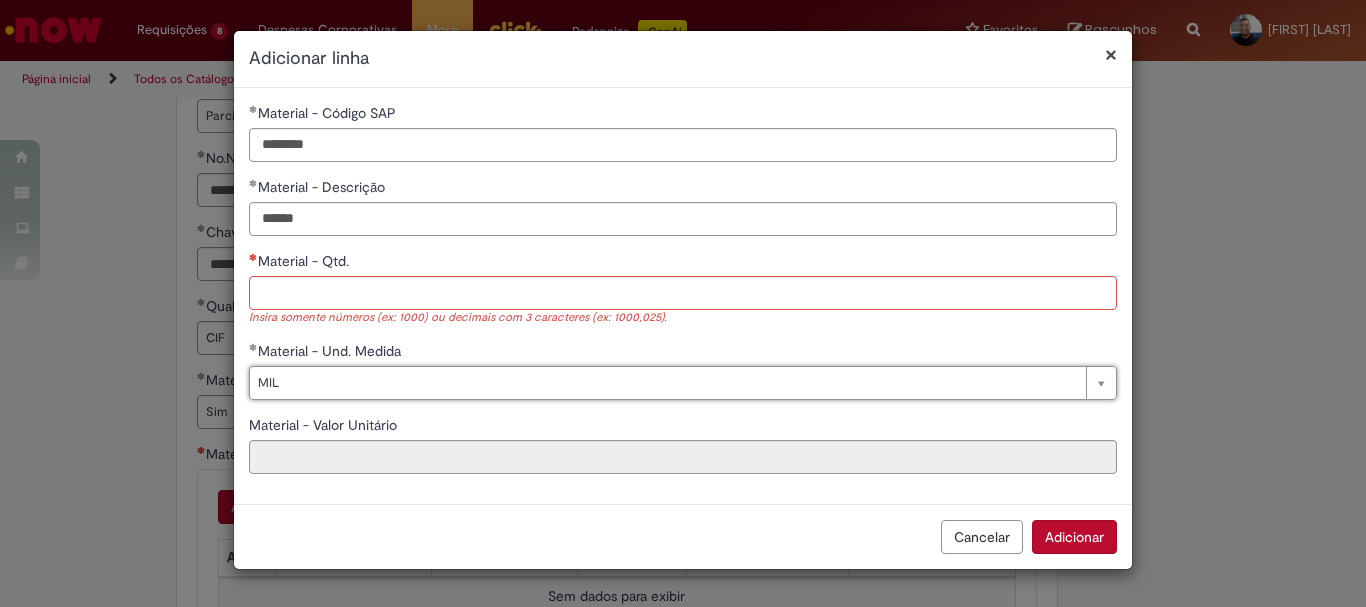 type on "****" 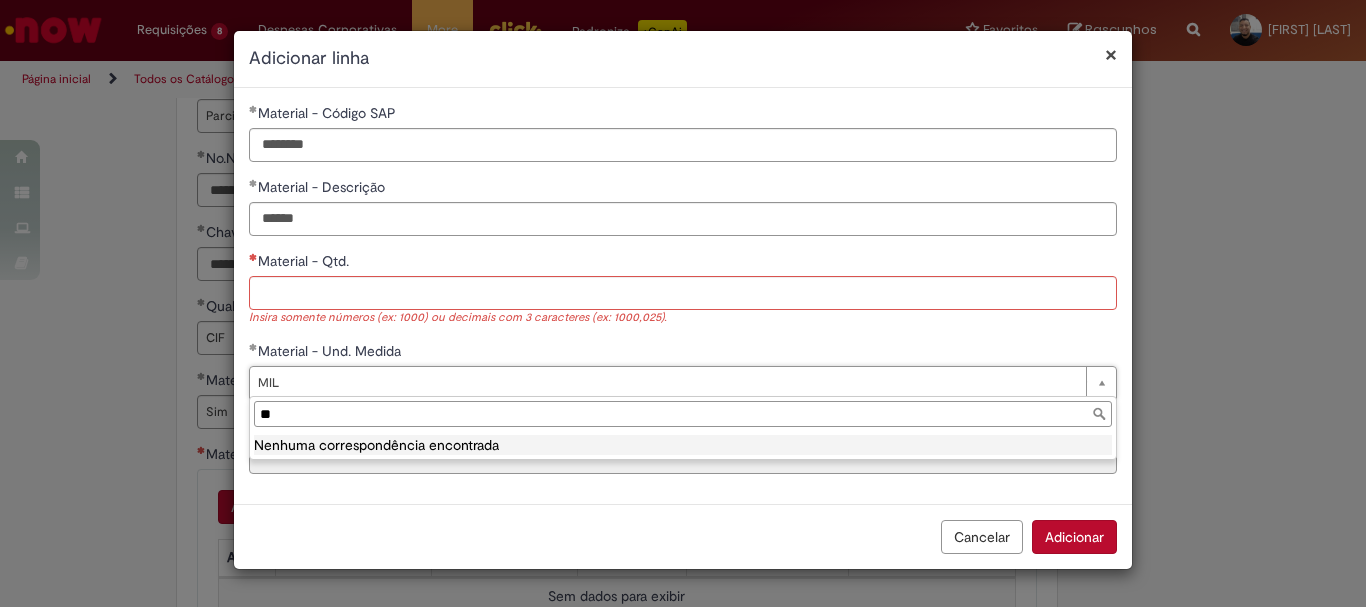type on "***" 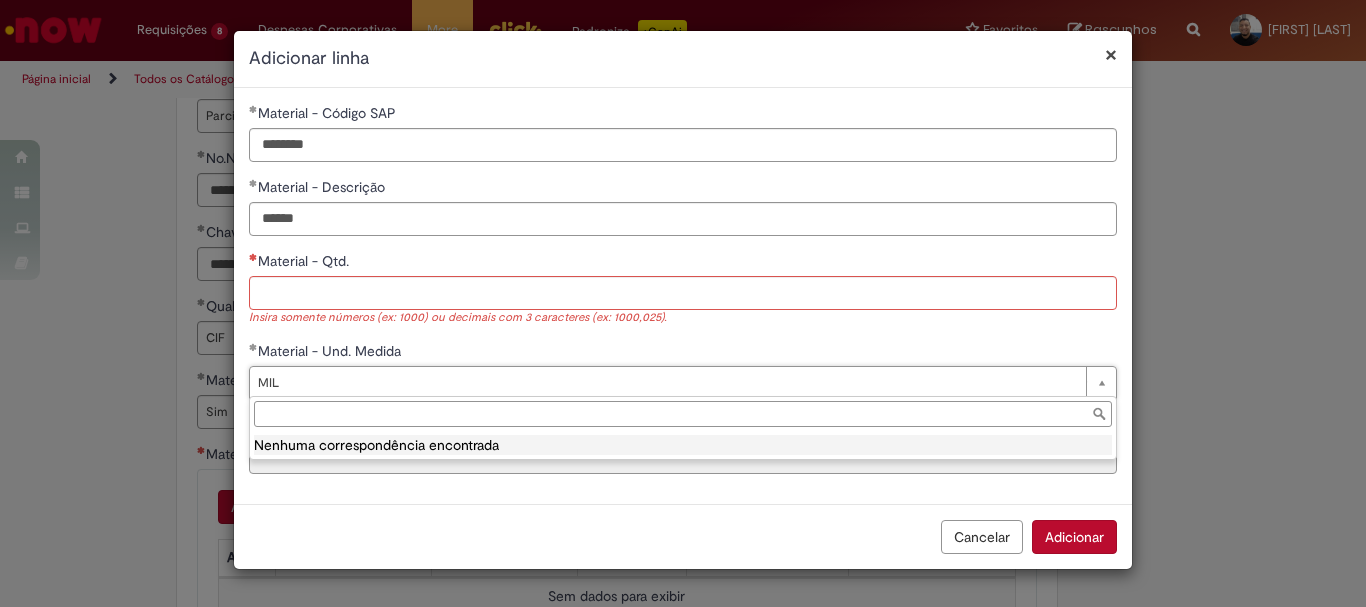 type on "***" 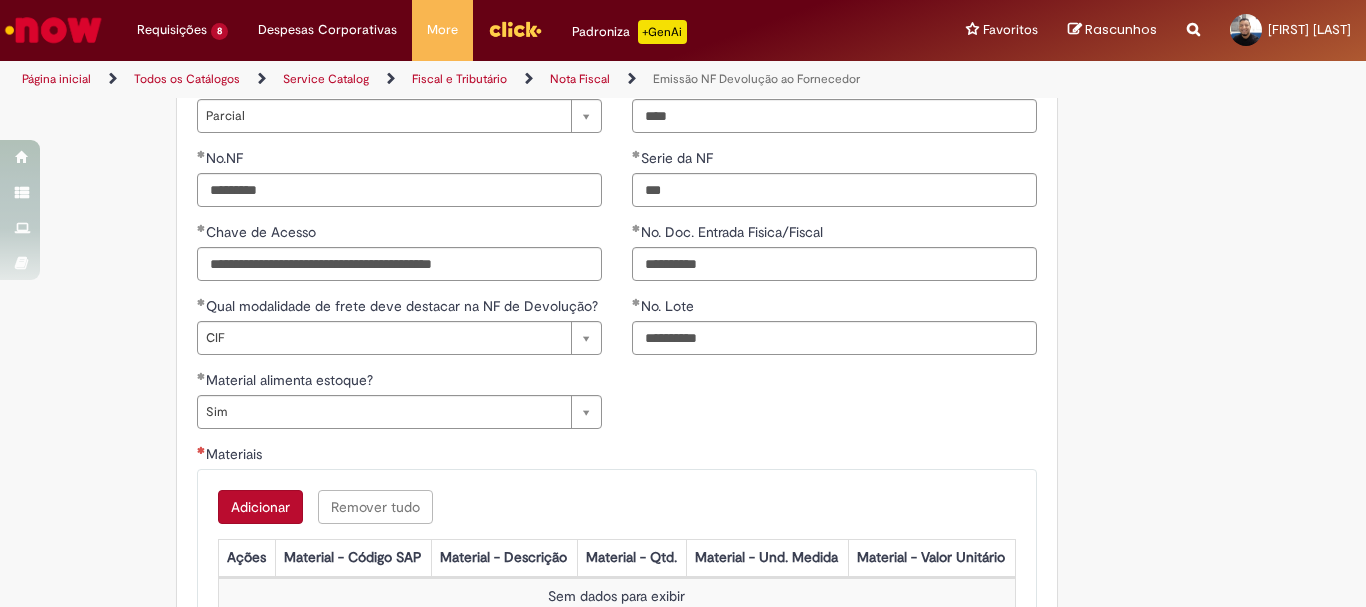 click on "Adicionar" at bounding box center (260, 507) 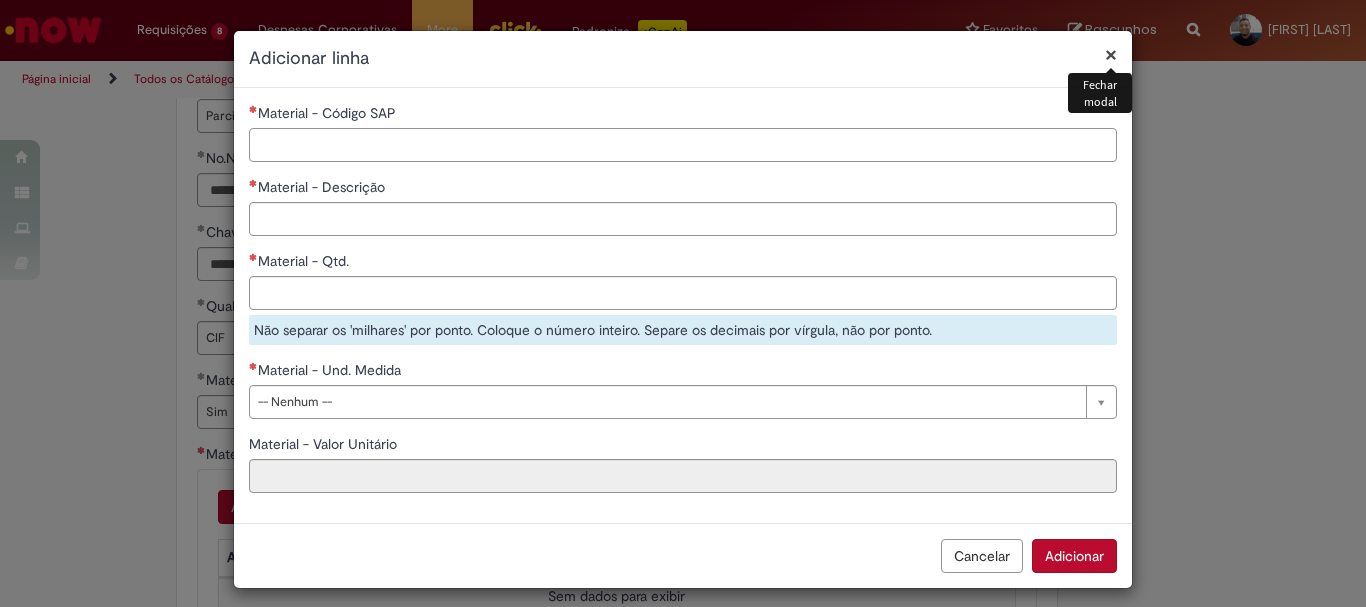 click on "Material - Código SAP" at bounding box center [683, 145] 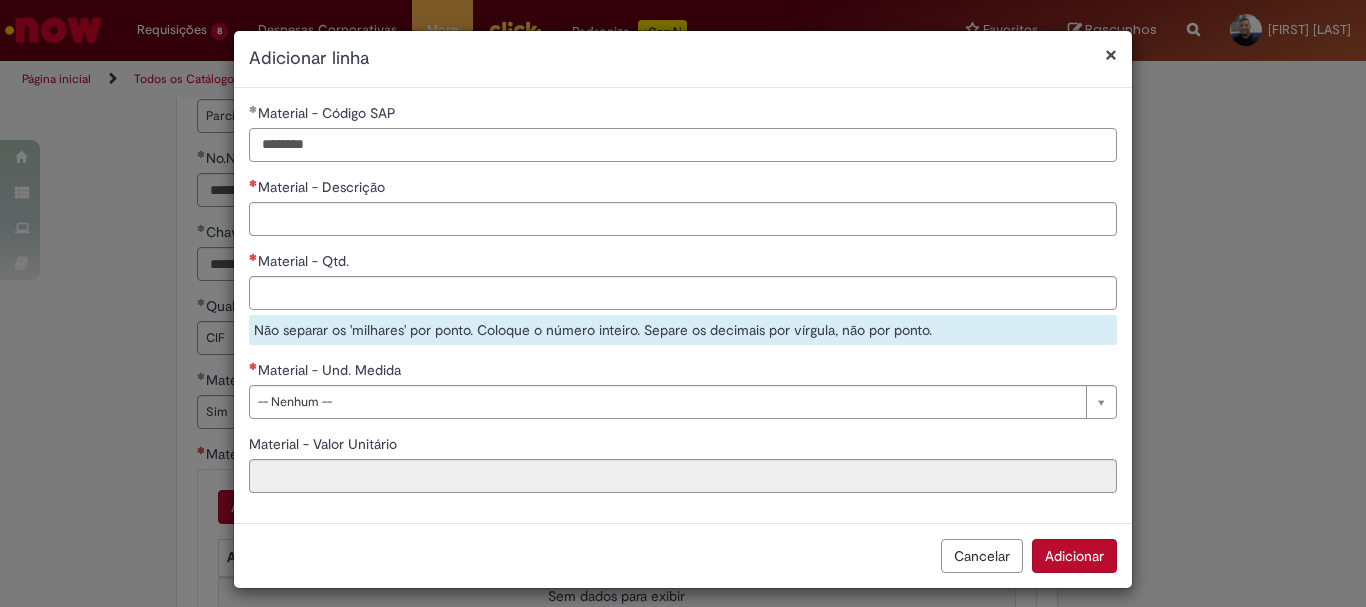 type on "********" 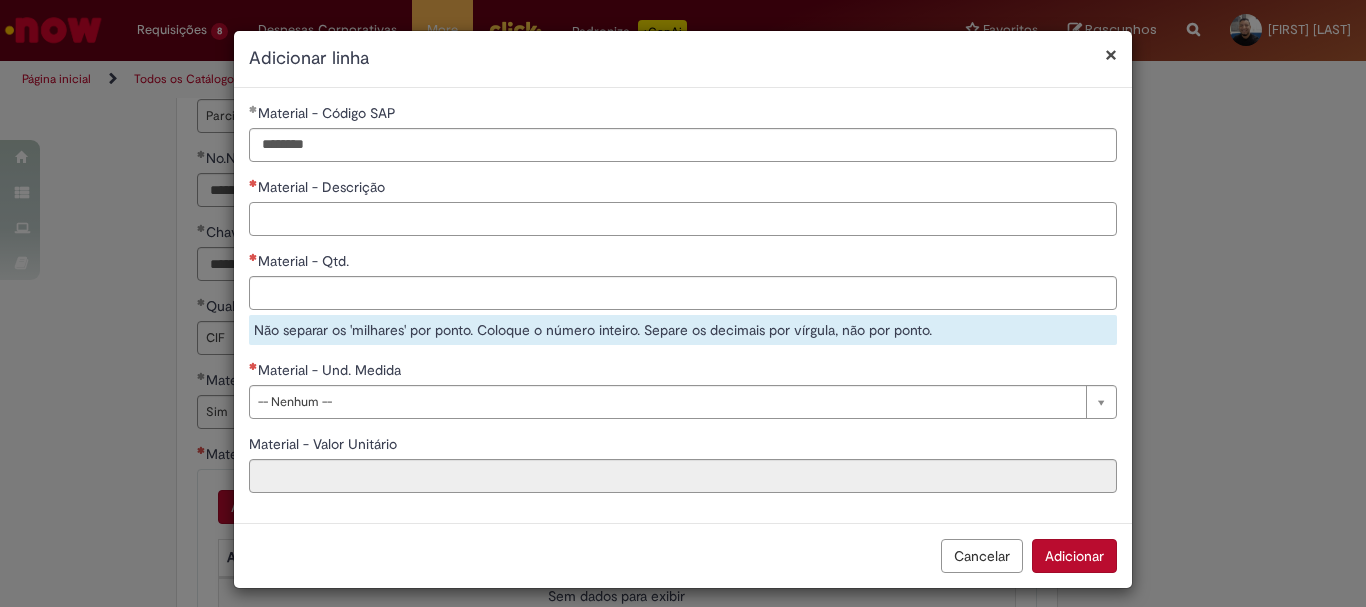 paste on "**********" 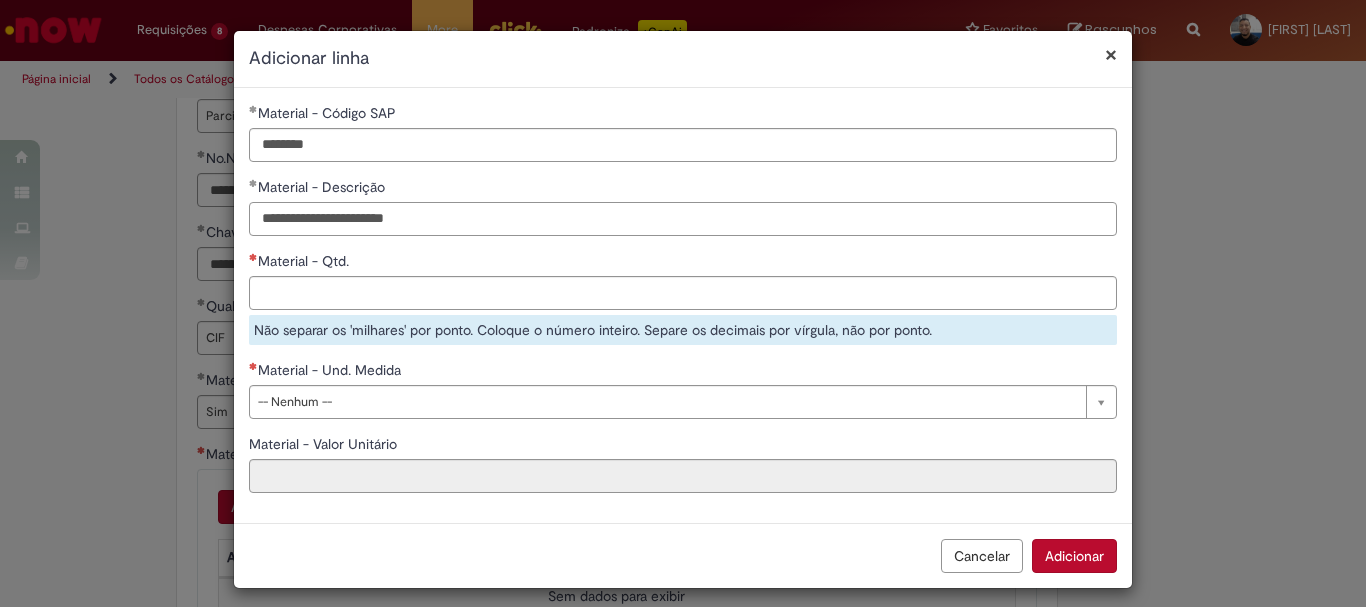 click on "**********" at bounding box center (683, 219) 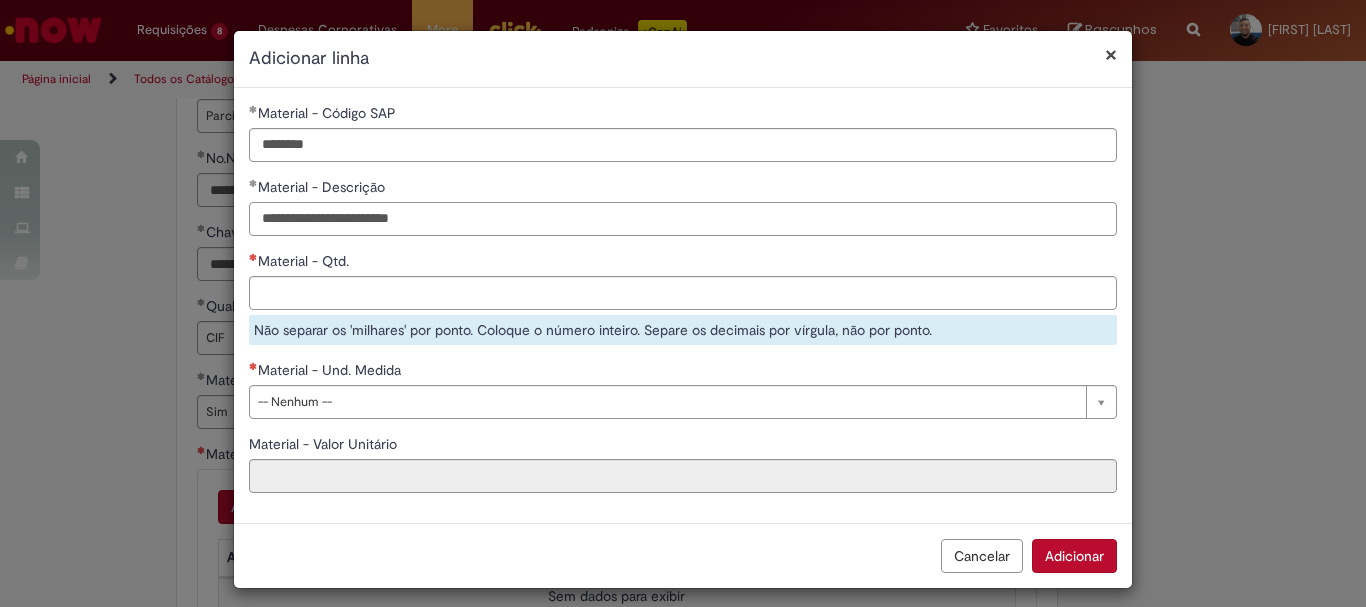 type on "**********" 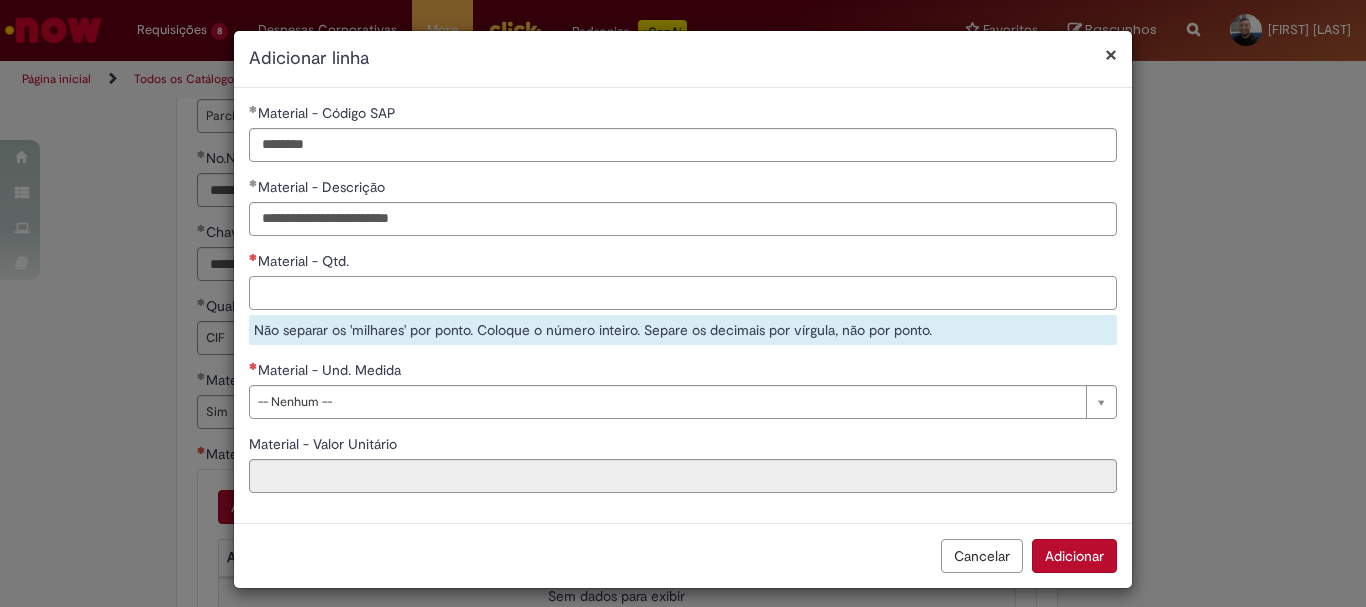 click on "Material - Qtd." at bounding box center (683, 293) 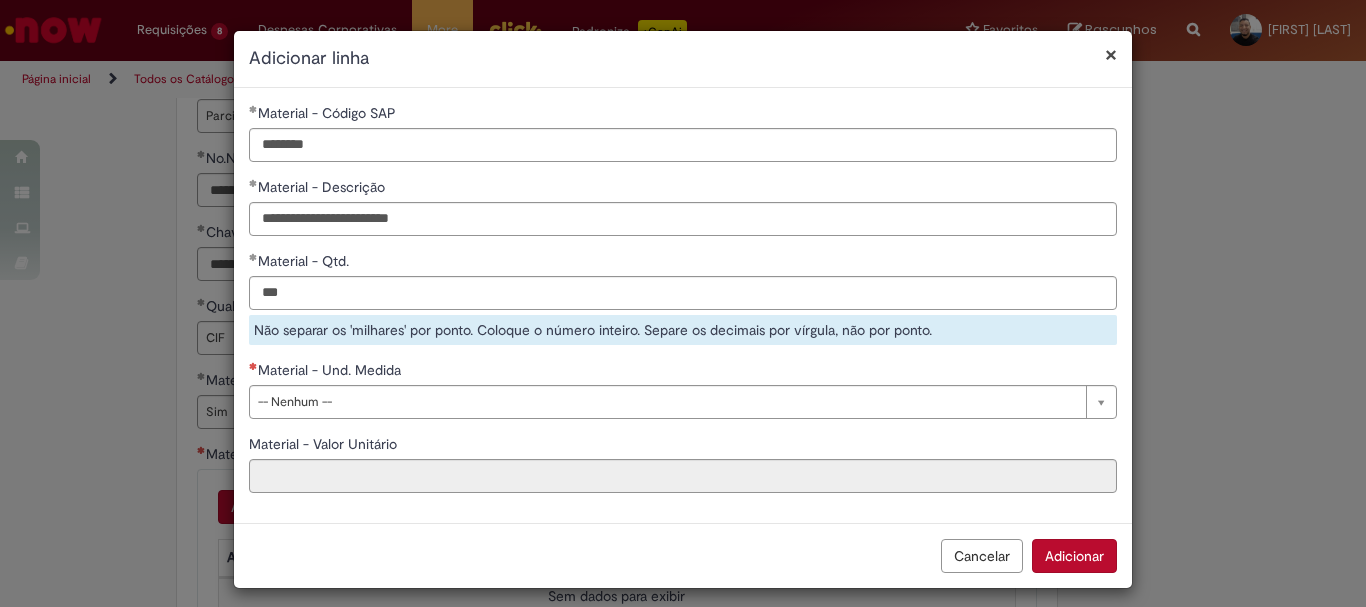 type on "*******" 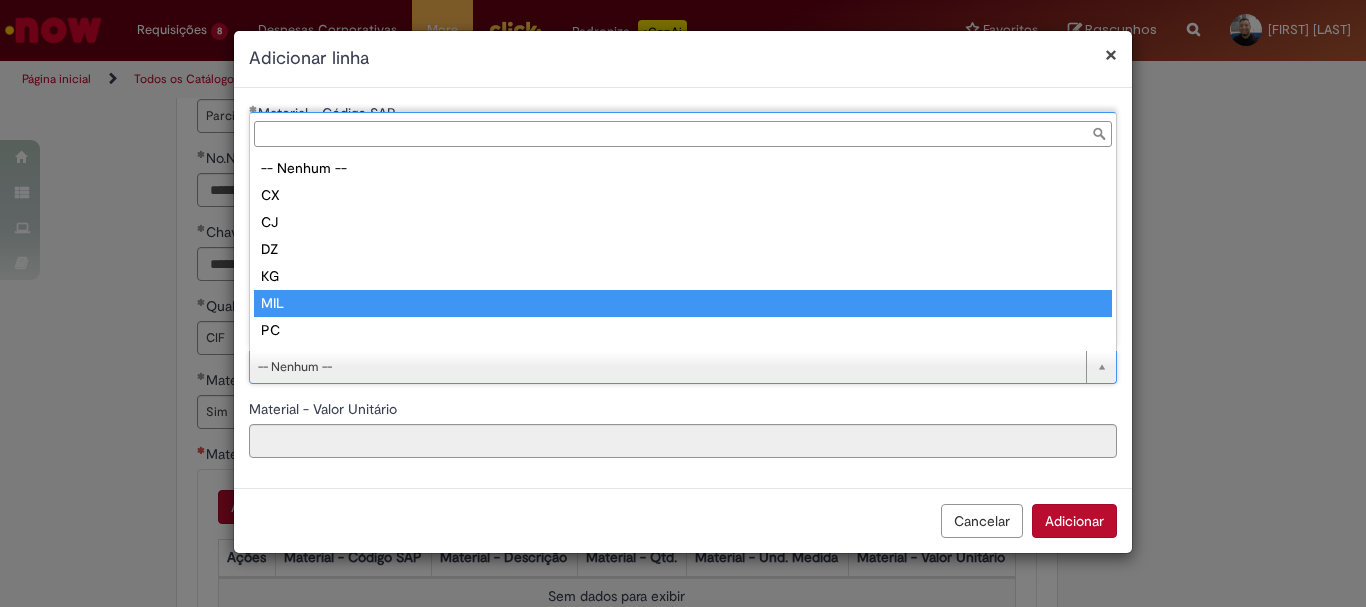 type on "***" 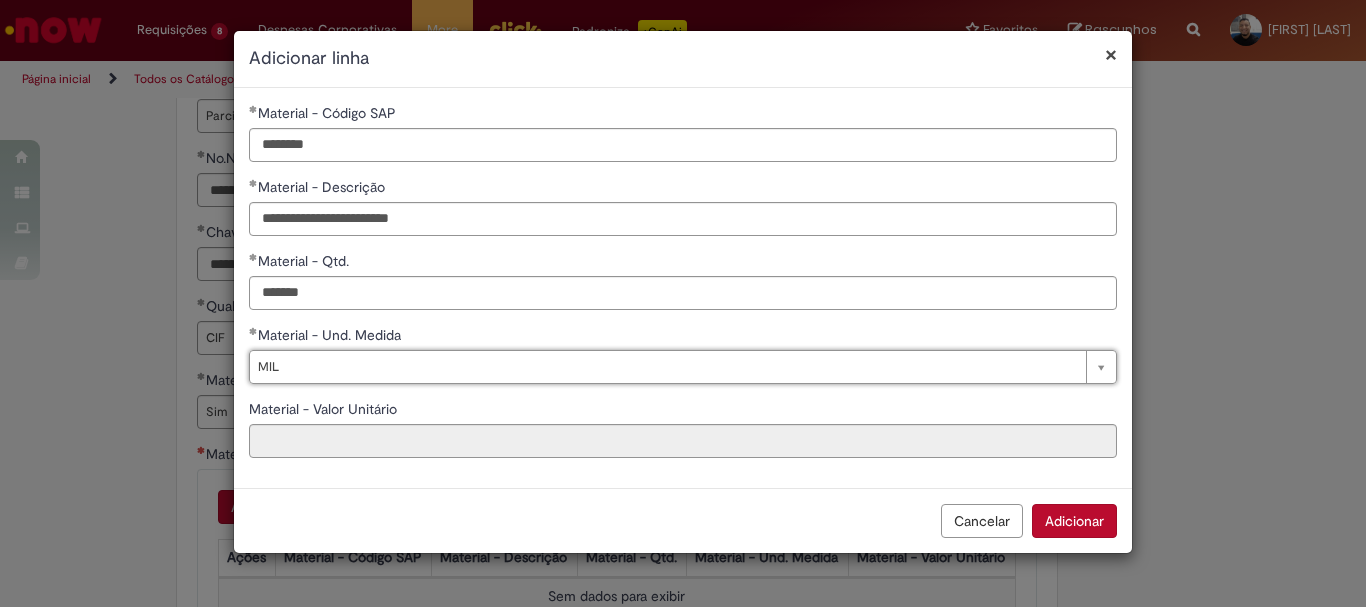 click on "Adicionar" at bounding box center [1074, 521] 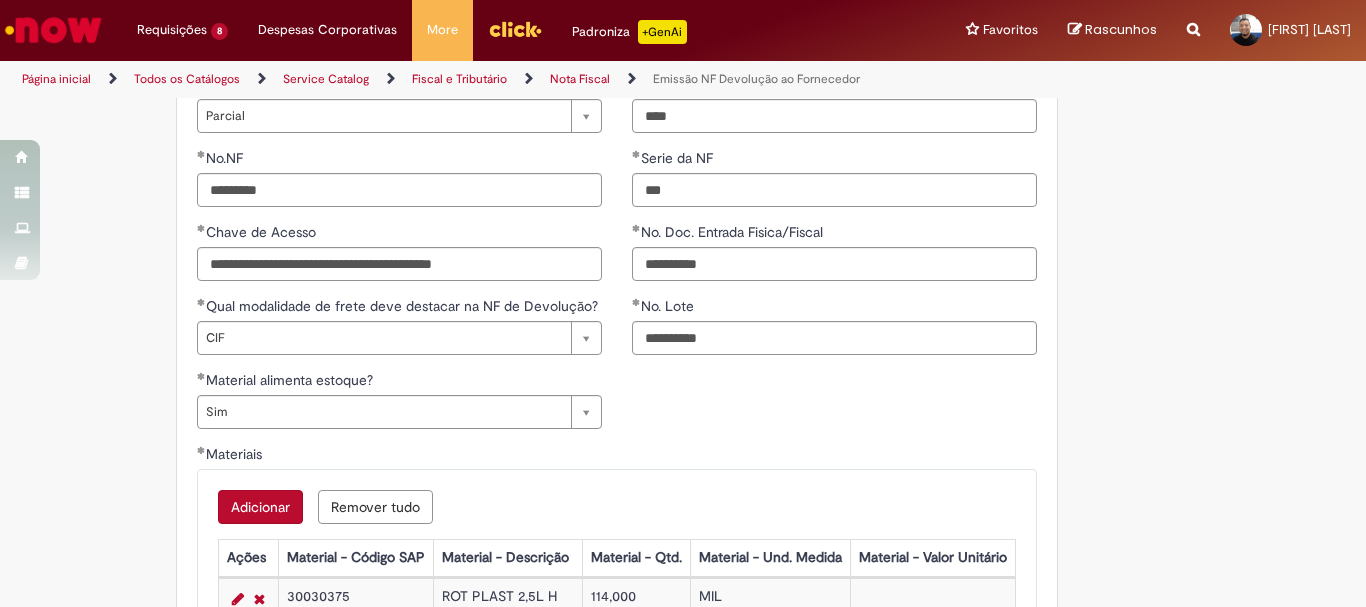 scroll, scrollTop: 1411, scrollLeft: 0, axis: vertical 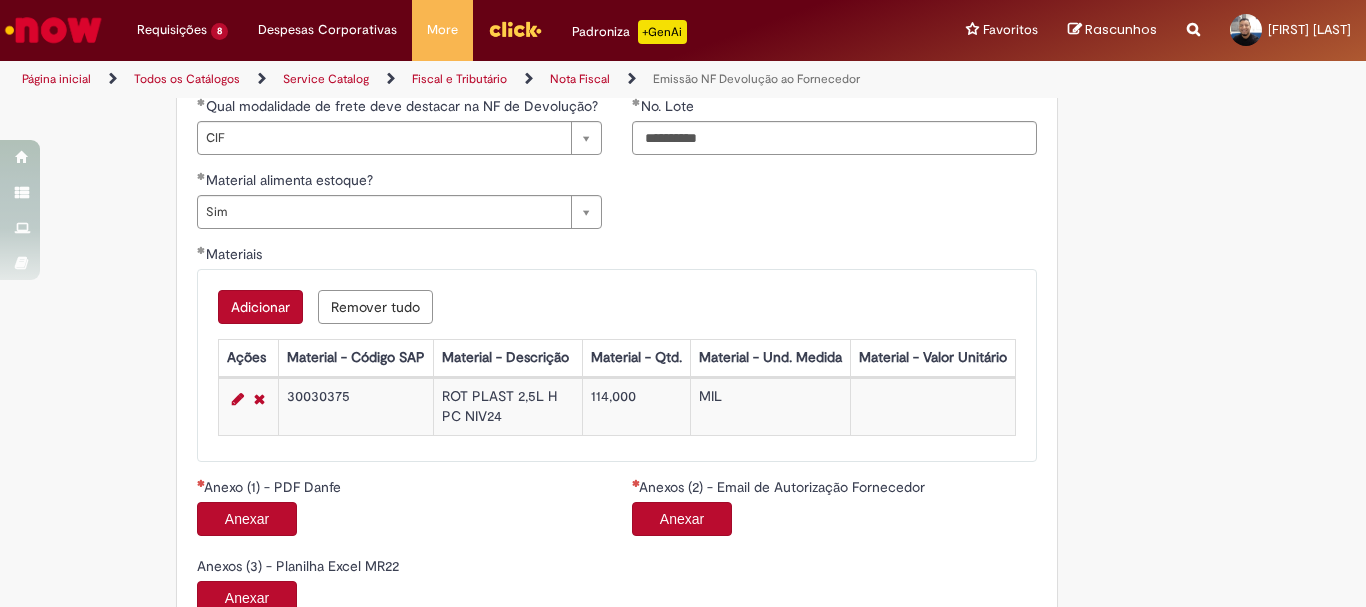 click on "Anexar" at bounding box center (682, 519) 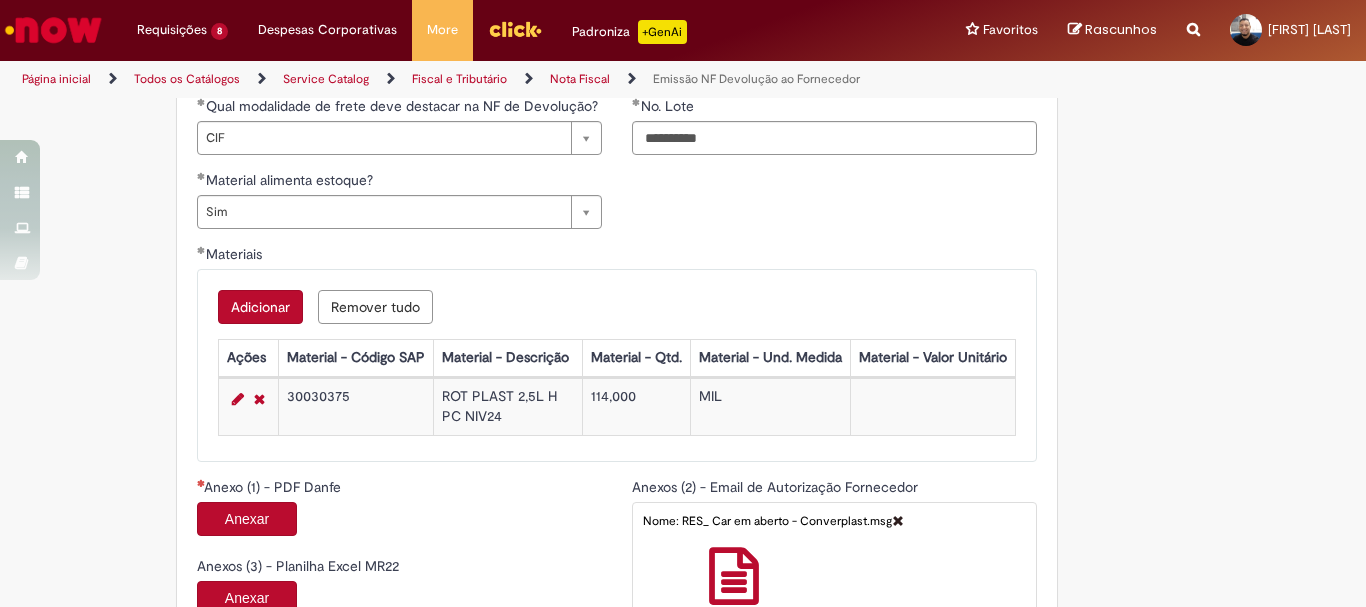scroll, scrollTop: 1611, scrollLeft: 0, axis: vertical 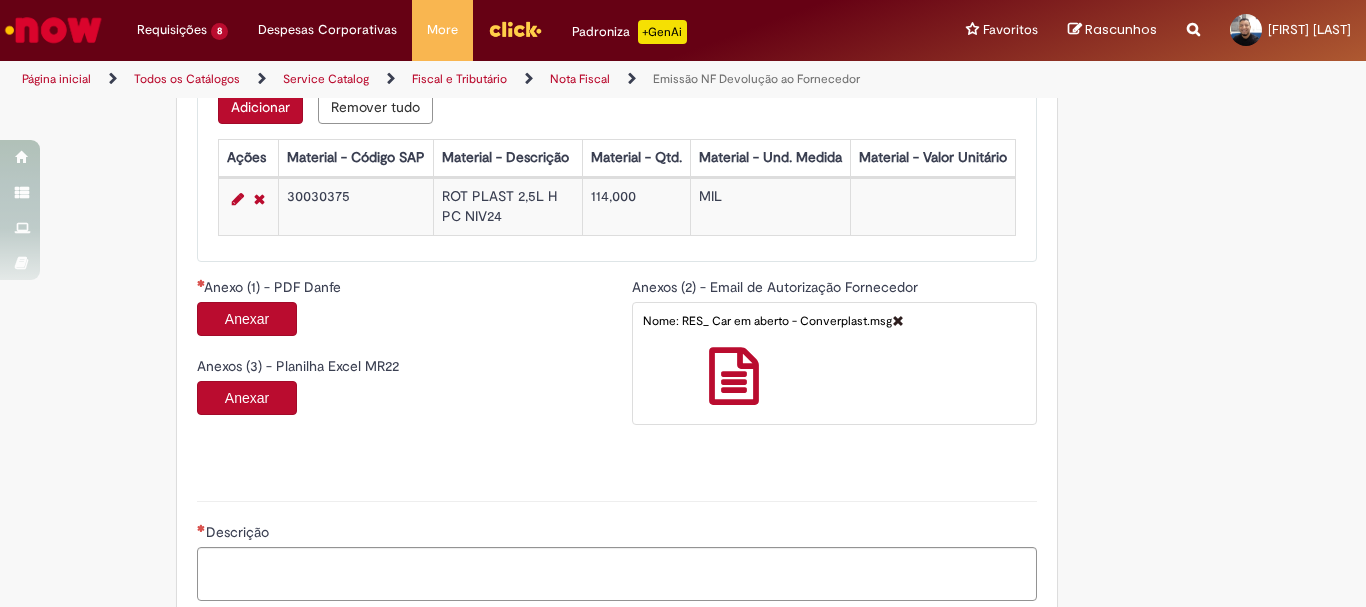 click on "Anexar" at bounding box center (247, 398) 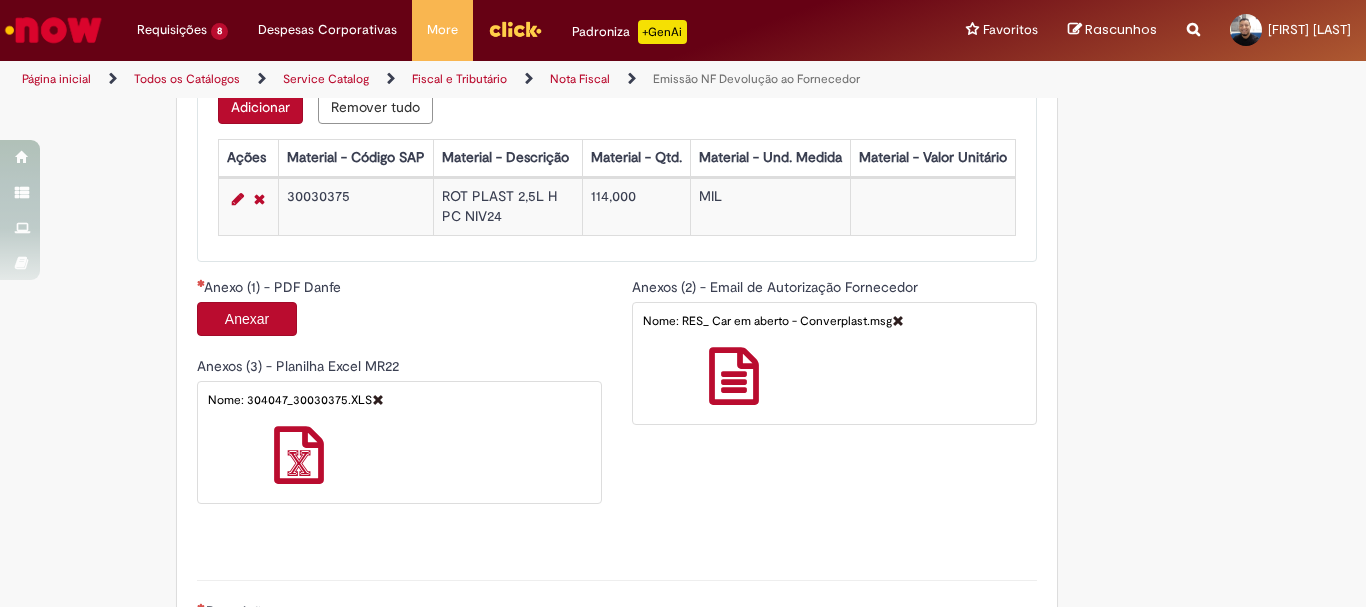 scroll, scrollTop: 1811, scrollLeft: 0, axis: vertical 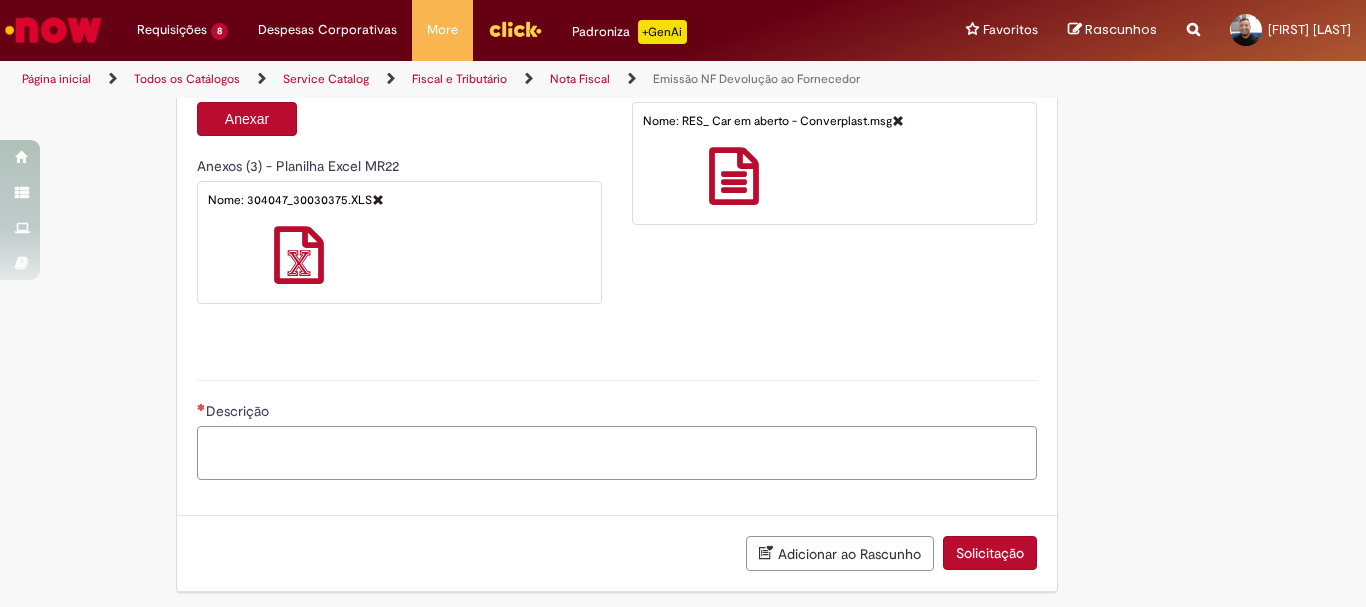 click on "Descrição" at bounding box center (617, 453) 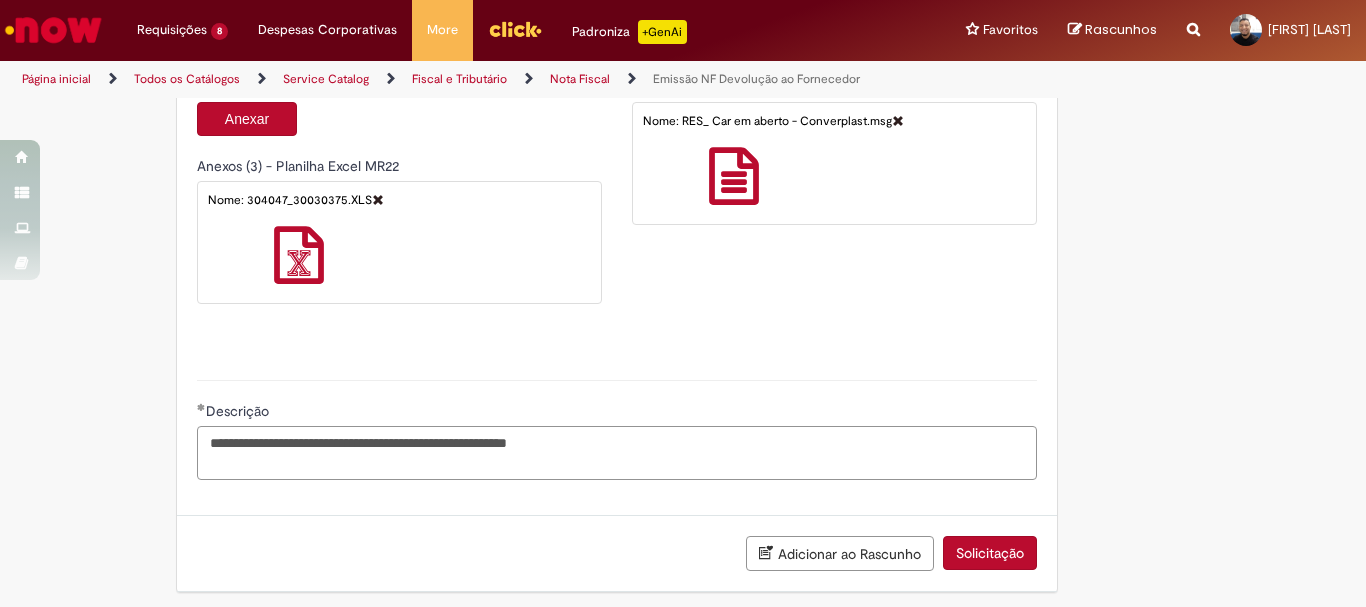 click on "**********" at bounding box center [617, 453] 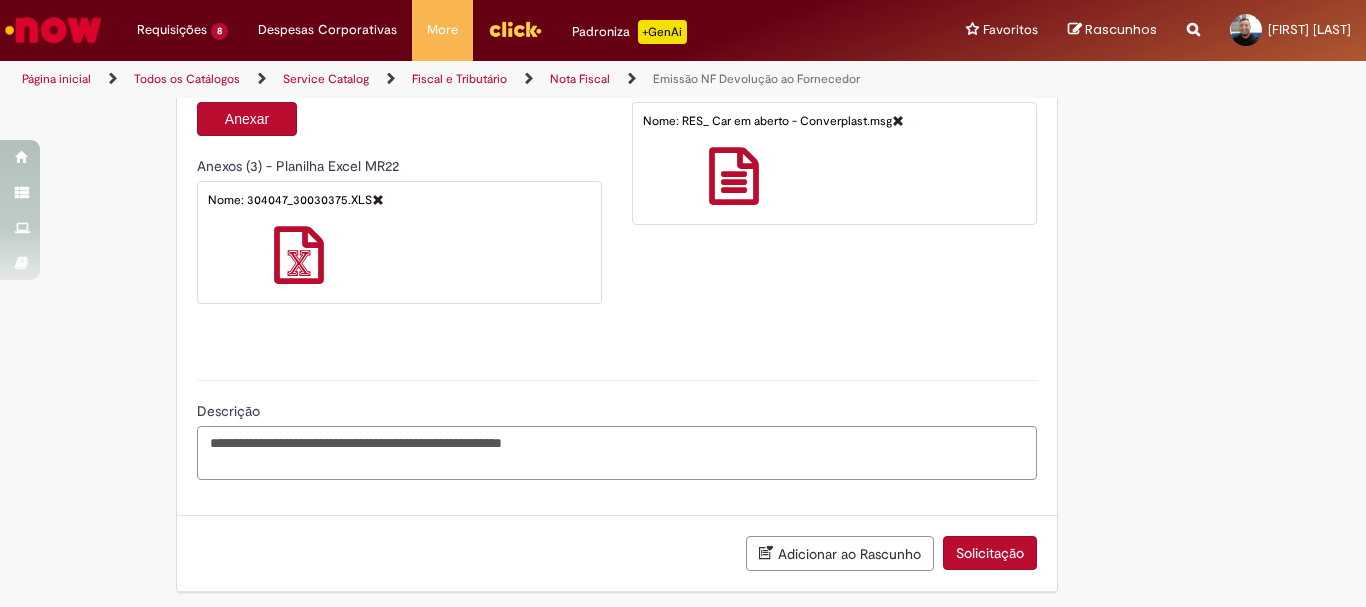 click on "**********" at bounding box center [617, 453] 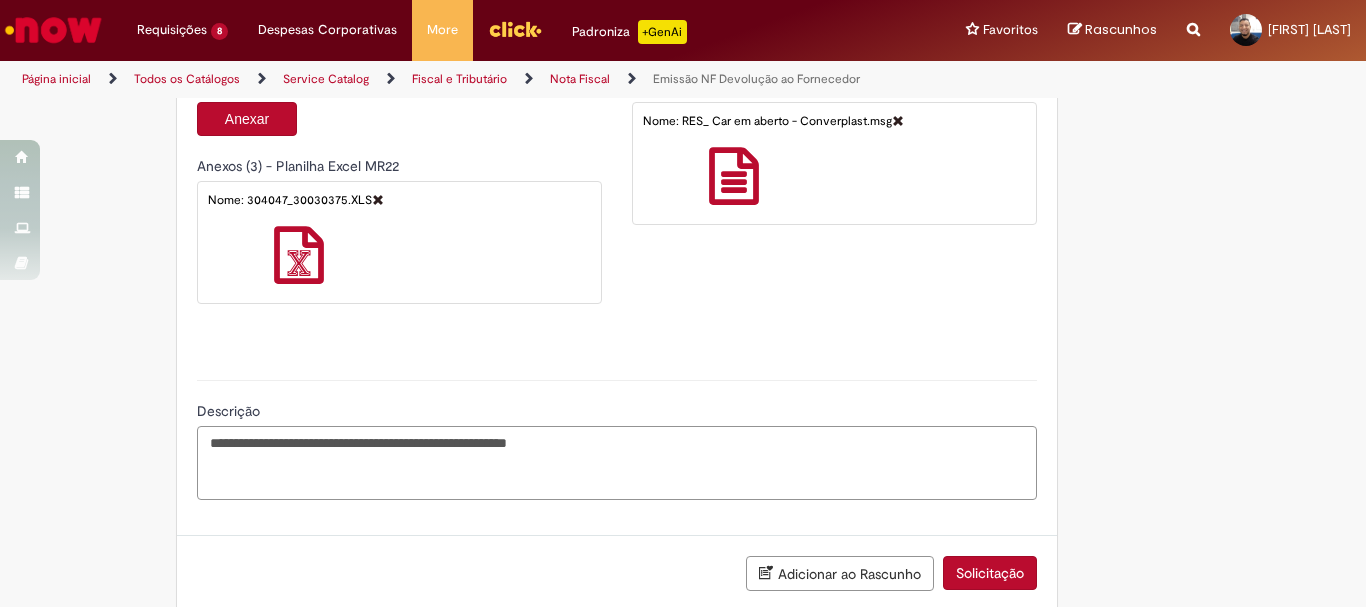 paste 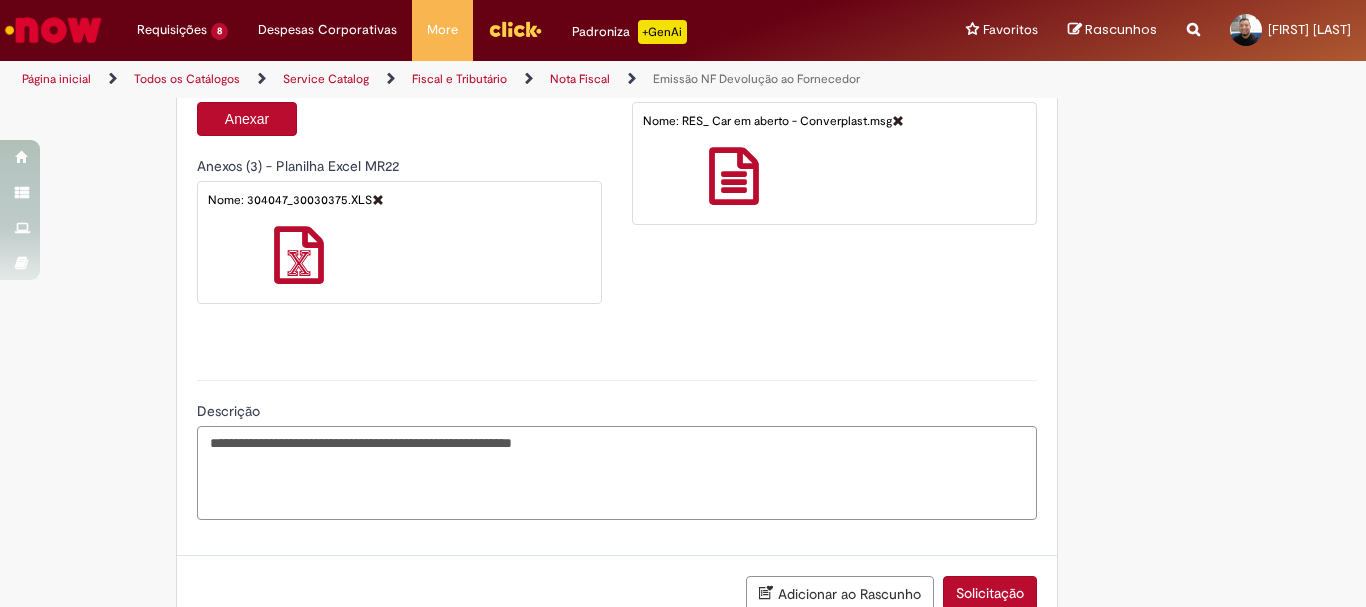 paste 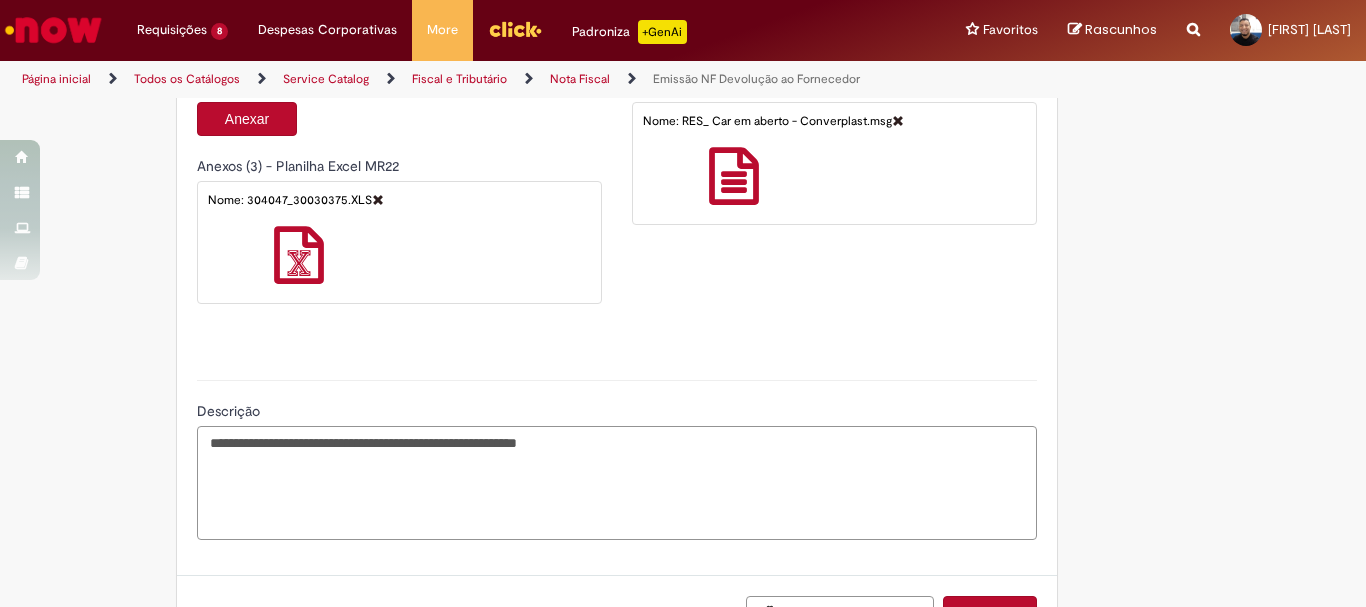click on "**********" at bounding box center [617, 483] 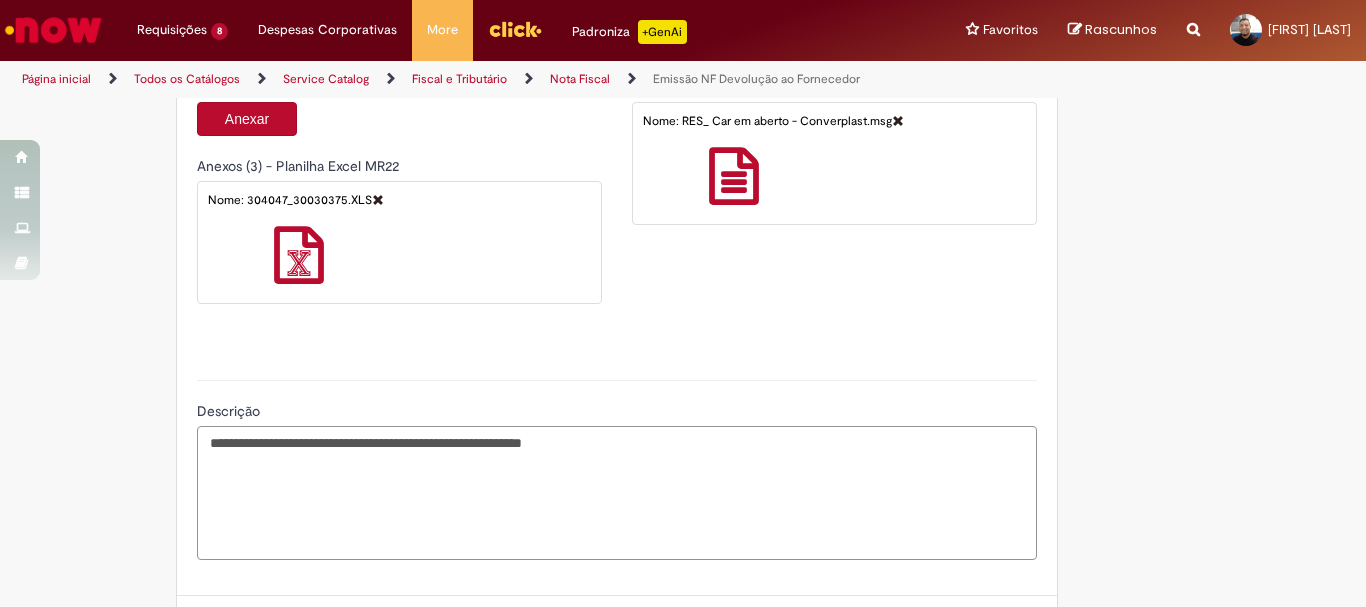 paste on "**********" 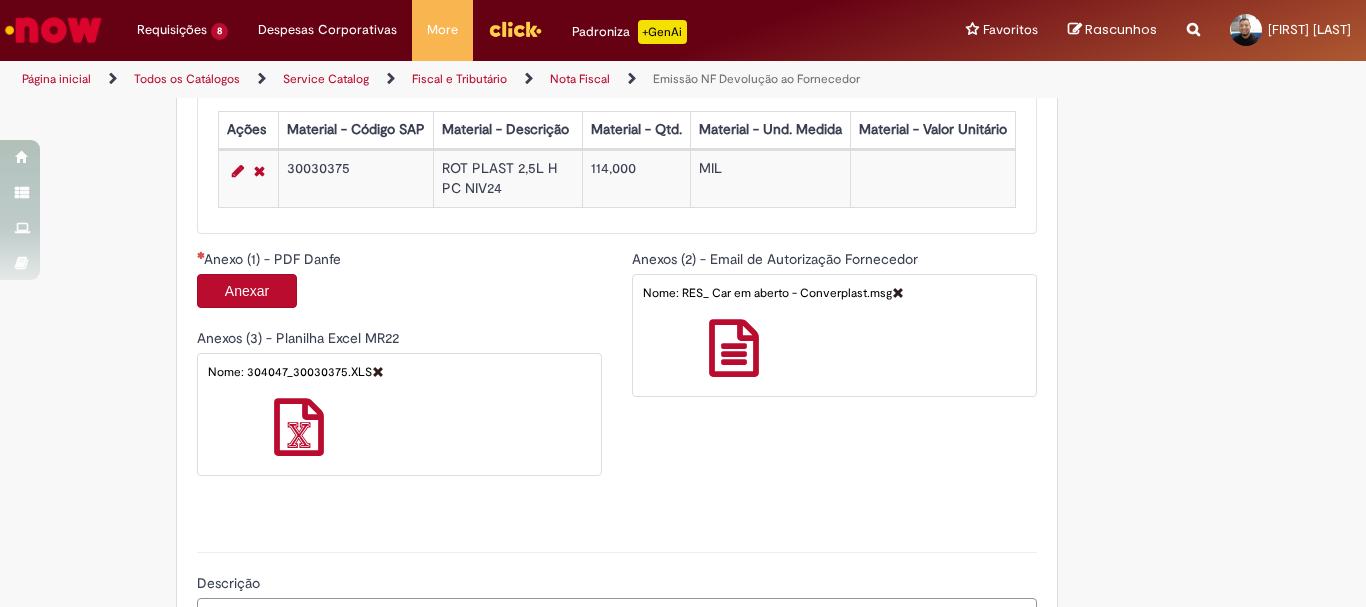 scroll, scrollTop: 1839, scrollLeft: 0, axis: vertical 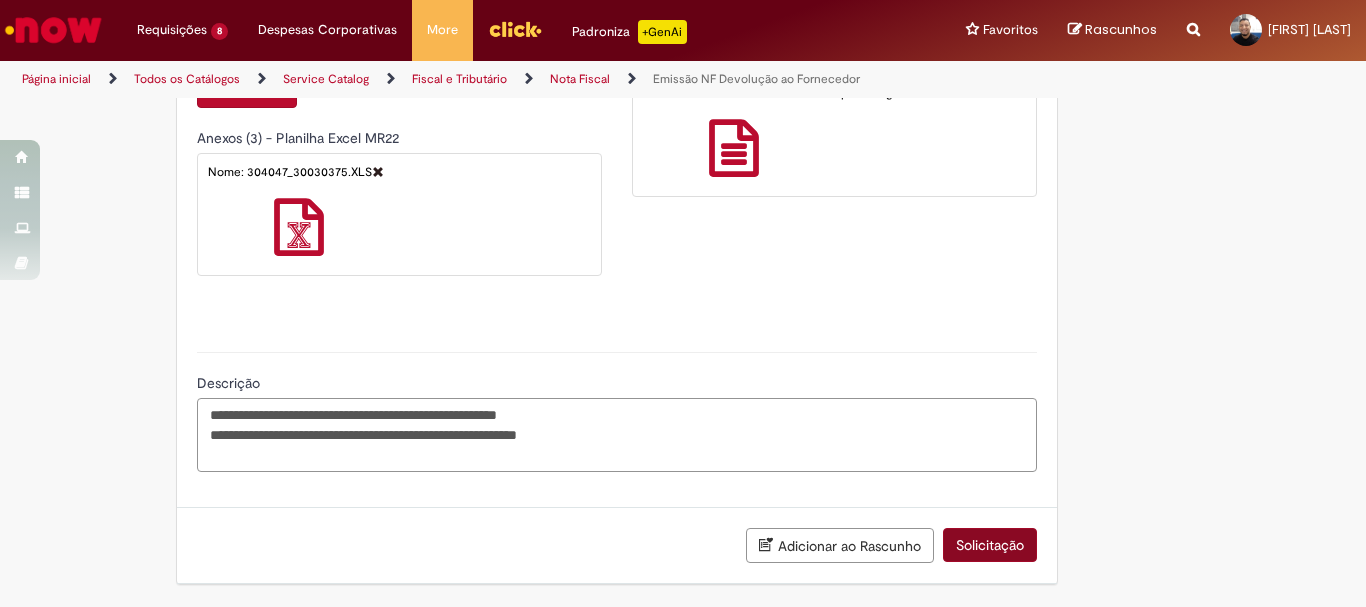 type on "**********" 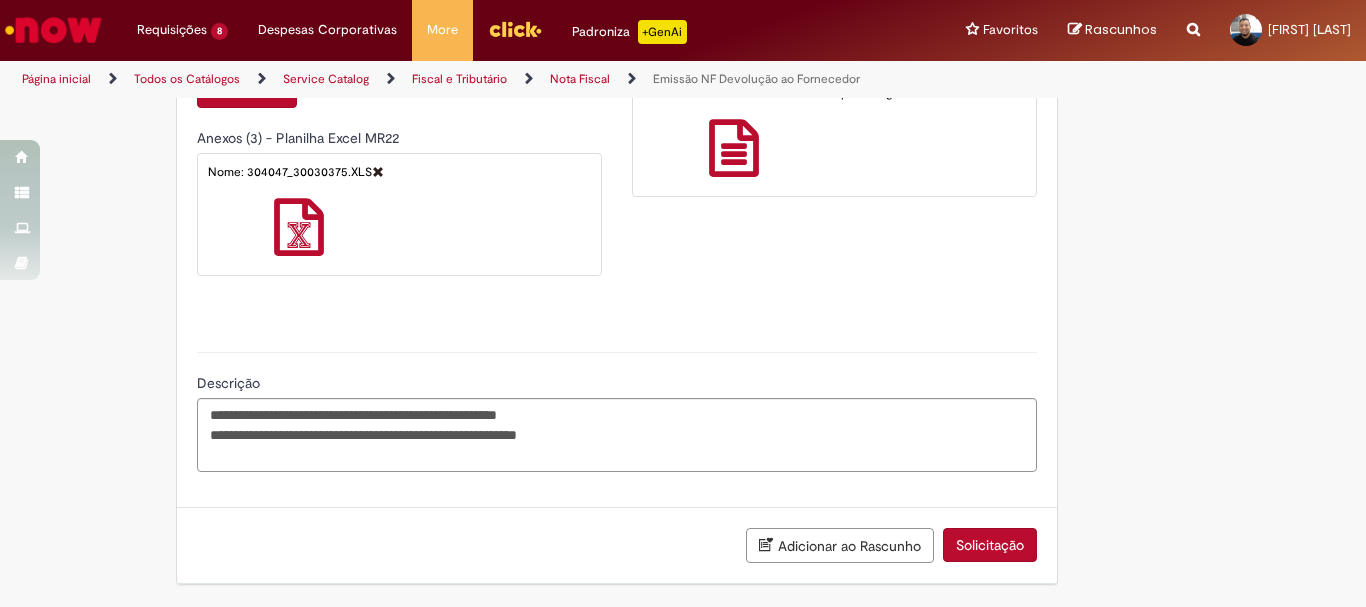 click on "Solicitação" at bounding box center [990, 545] 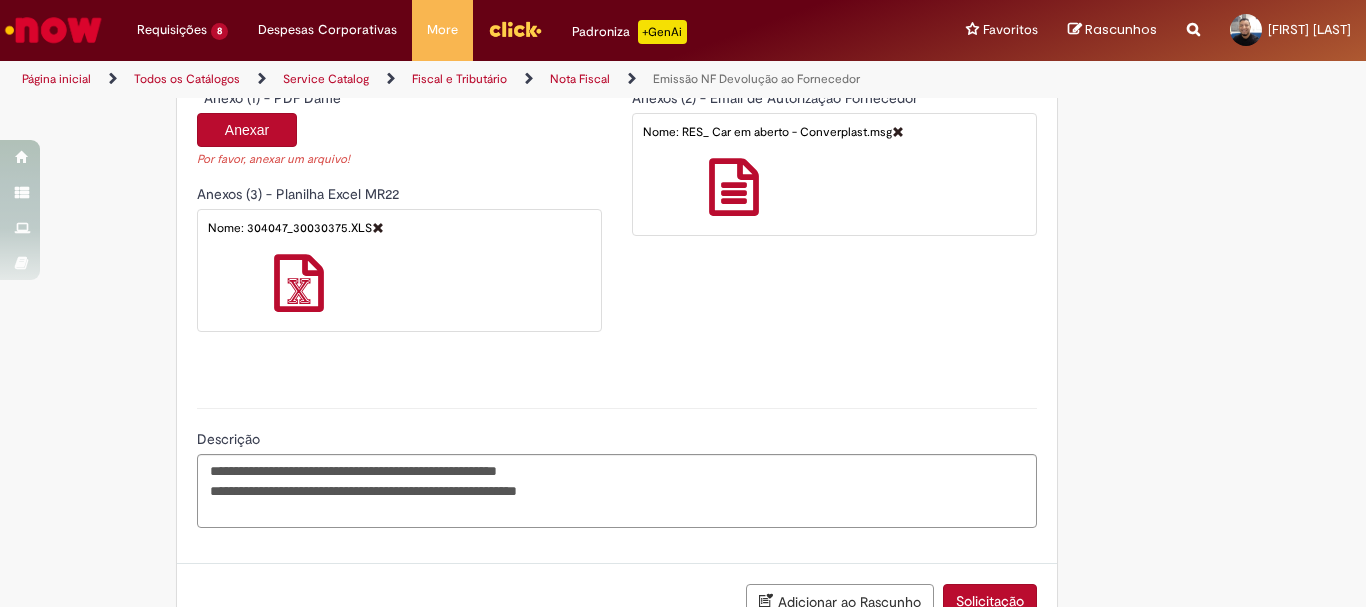 scroll, scrollTop: 1856, scrollLeft: 0, axis: vertical 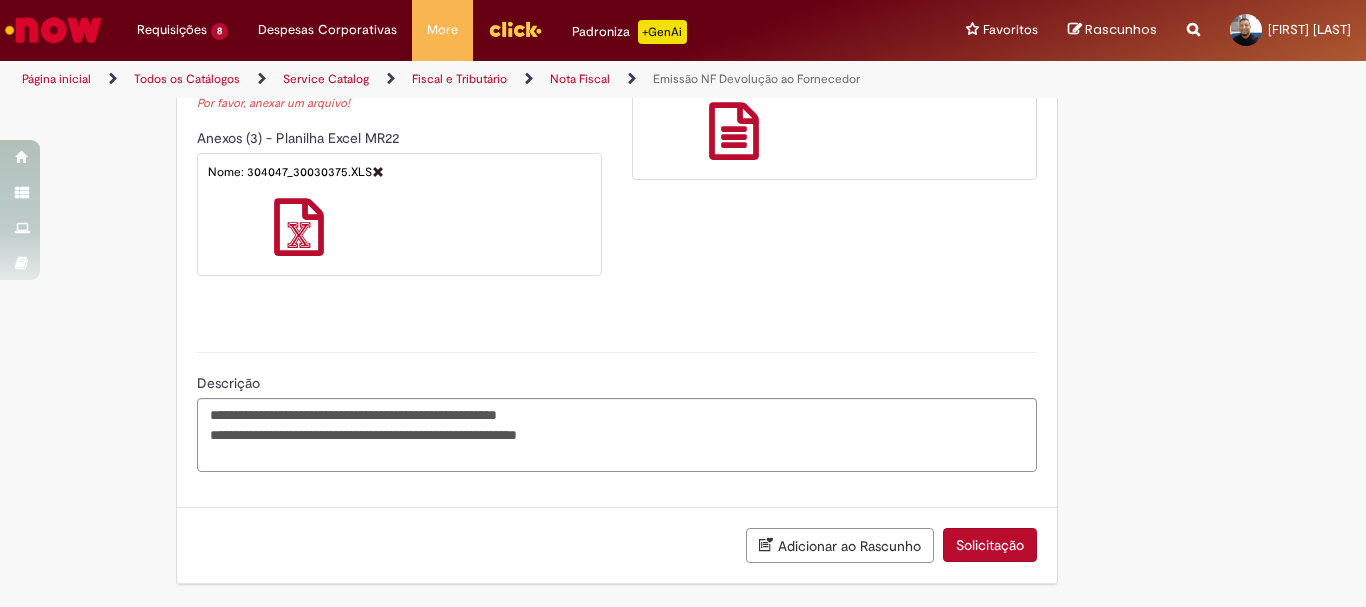 click on "Solicitação" at bounding box center [990, 545] 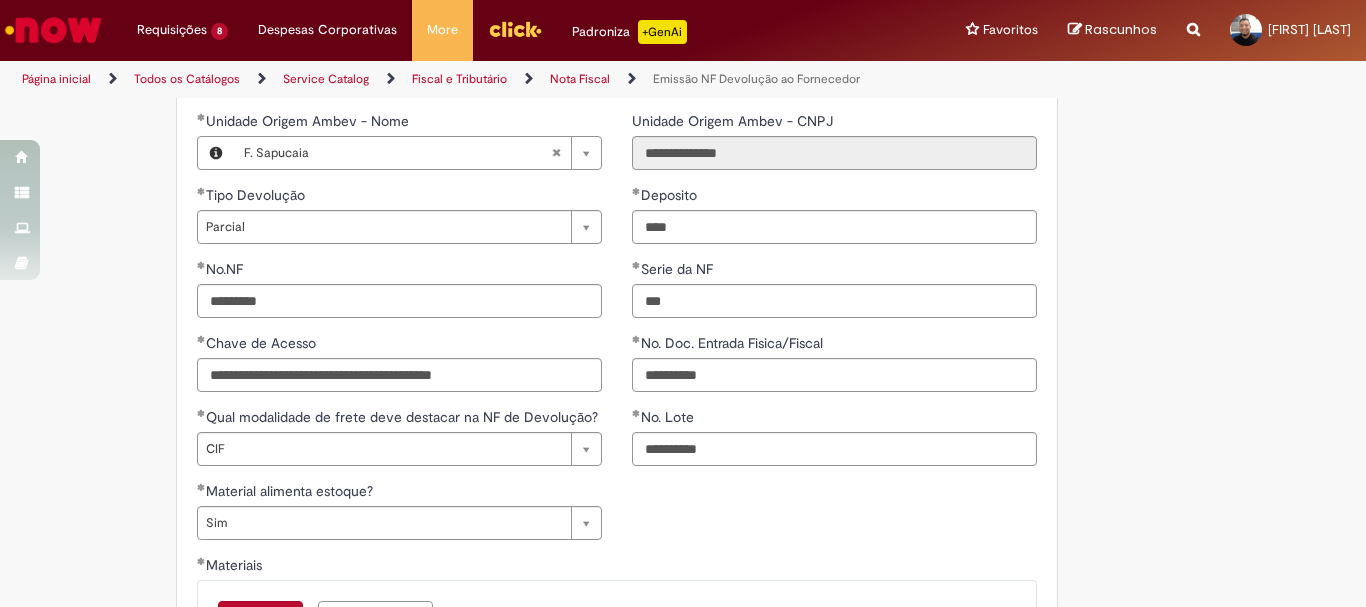 scroll, scrollTop: 1500, scrollLeft: 0, axis: vertical 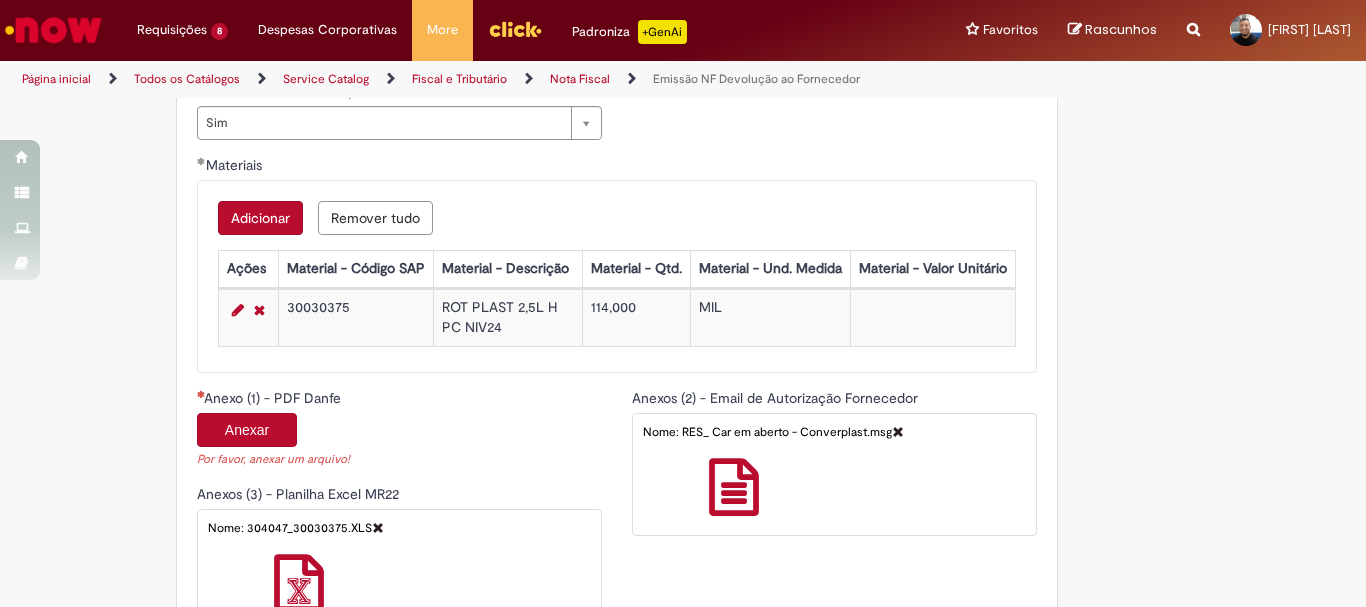 click on "Anexar" at bounding box center [247, 430] 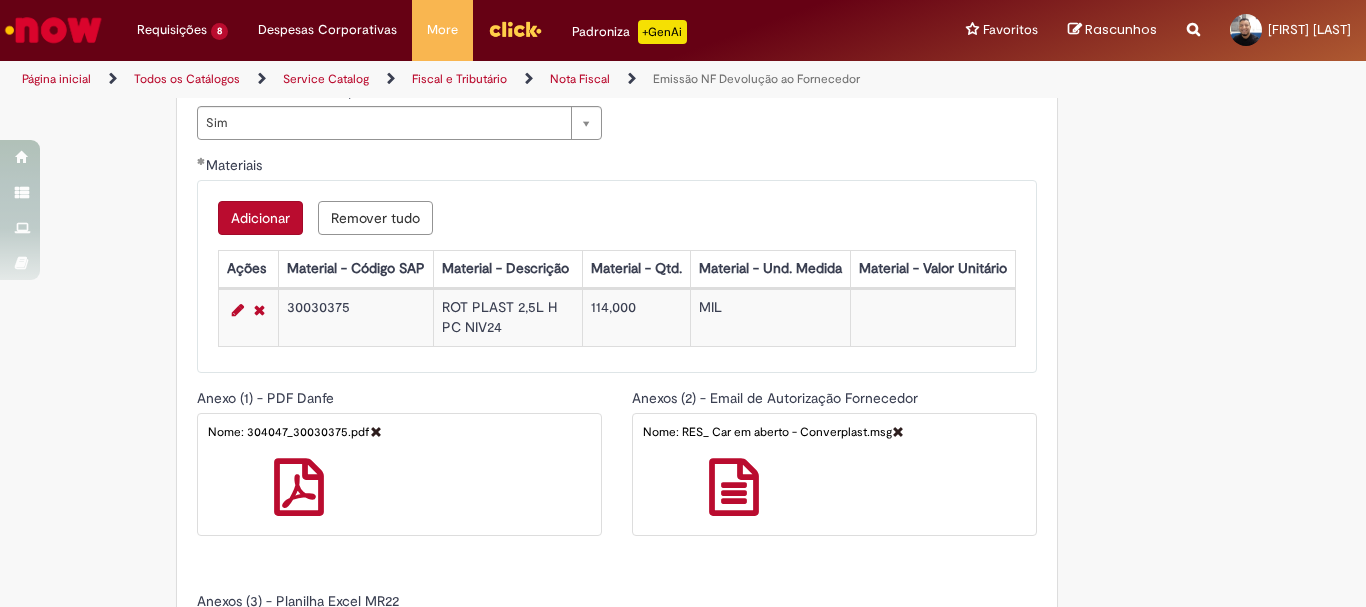 click on "**********" at bounding box center (683, -166) 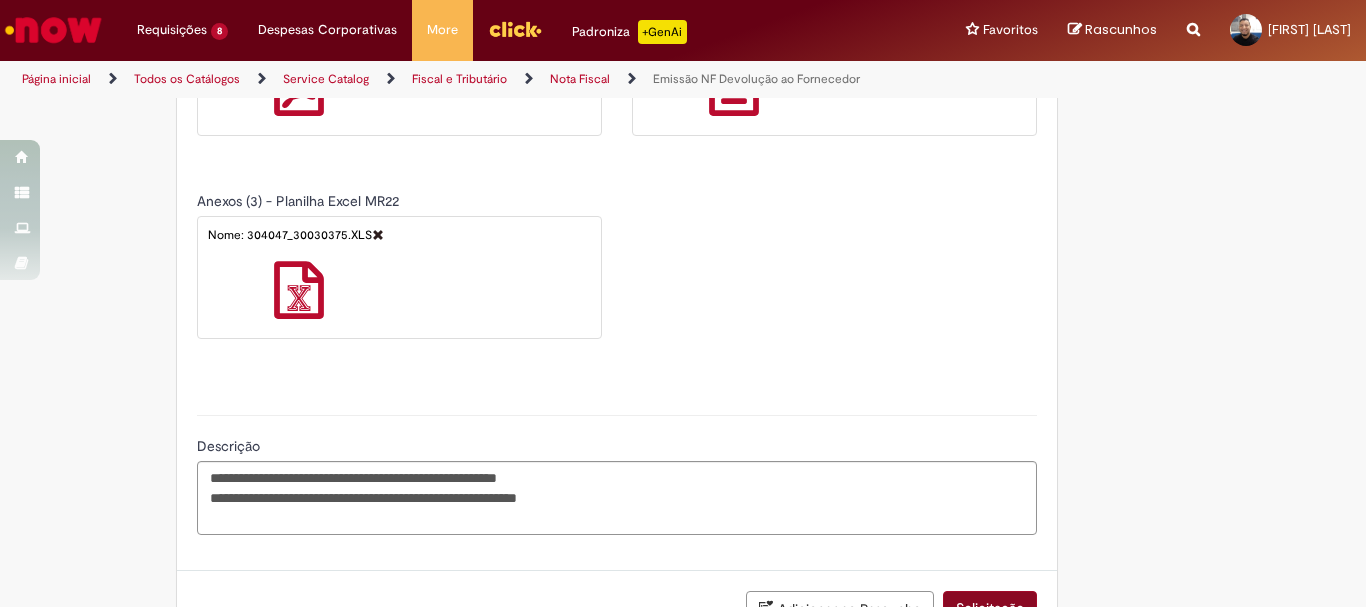 scroll, scrollTop: 1963, scrollLeft: 0, axis: vertical 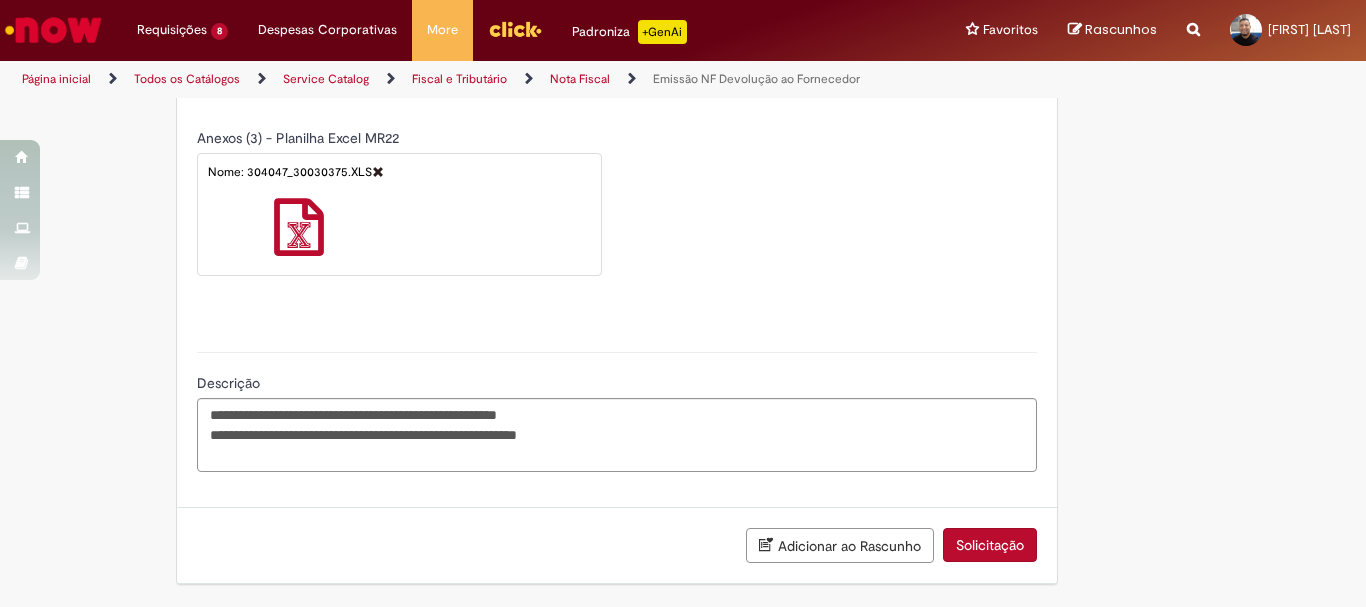 click on "Solicitação" at bounding box center (990, 545) 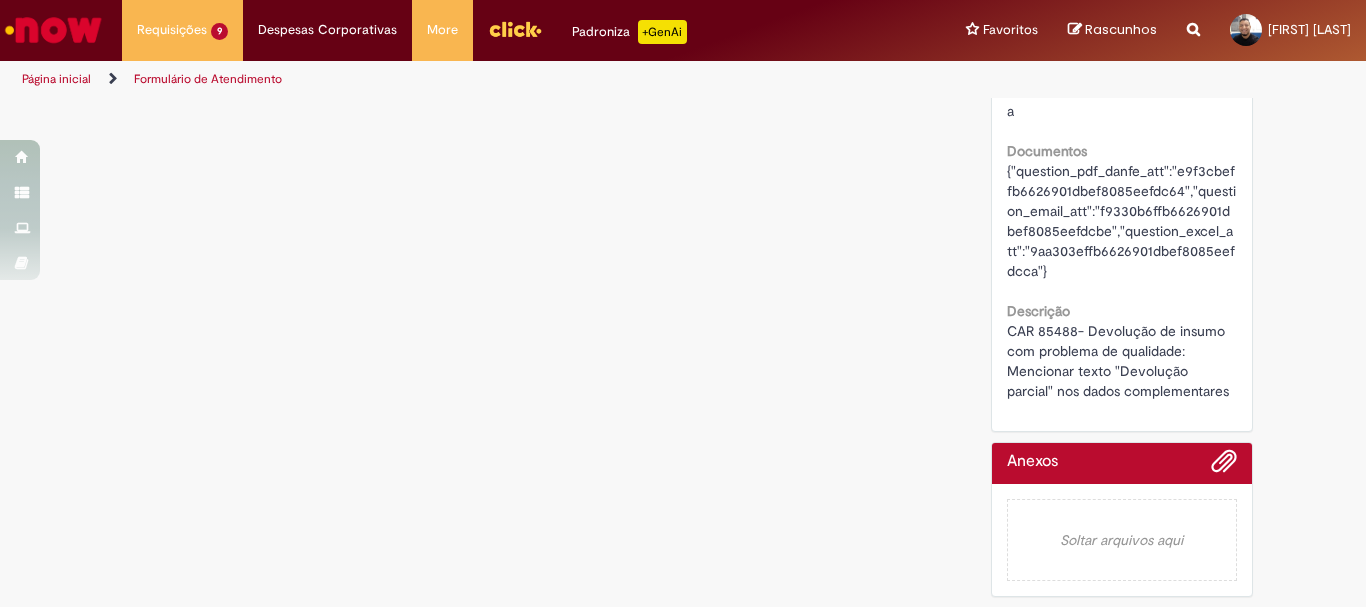 scroll, scrollTop: 0, scrollLeft: 0, axis: both 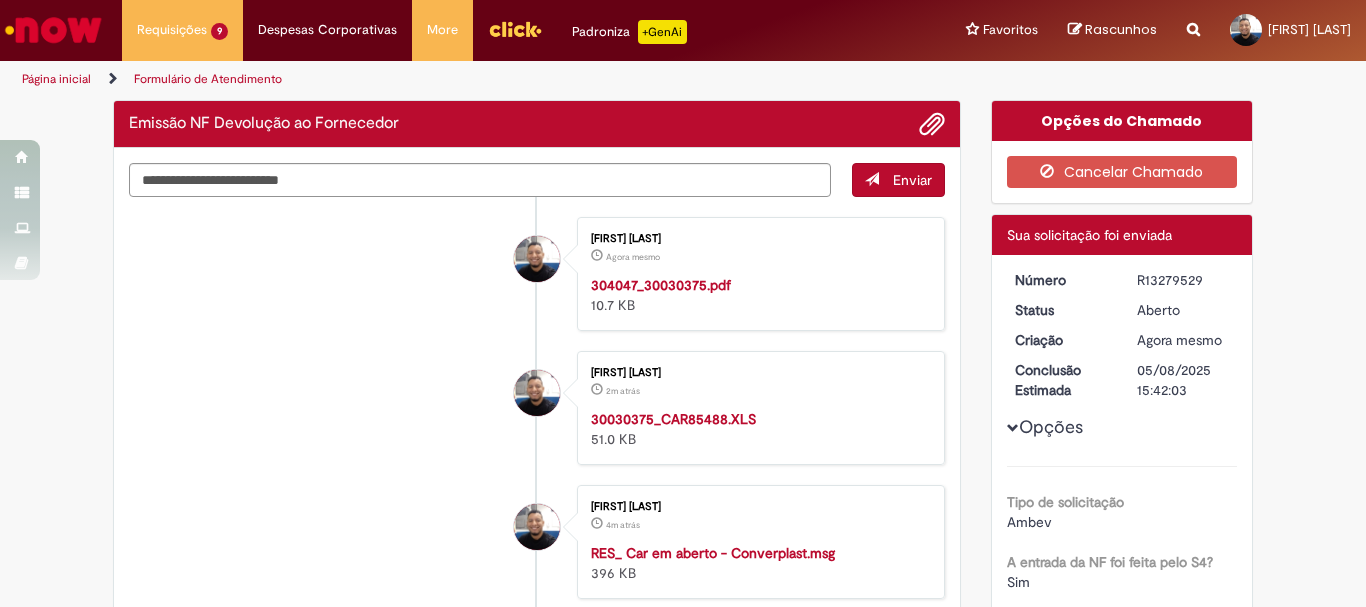click on "R13279529" at bounding box center (1183, 280) 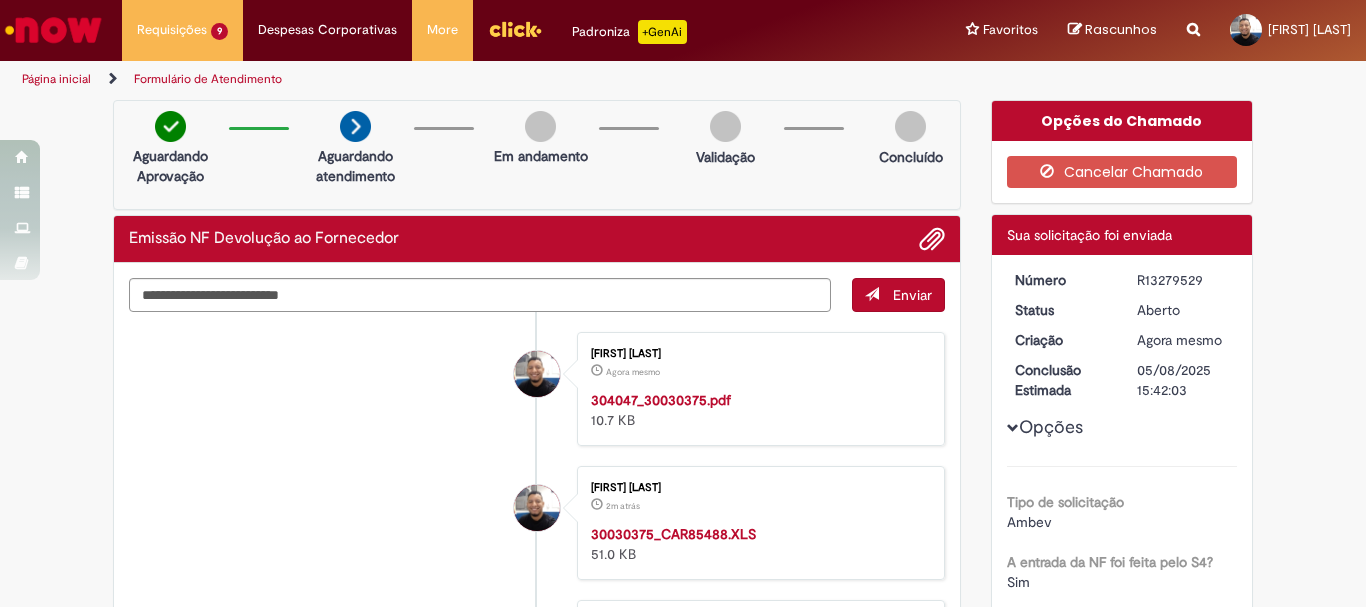 copy on "R13279529" 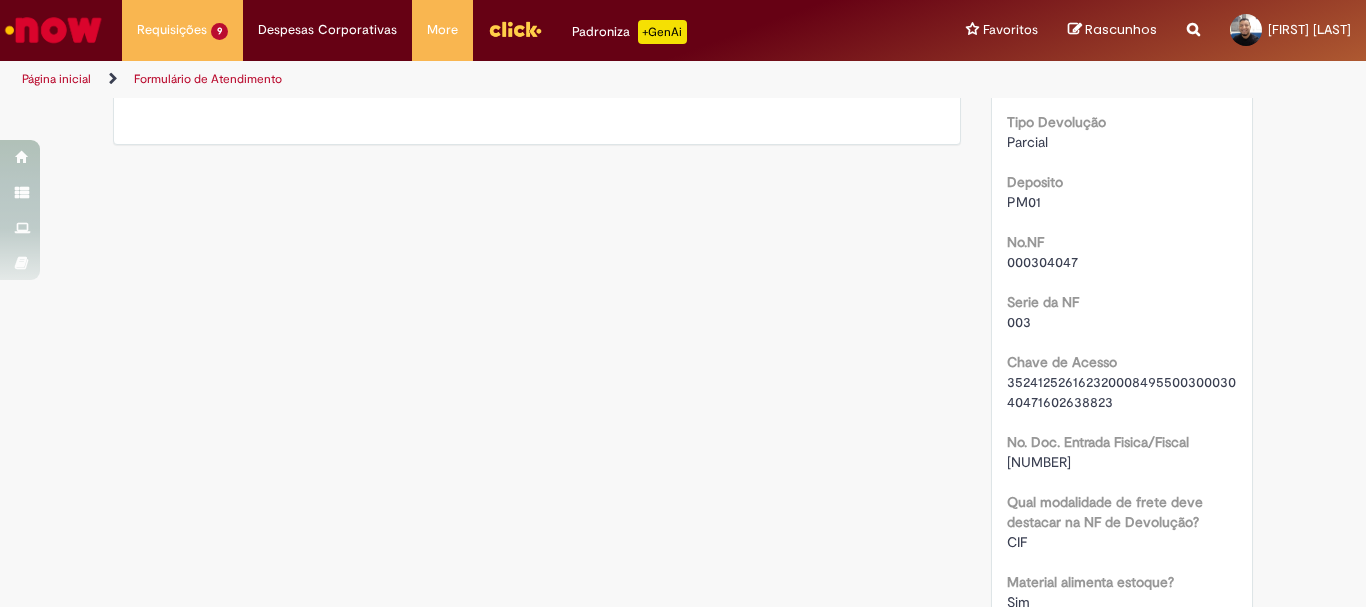 scroll, scrollTop: 1200, scrollLeft: 0, axis: vertical 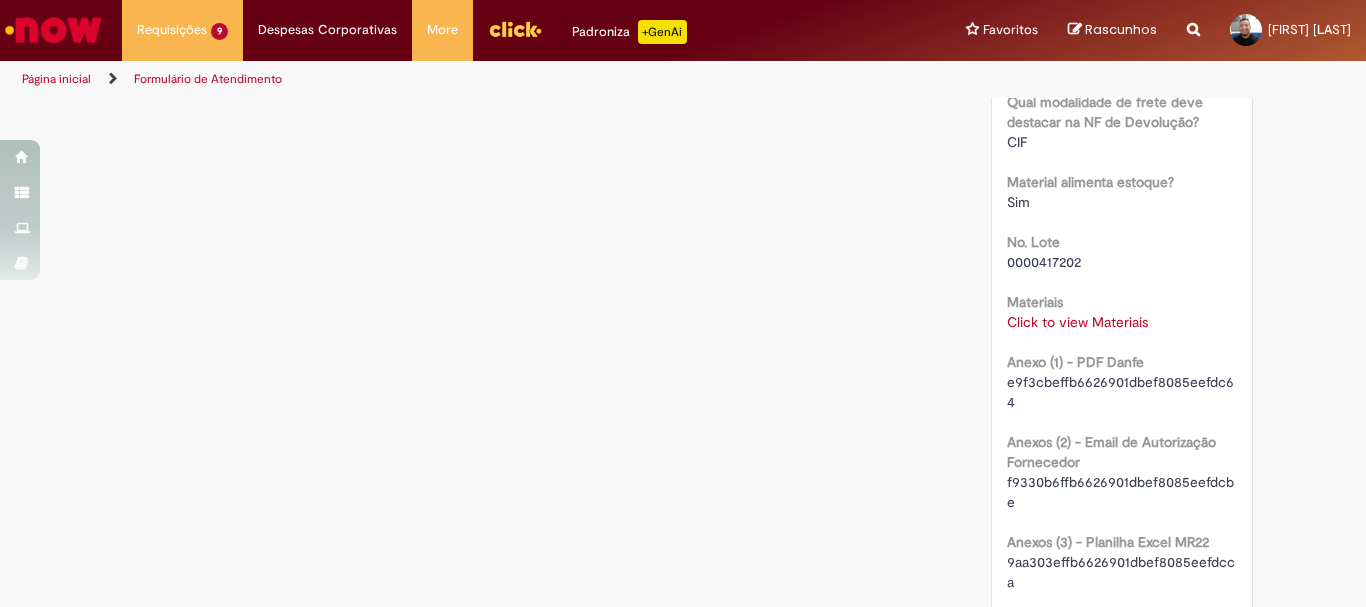 click on "Click to view Materiais" at bounding box center (1077, 322) 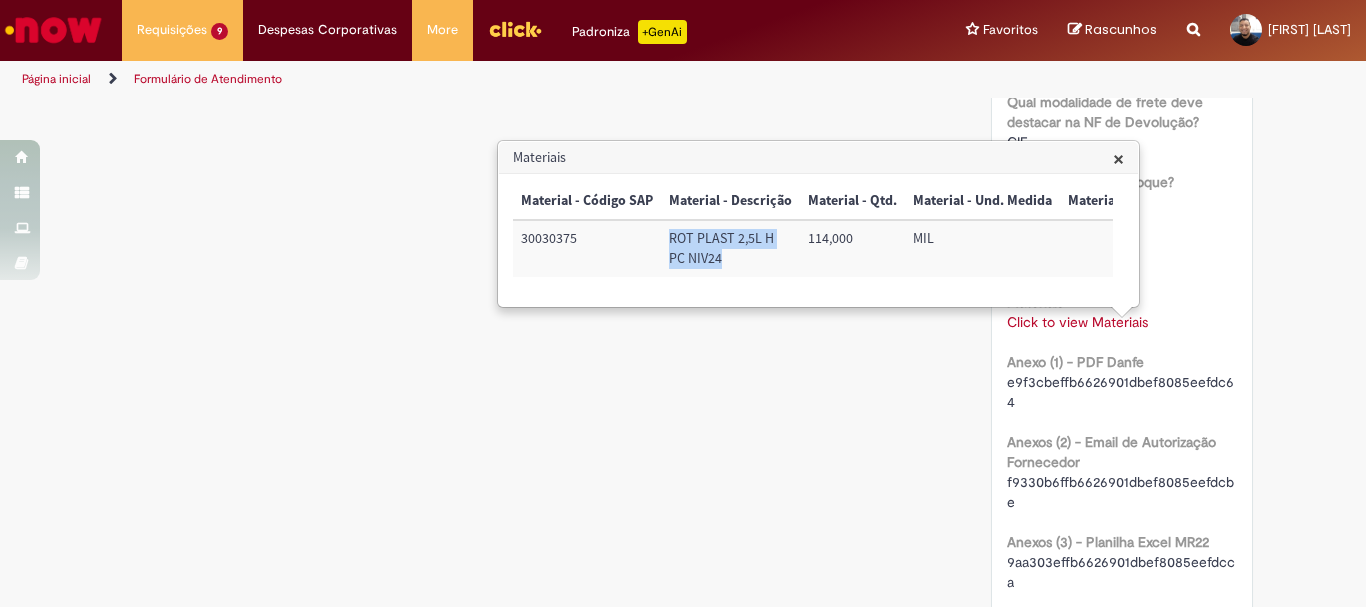 drag, startPoint x: 736, startPoint y: 258, endPoint x: 648, endPoint y: 222, distance: 95.07891 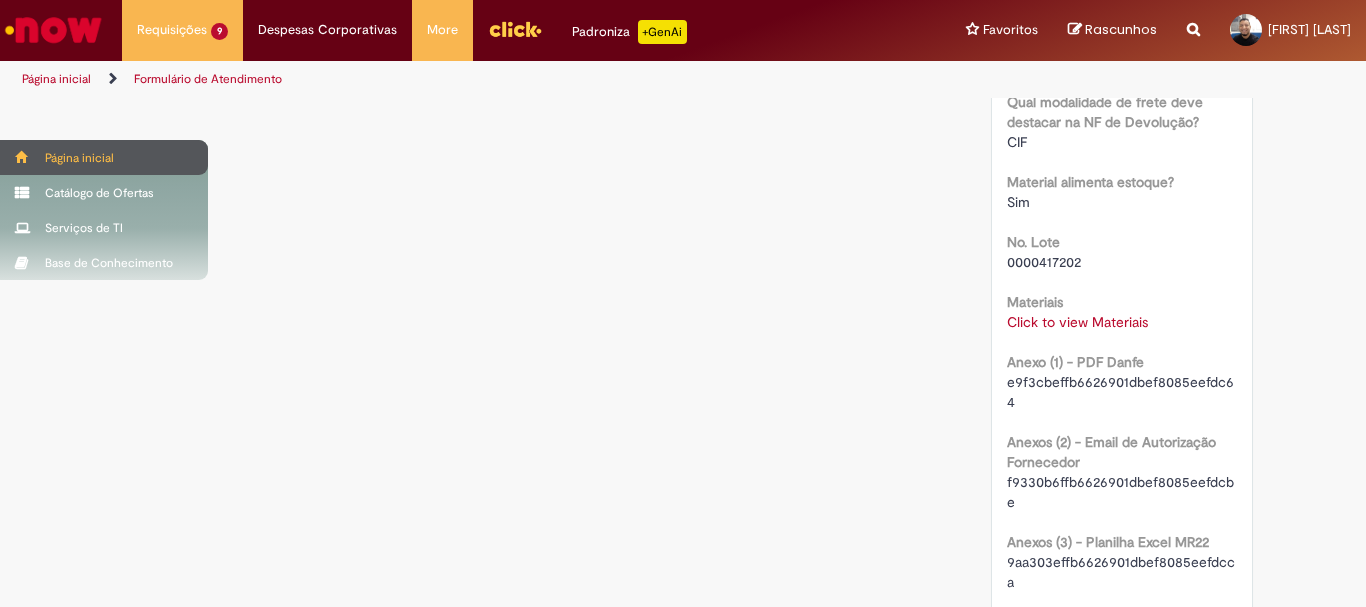 click at bounding box center [22, 157] 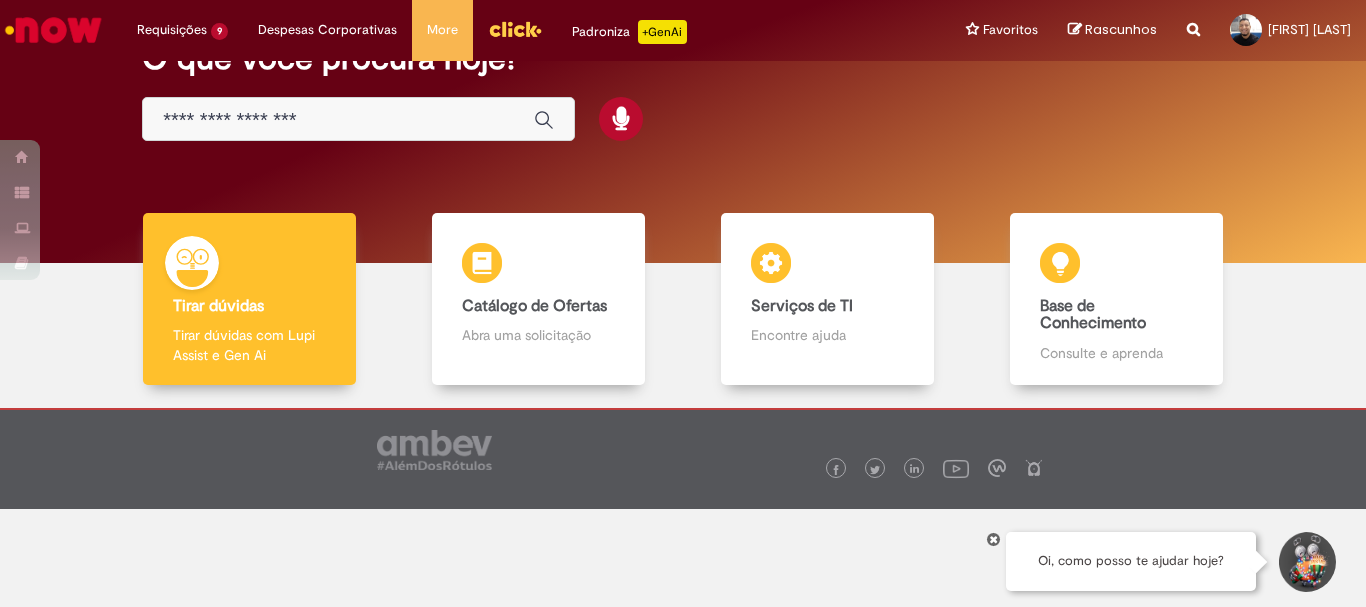 scroll, scrollTop: 0, scrollLeft: 0, axis: both 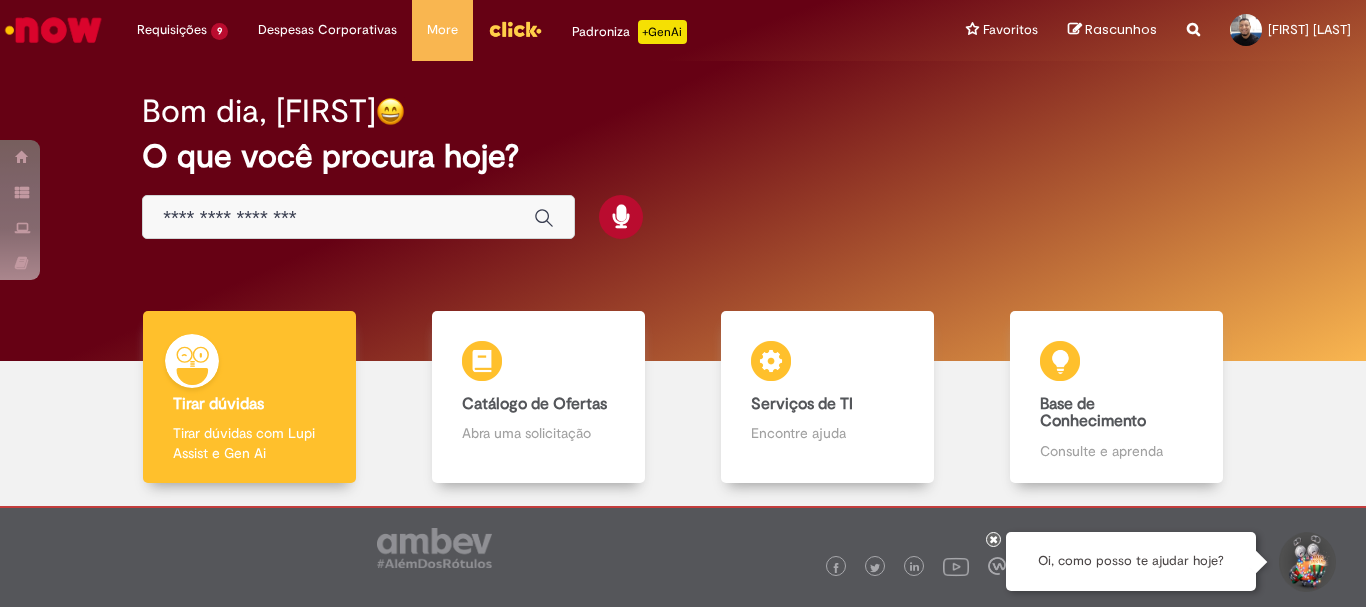 click at bounding box center [338, 218] 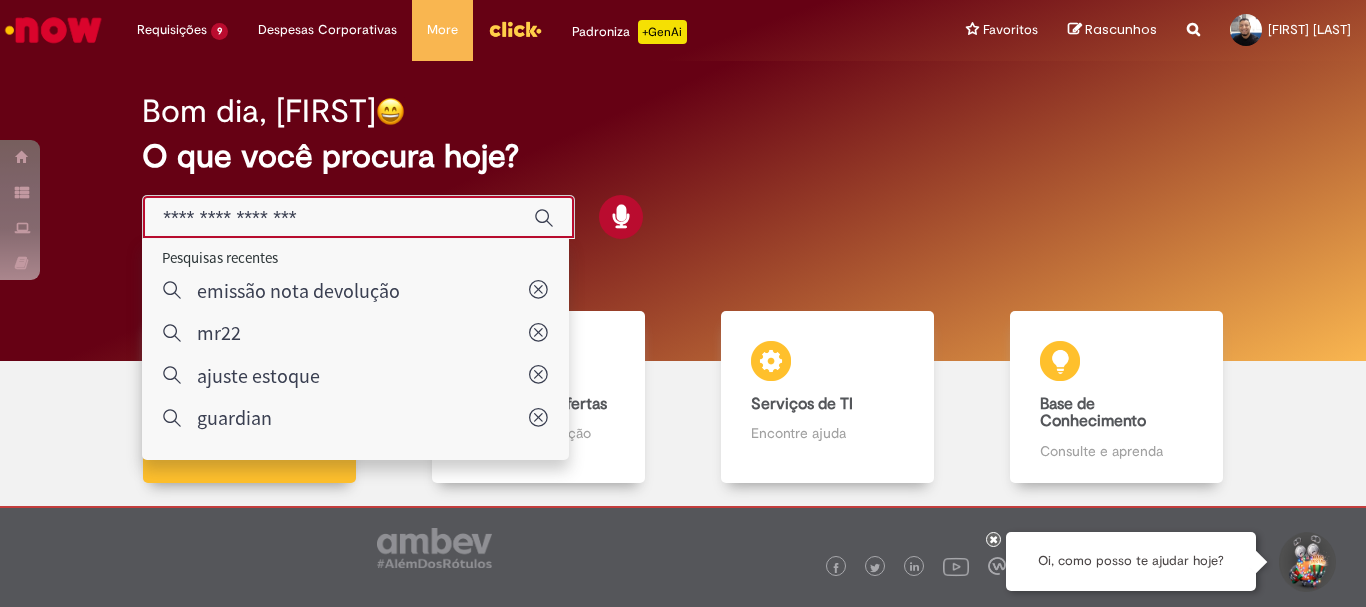 type on "*" 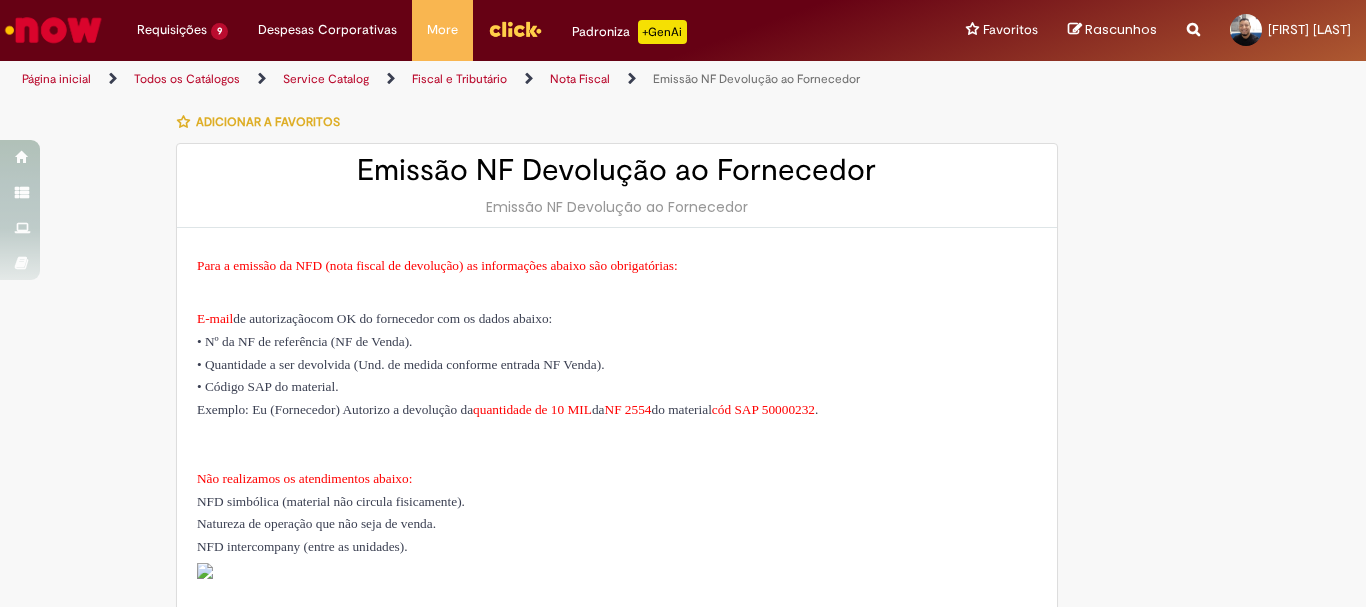 type on "********" 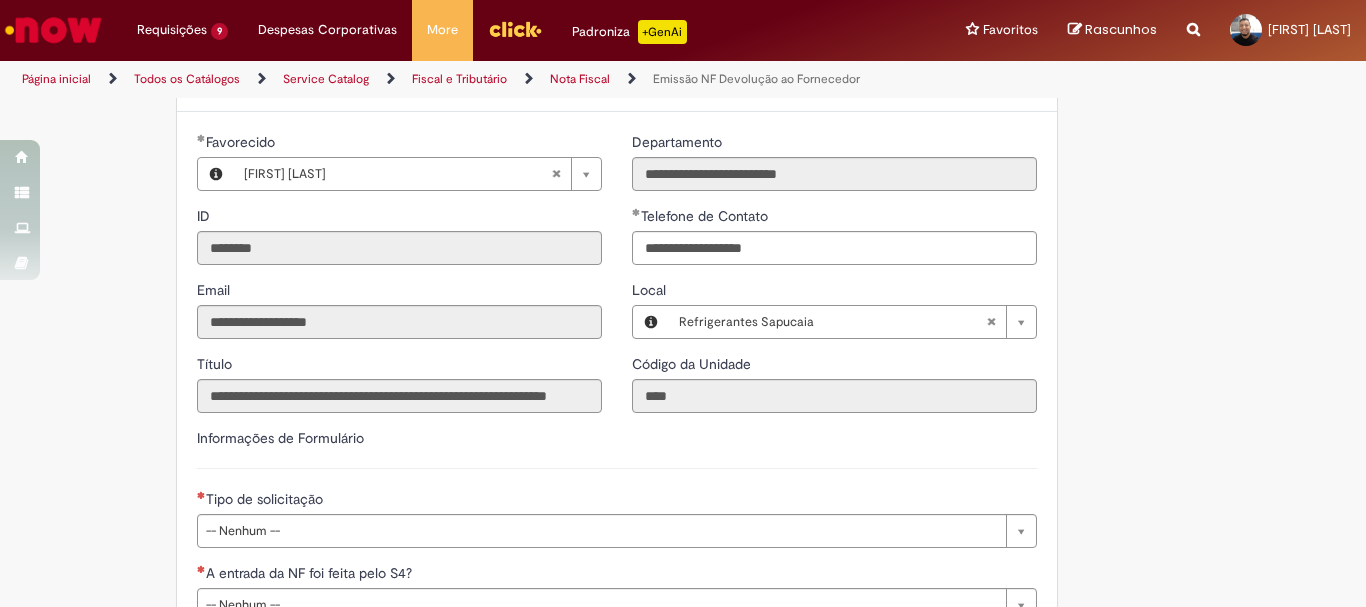 scroll, scrollTop: 700, scrollLeft: 0, axis: vertical 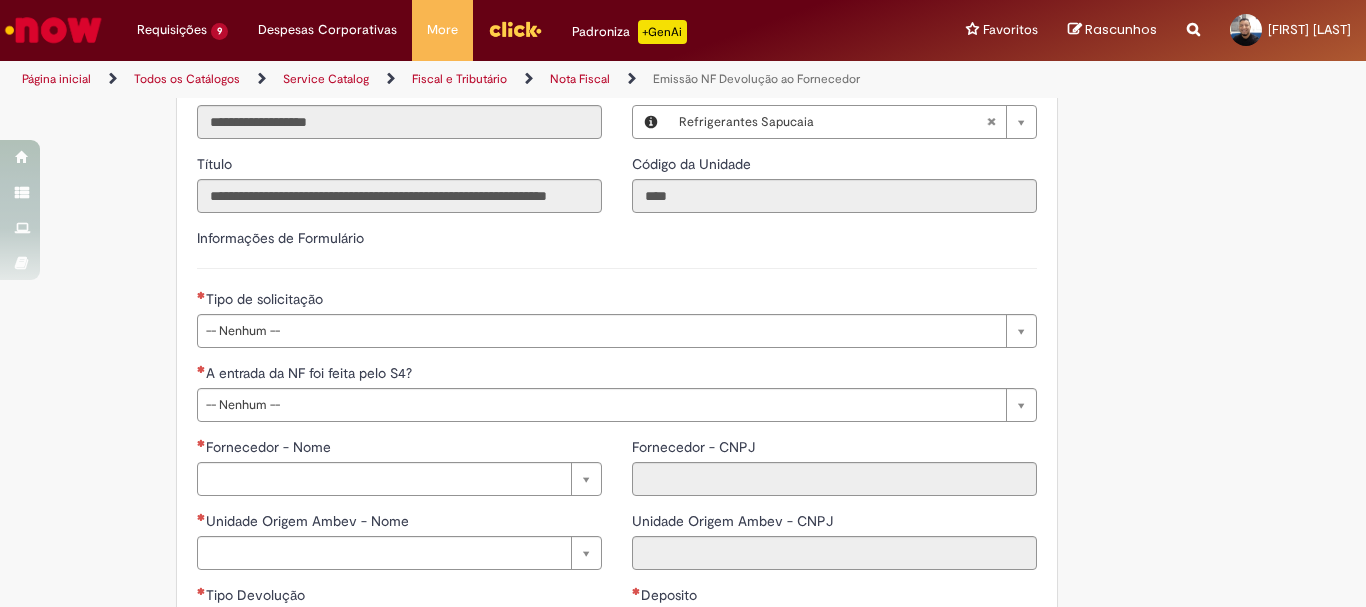 drag, startPoint x: 289, startPoint y: 339, endPoint x: 262, endPoint y: 341, distance: 27.073973 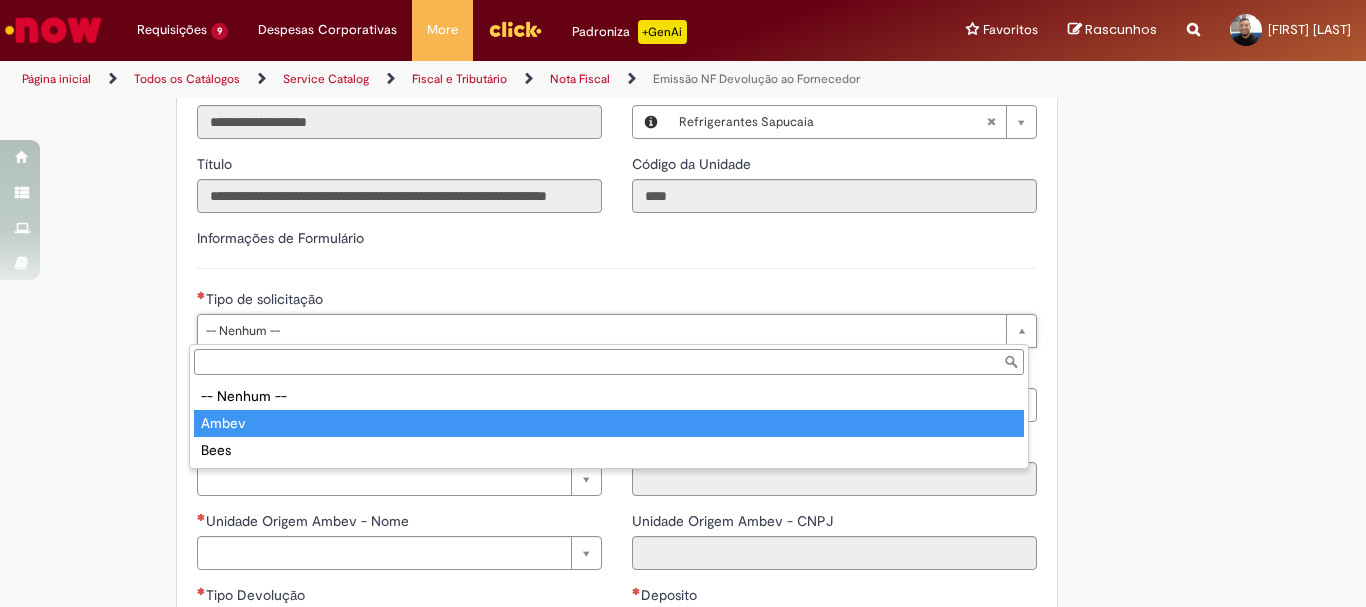 type on "*****" 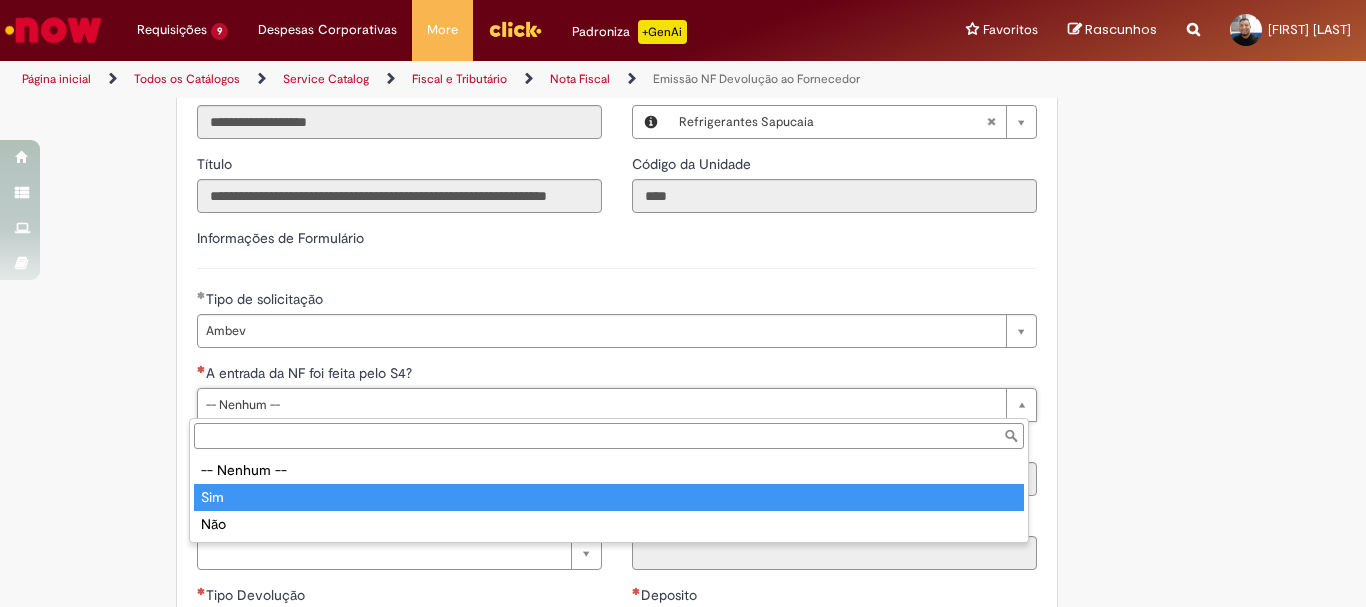 type on "***" 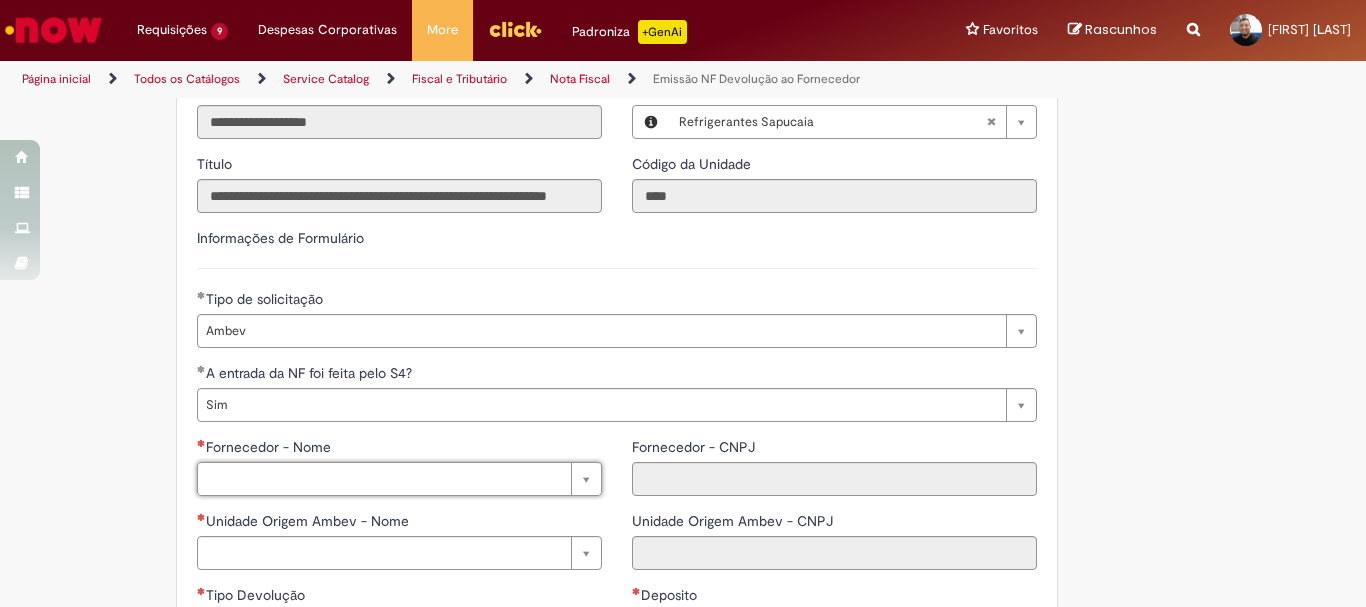 paste on "**********" 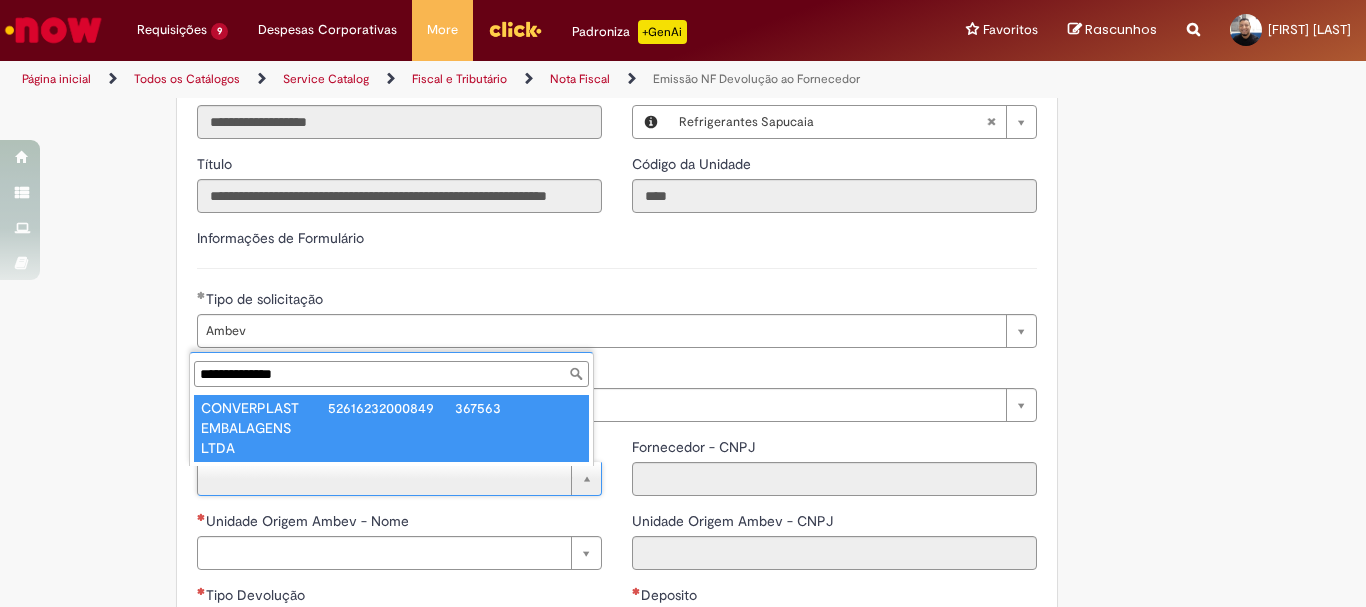 type on "**********" 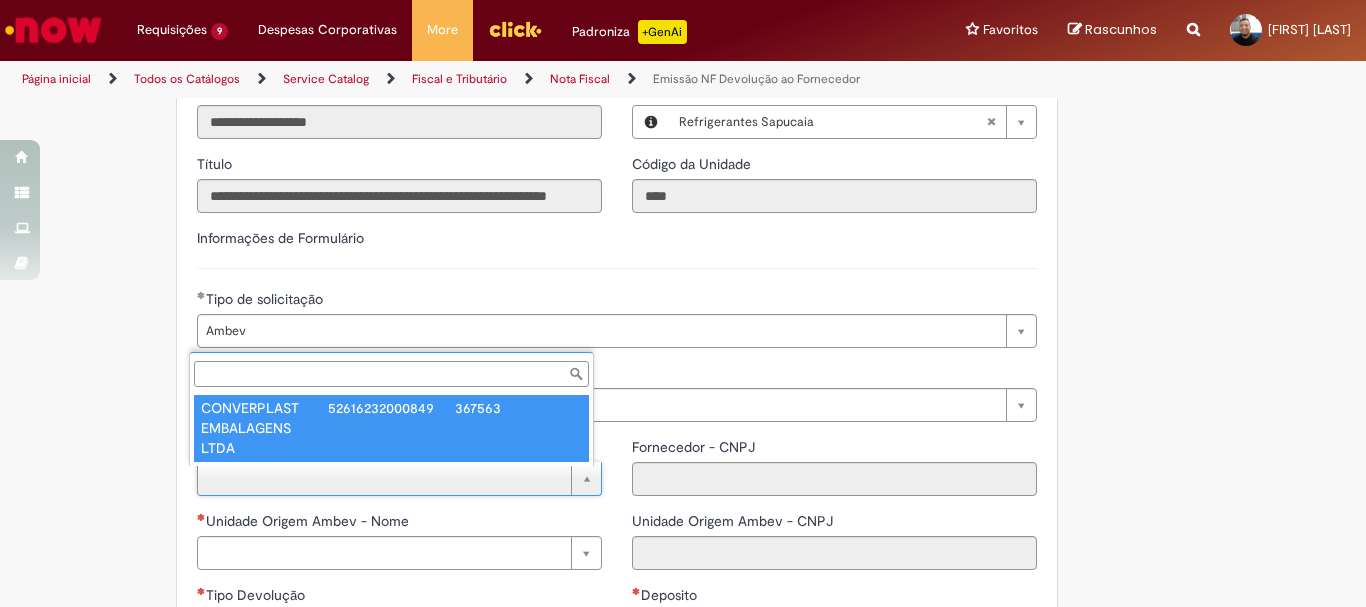 type on "**********" 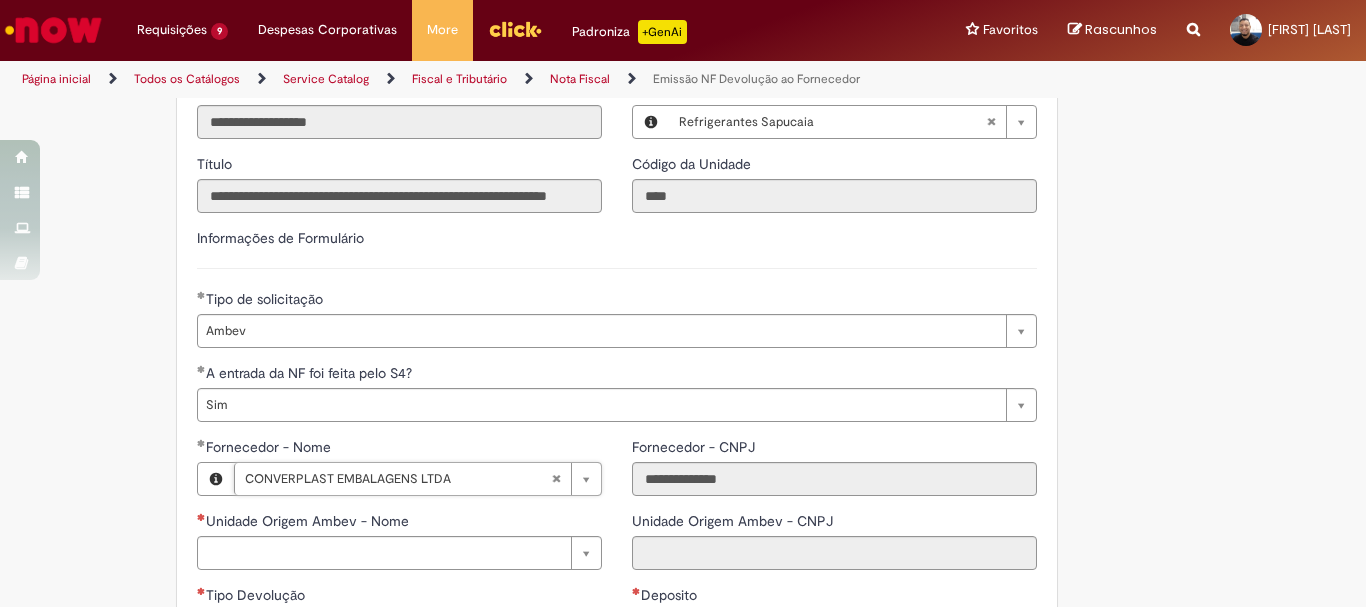 scroll, scrollTop: 1000, scrollLeft: 0, axis: vertical 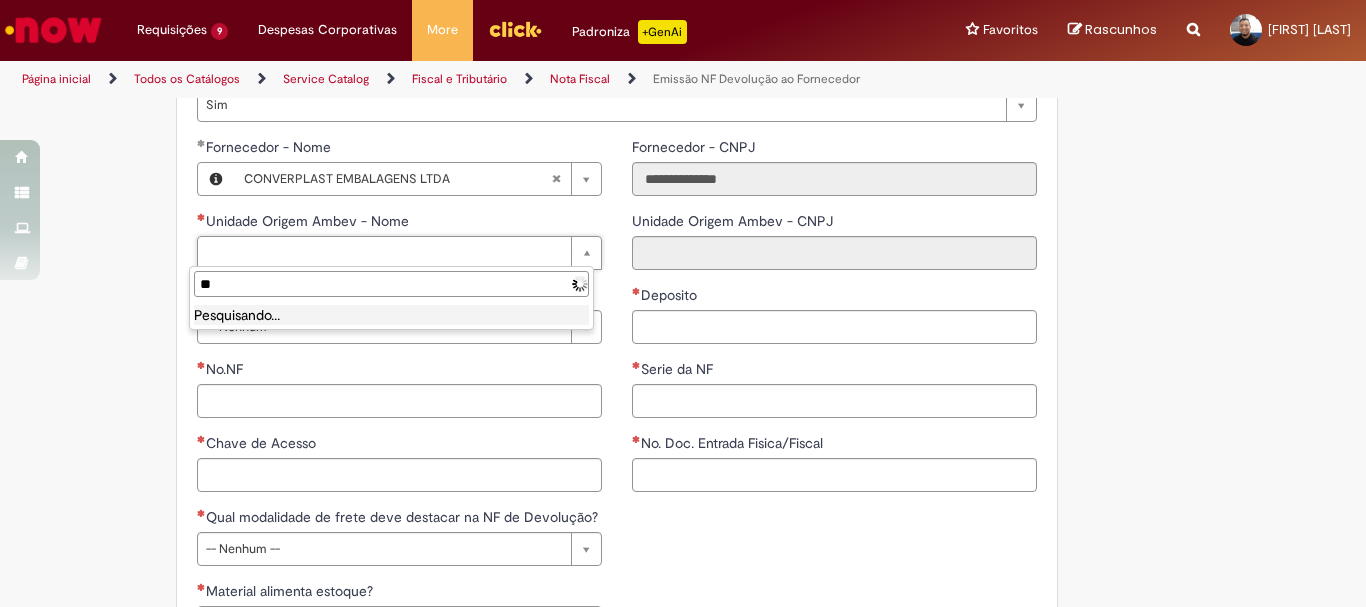 type on "*" 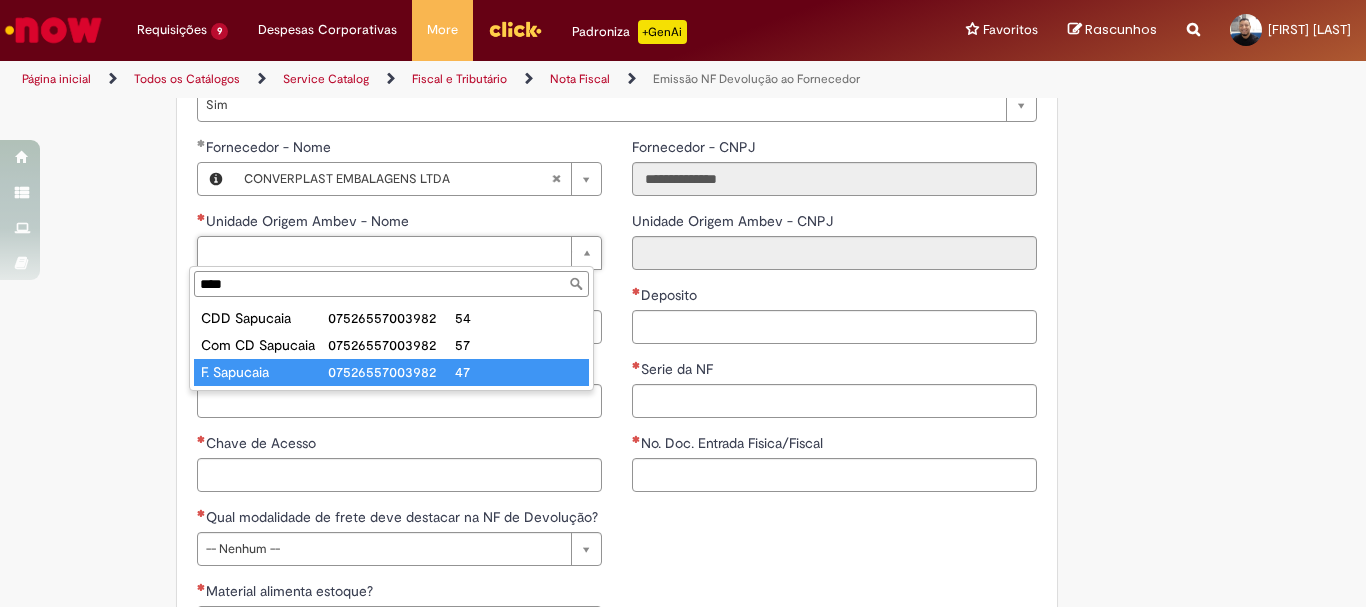 type on "****" 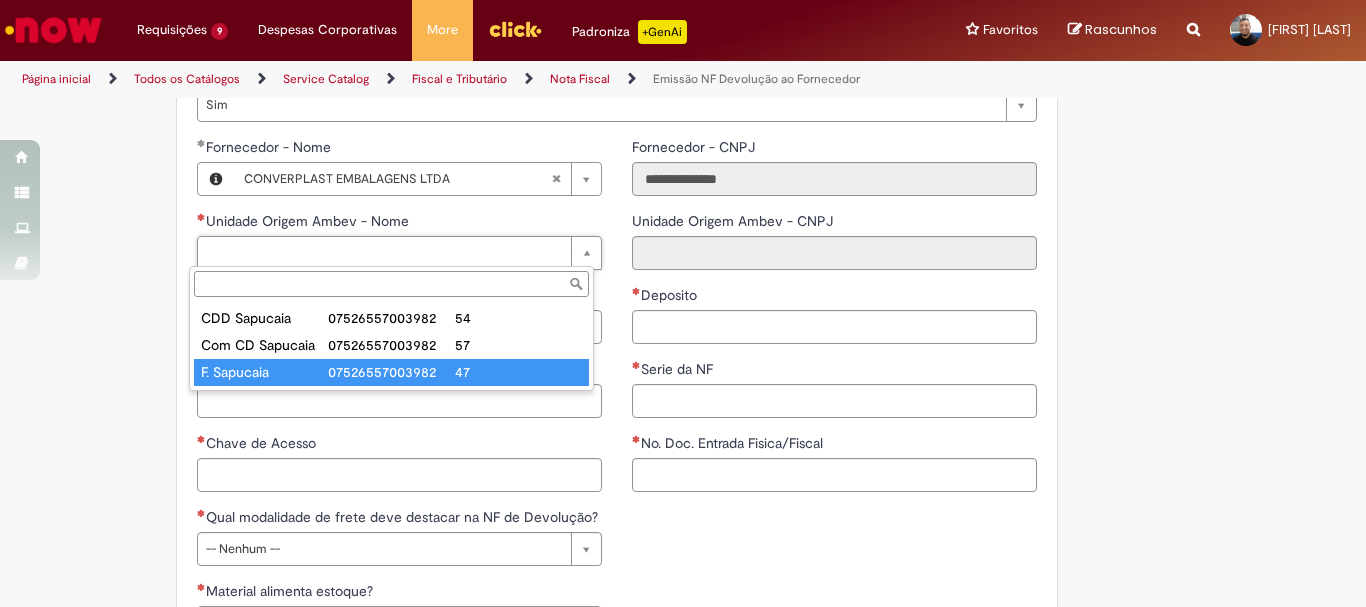type on "**********" 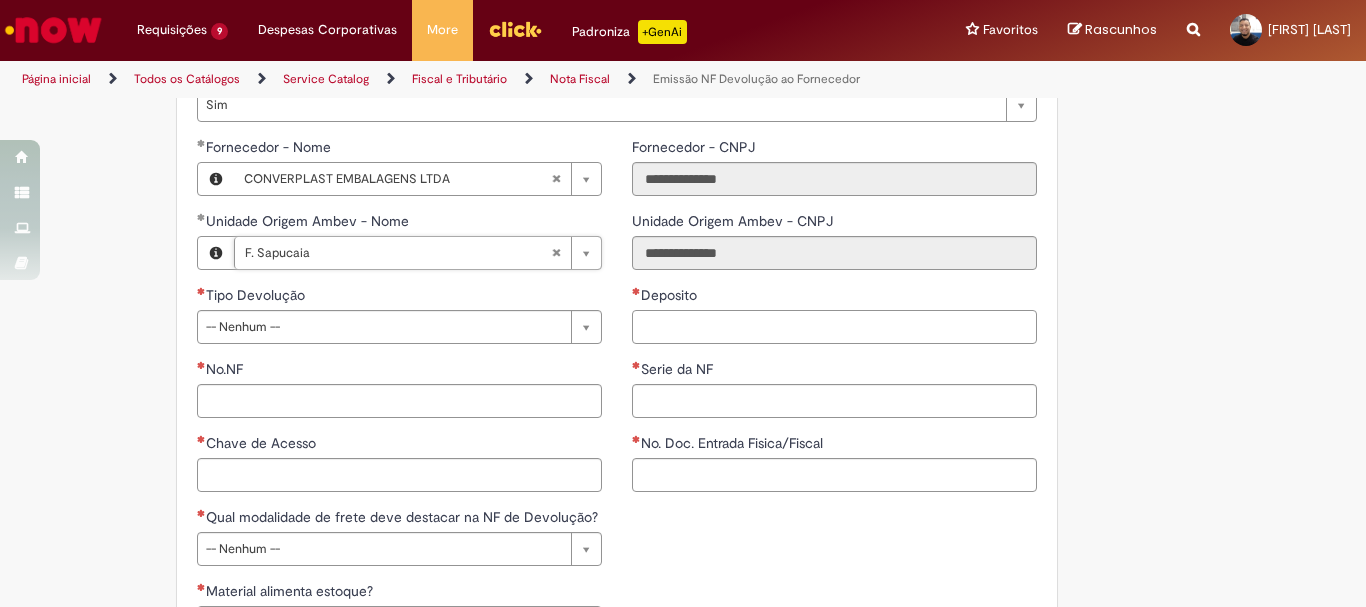 click on "Deposito" at bounding box center [834, 327] 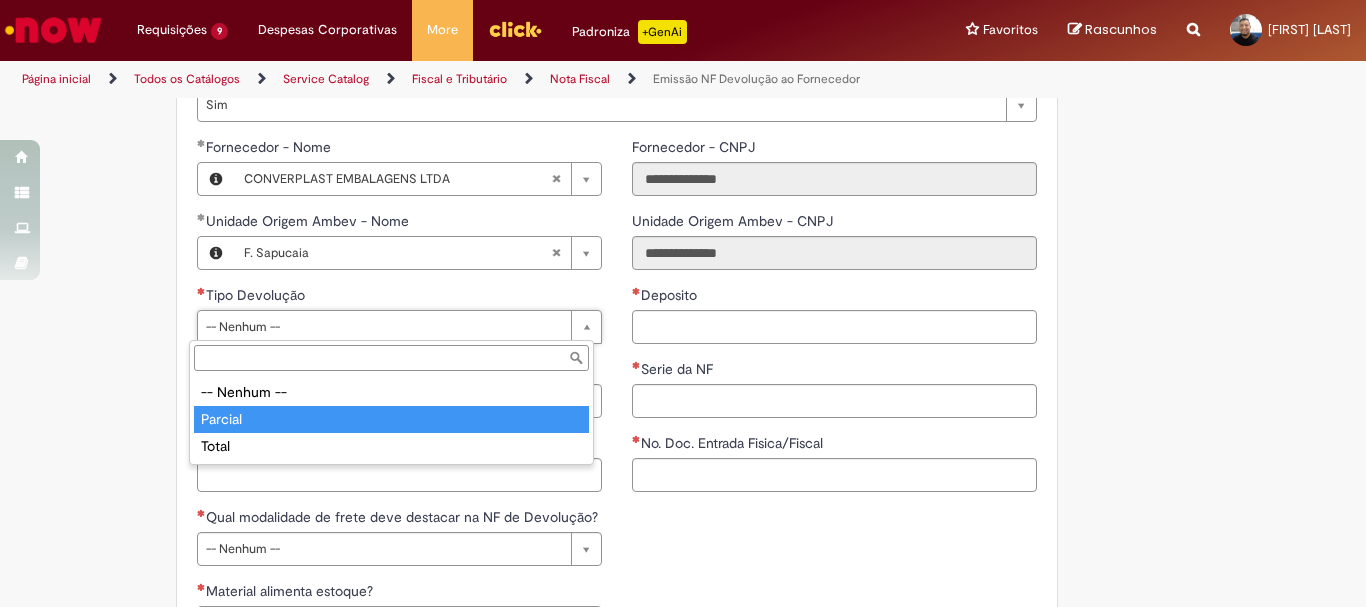 type on "*******" 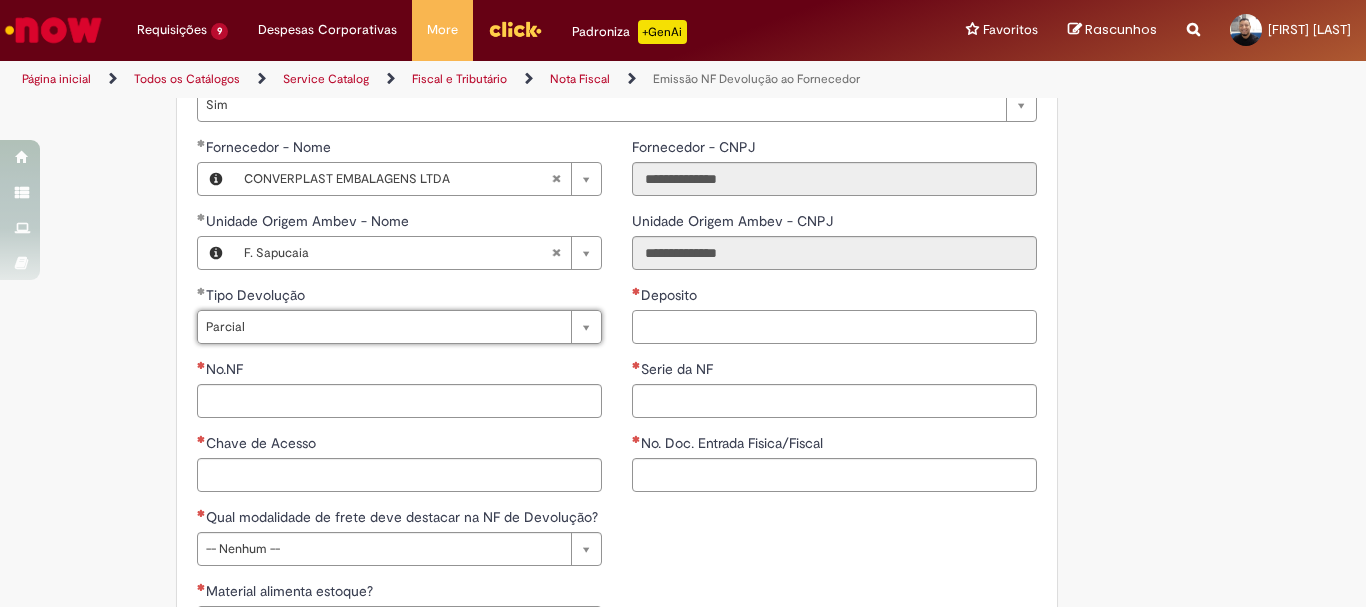 click on "Deposito" at bounding box center (834, 327) 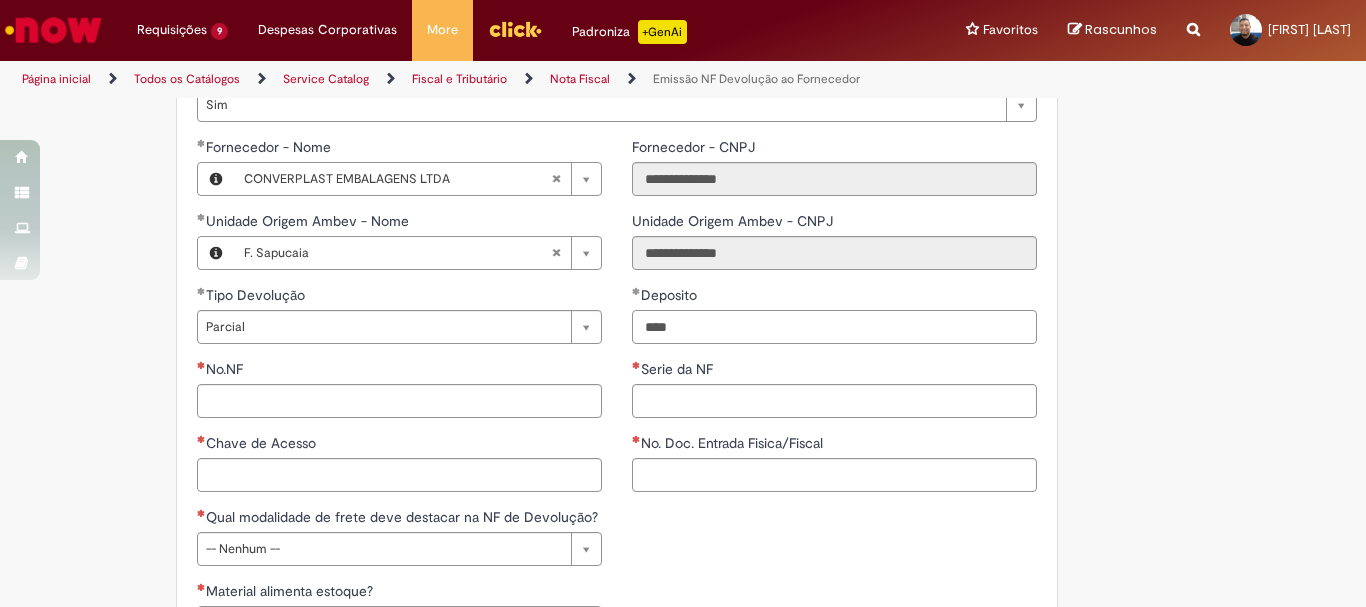 type on "****" 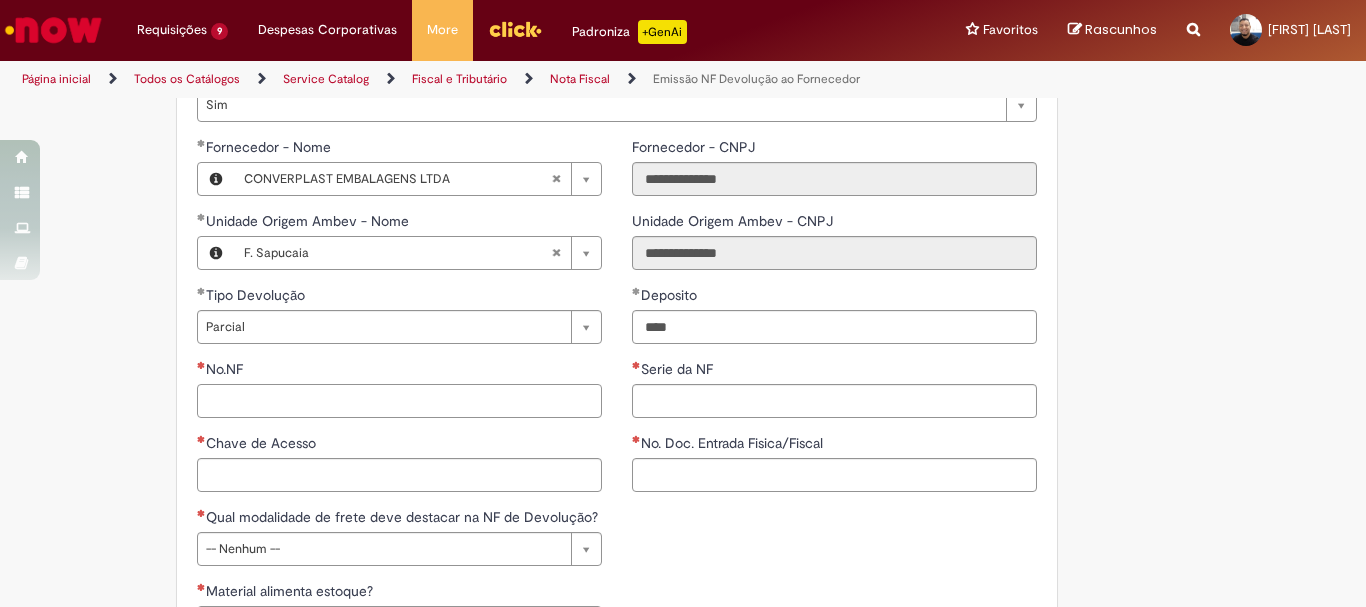 click on "No.NF" at bounding box center [399, 401] 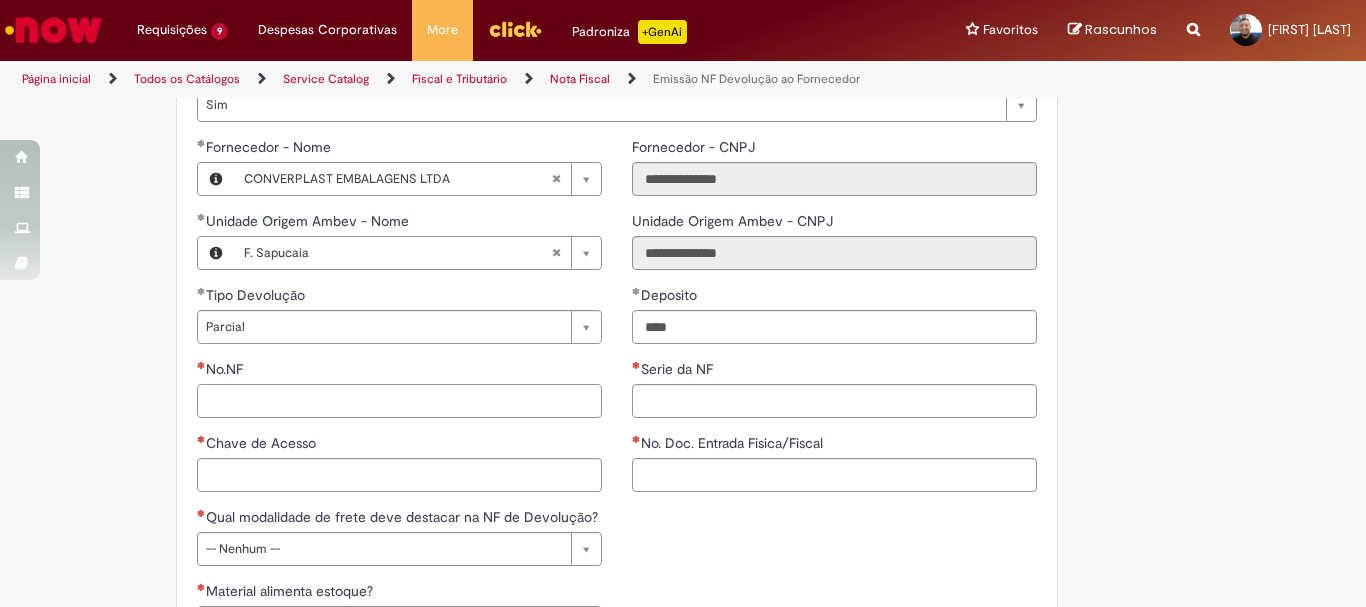 paste on "*********" 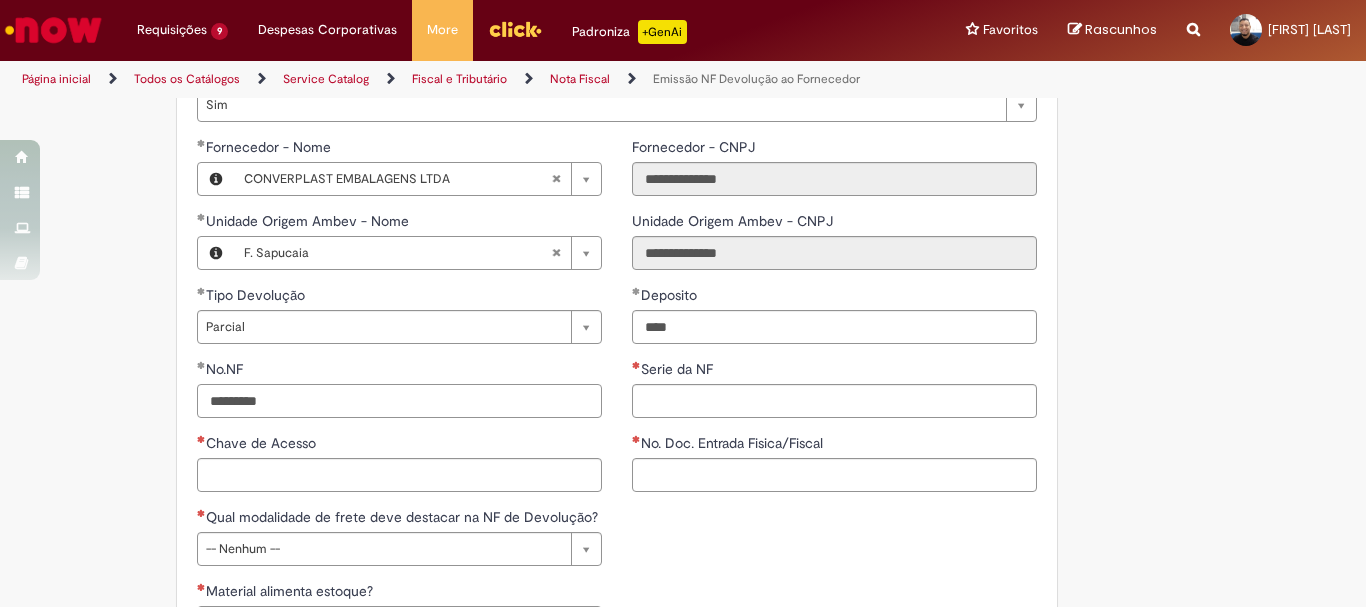 type on "*********" 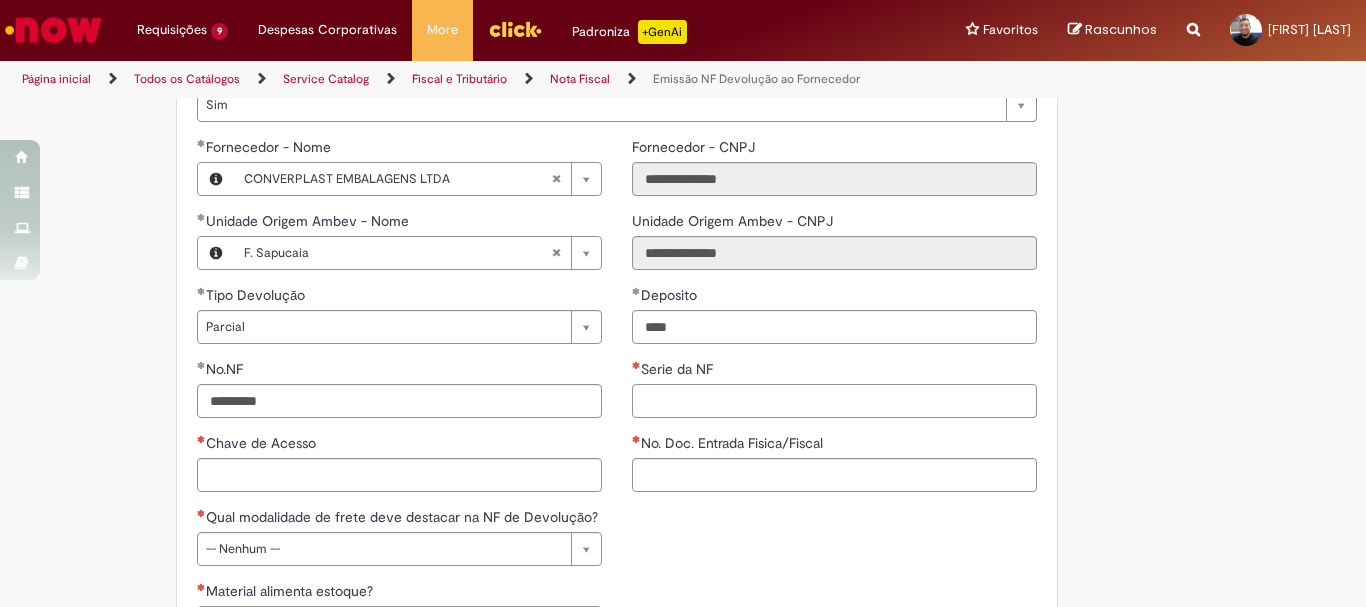click on "Serie da NF" at bounding box center [834, 401] 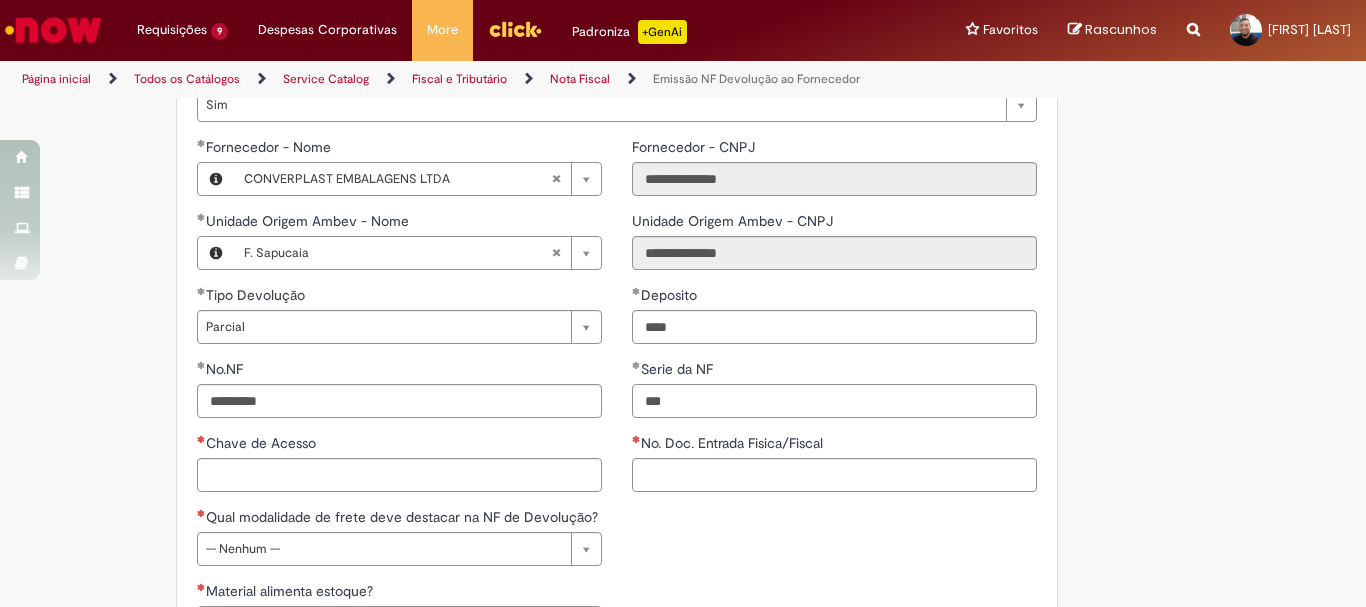 type on "***" 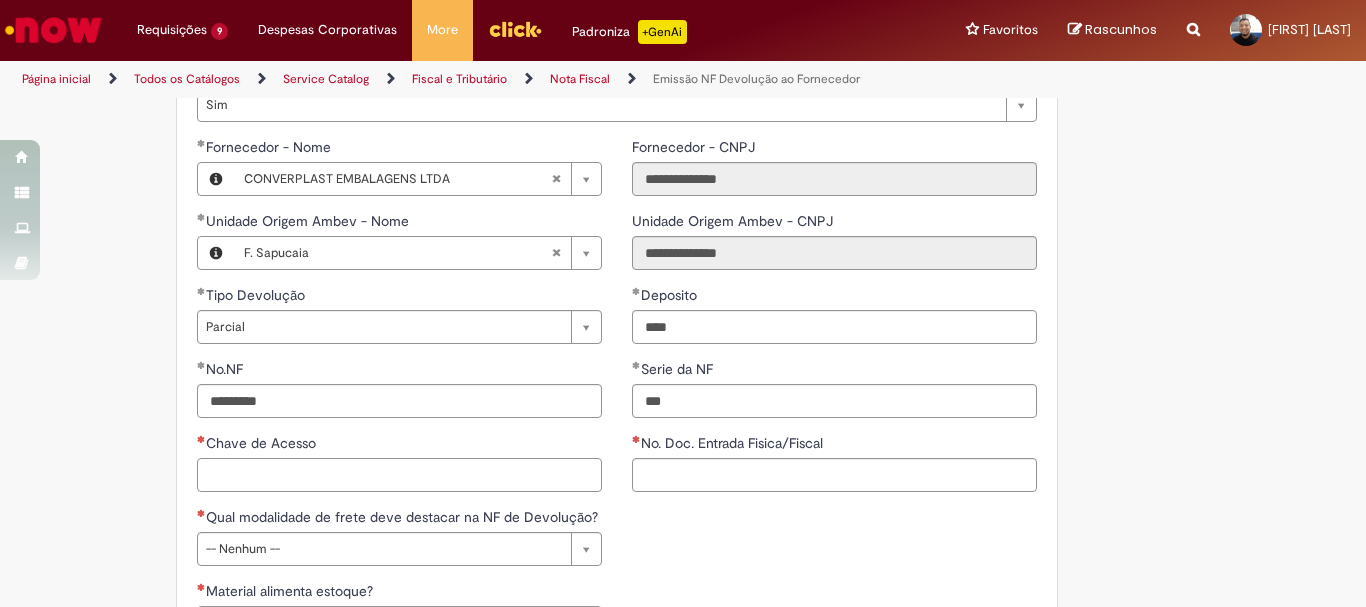 click on "Chave de Acesso" at bounding box center (399, 475) 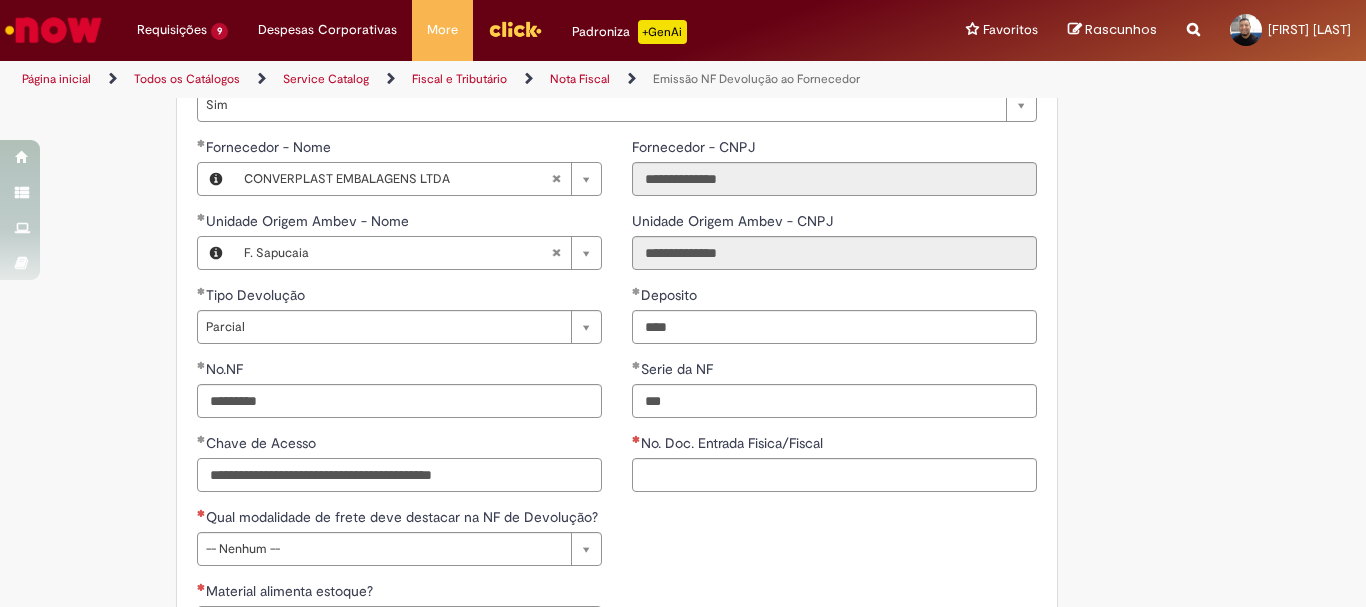 type on "**********" 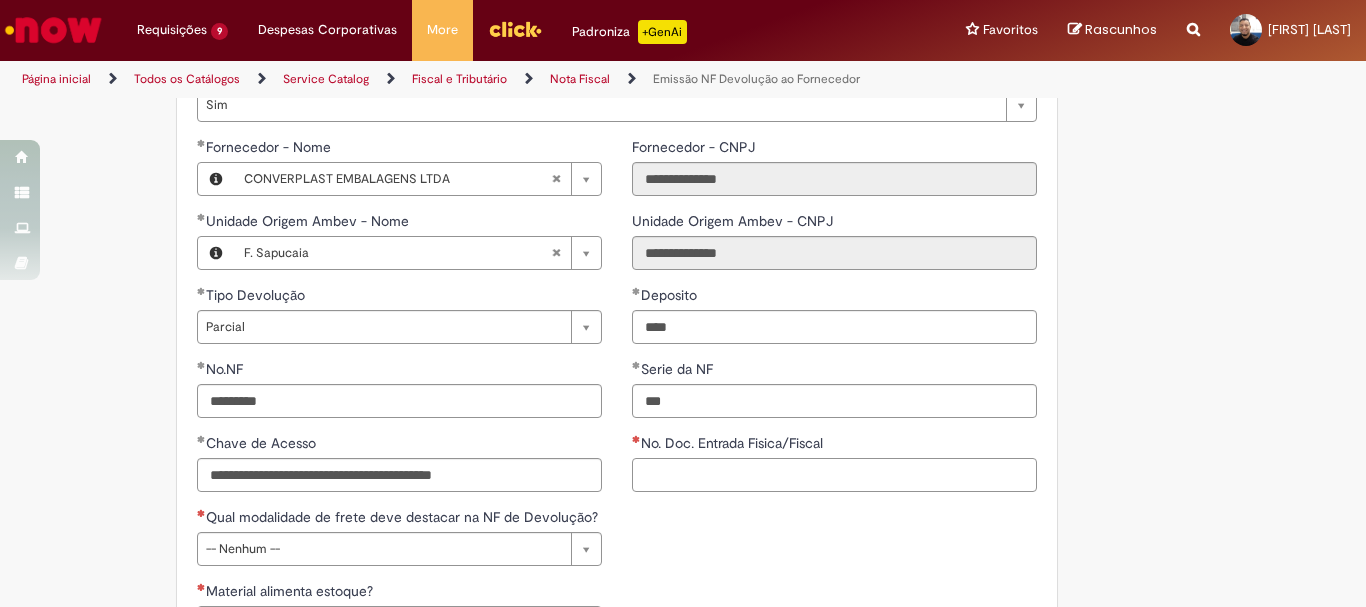 click on "No. Doc. Entrada Fisica/Fiscal" at bounding box center (834, 475) 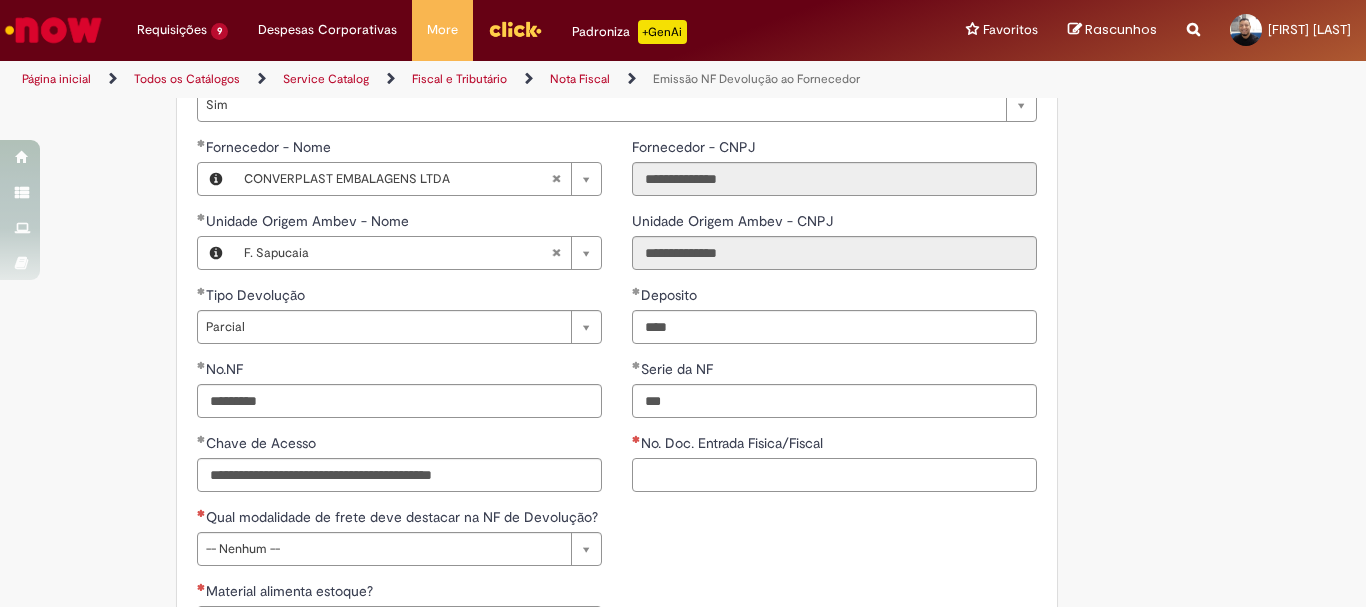 paste on "**********" 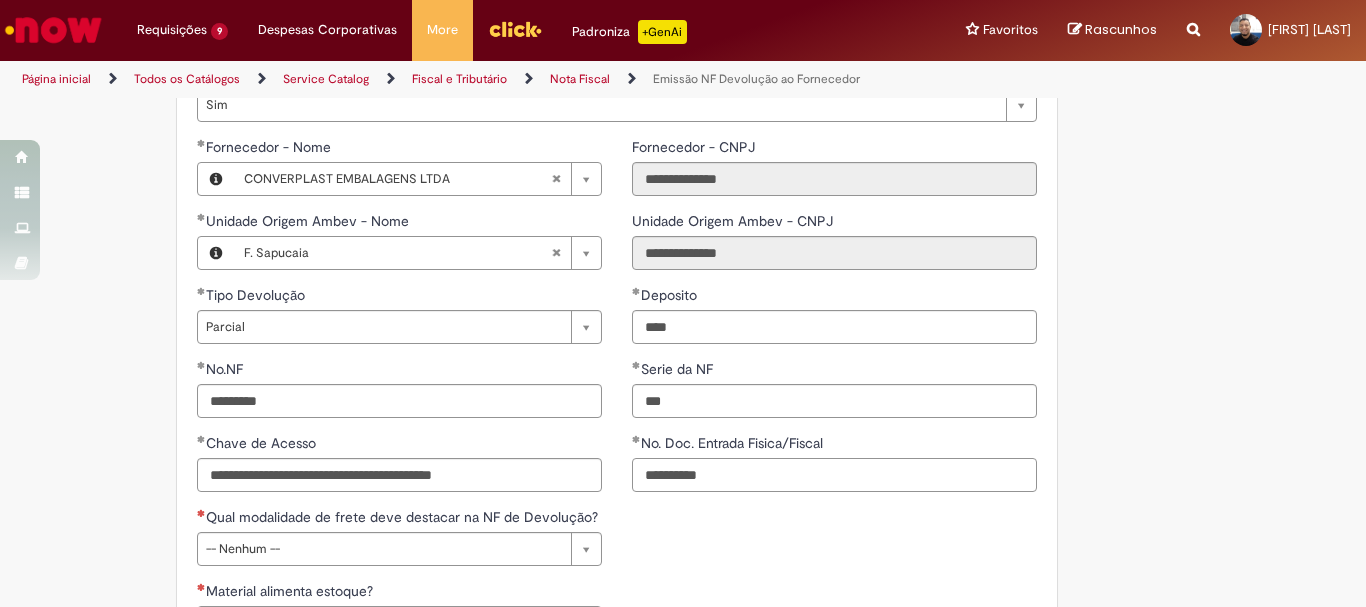 scroll, scrollTop: 1100, scrollLeft: 0, axis: vertical 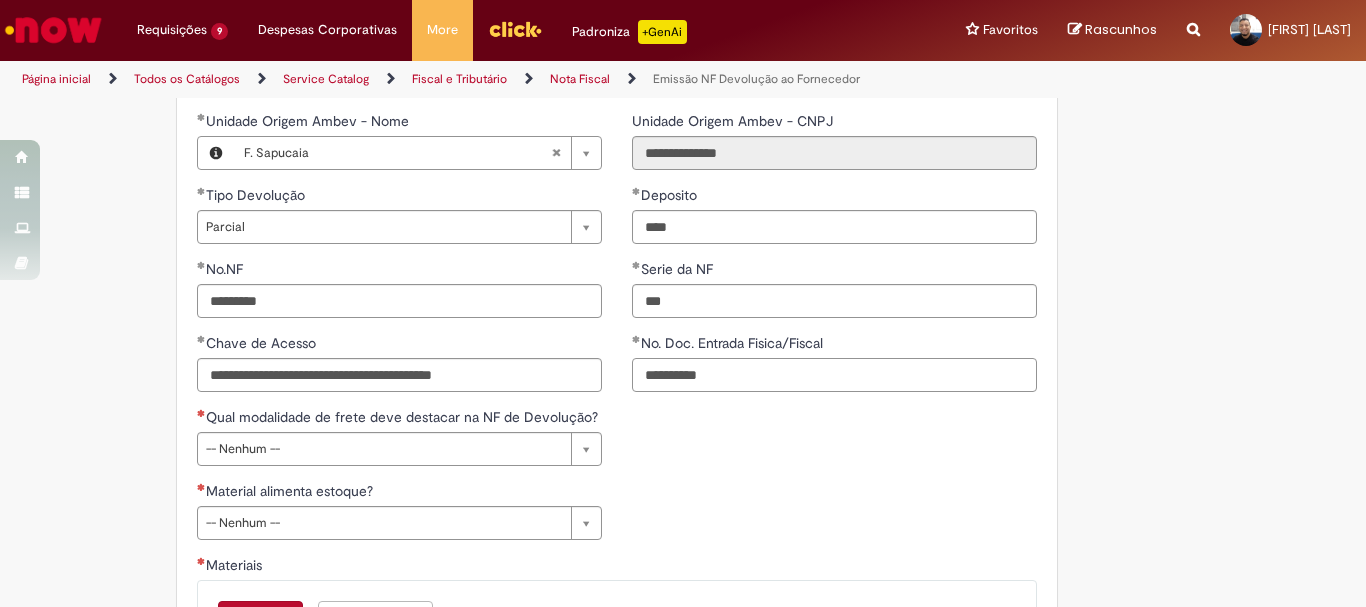 type on "**********" 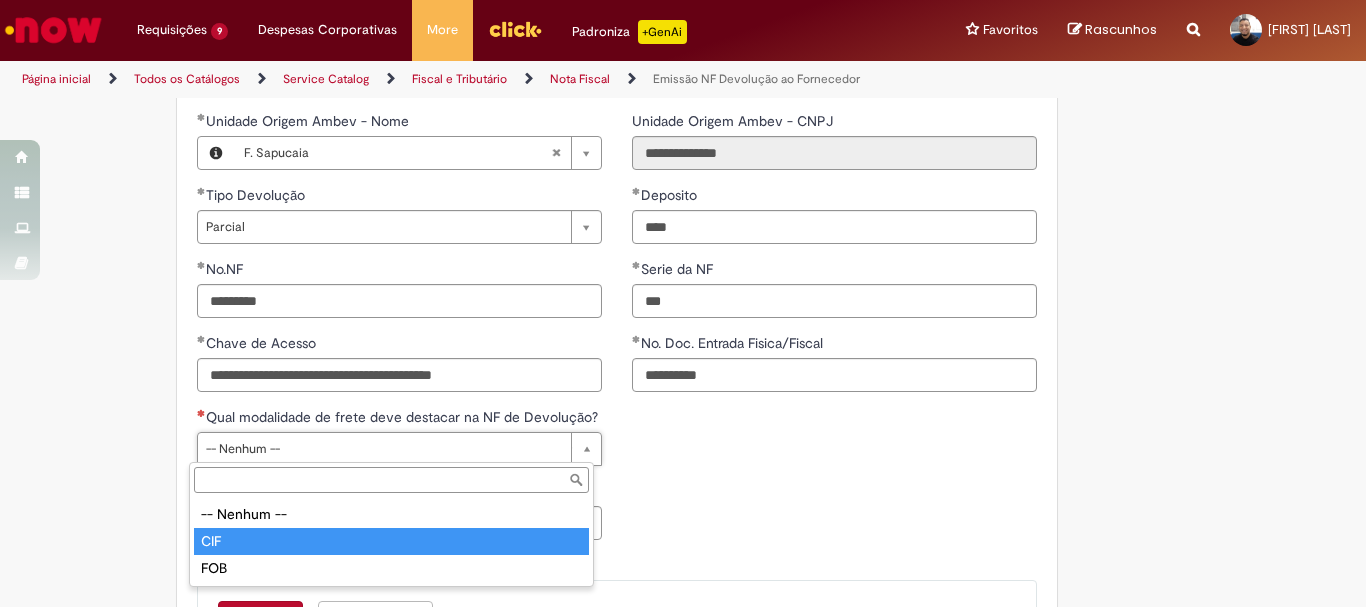 type on "***" 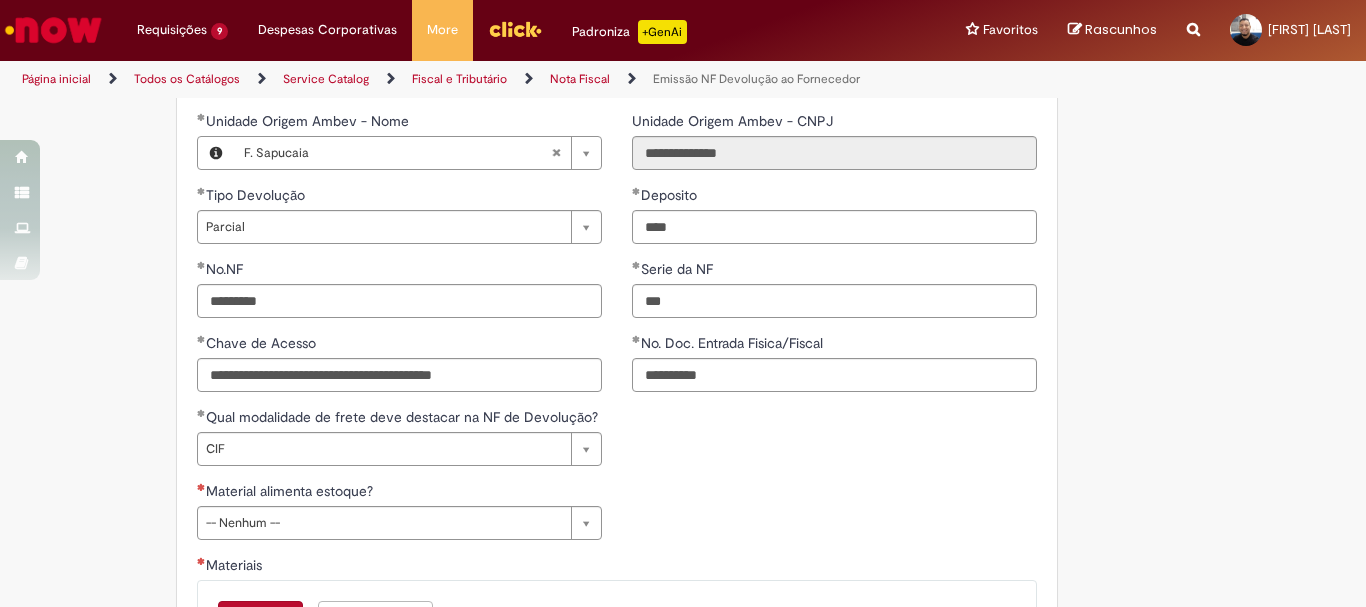 click on "**********" at bounding box center (617, 481) 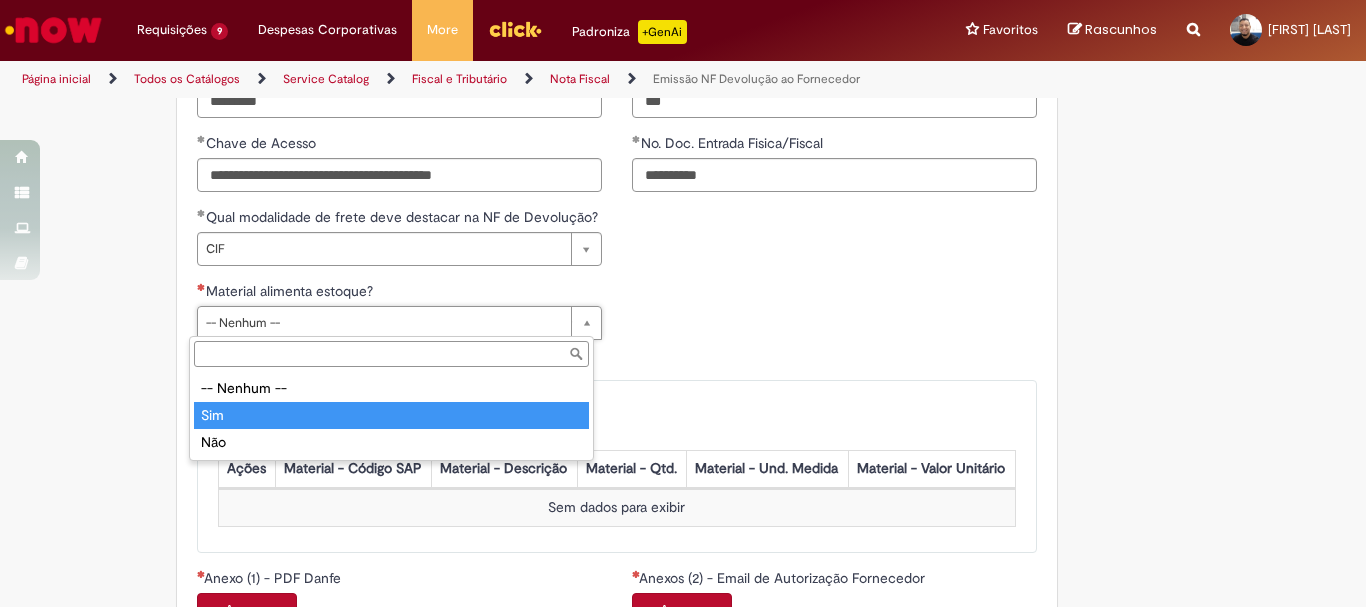 type on "***" 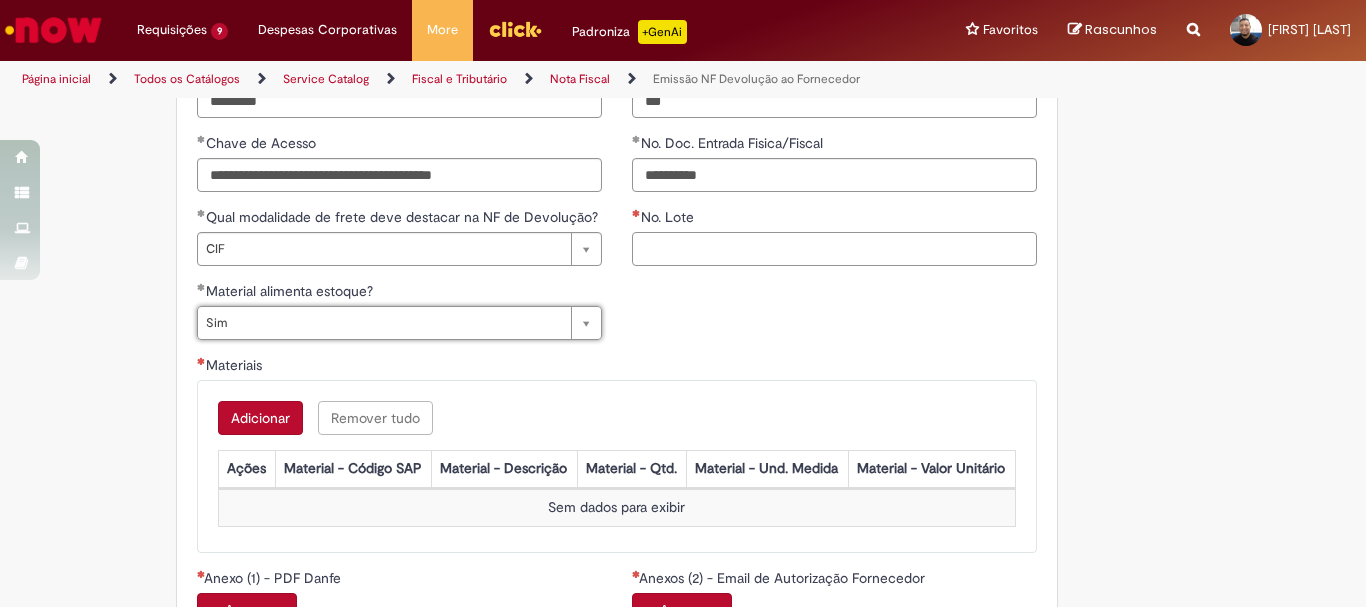 drag, startPoint x: 732, startPoint y: 245, endPoint x: 696, endPoint y: 243, distance: 36.05551 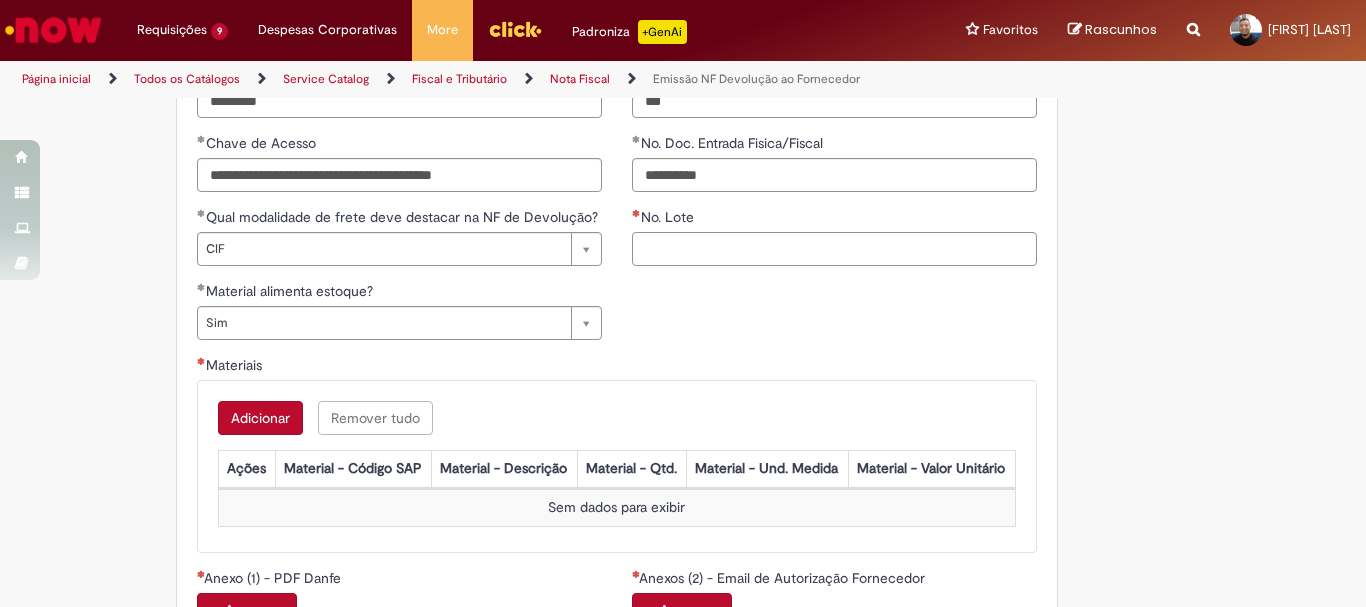 paste on "**********" 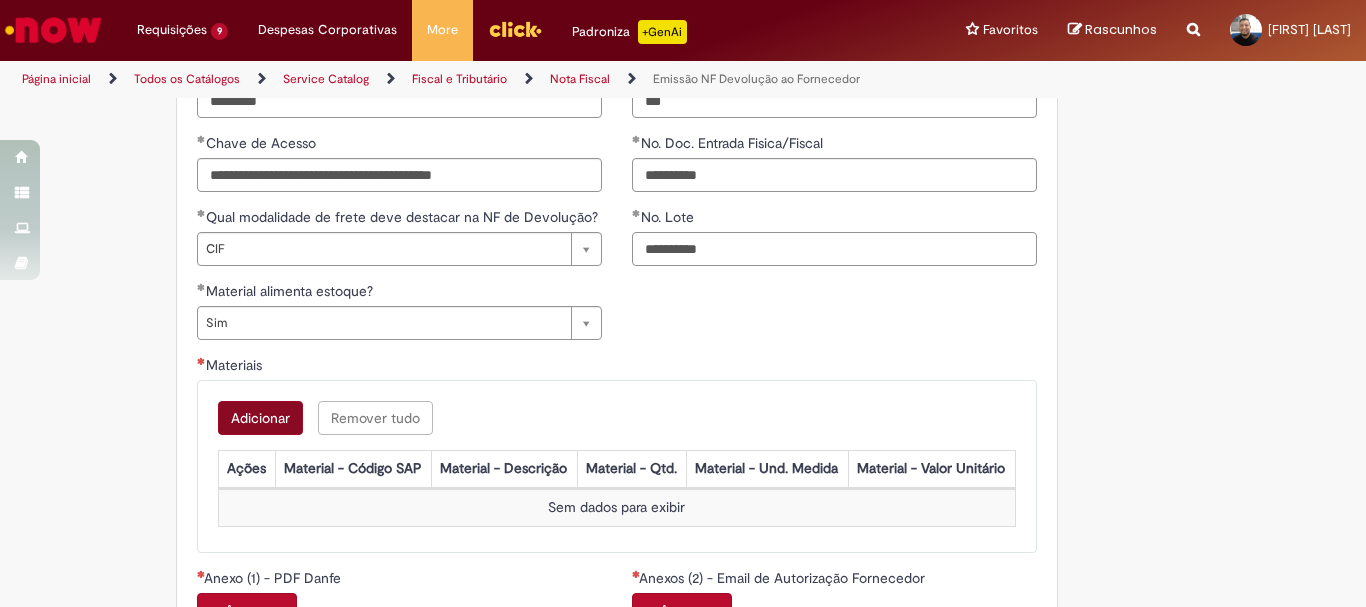 type on "**********" 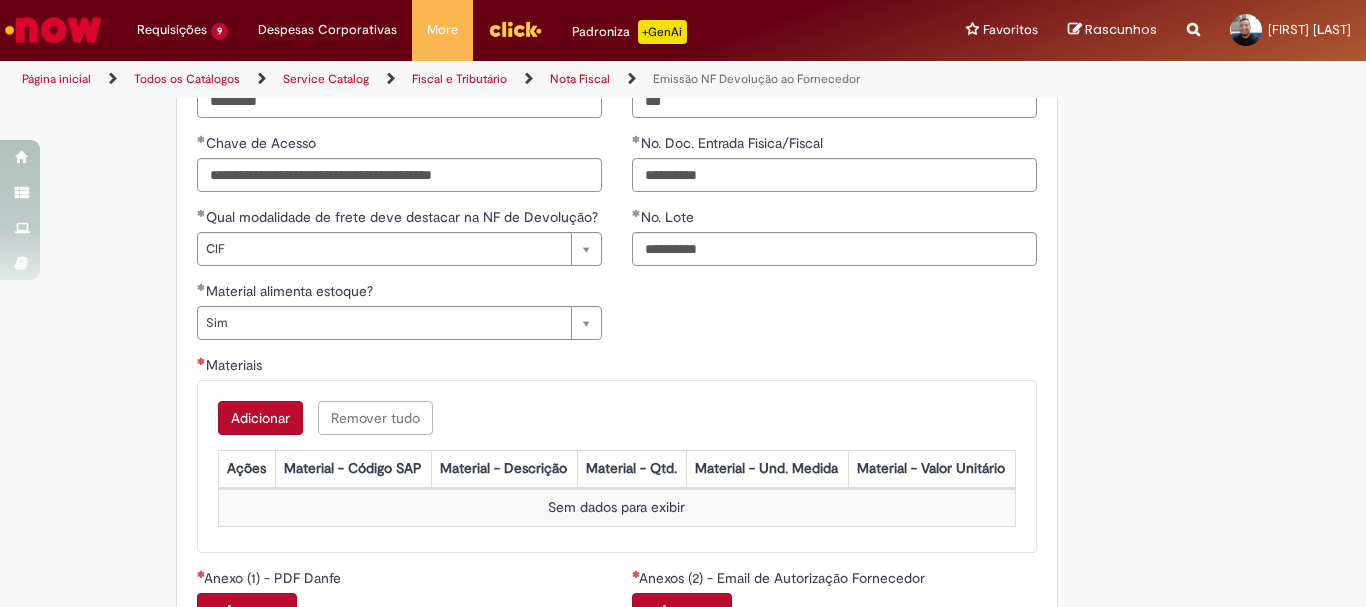 click on "Adicionar" at bounding box center [260, 418] 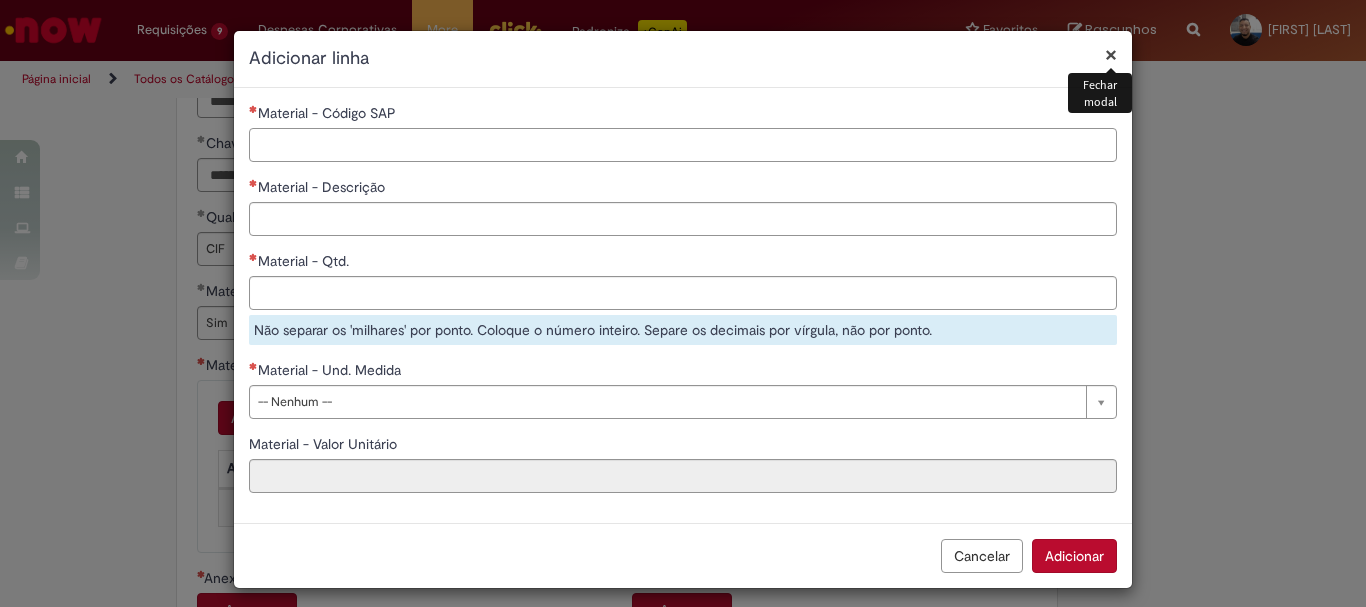 click on "Material - Código SAP" at bounding box center (683, 145) 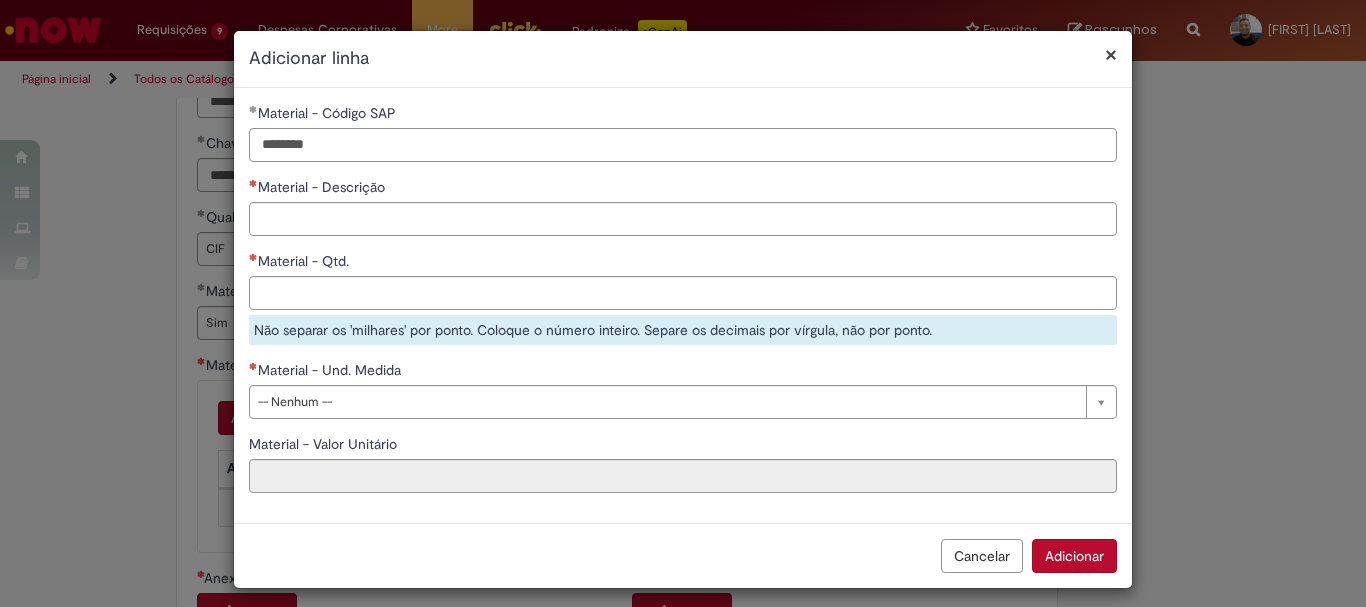 type on "********" 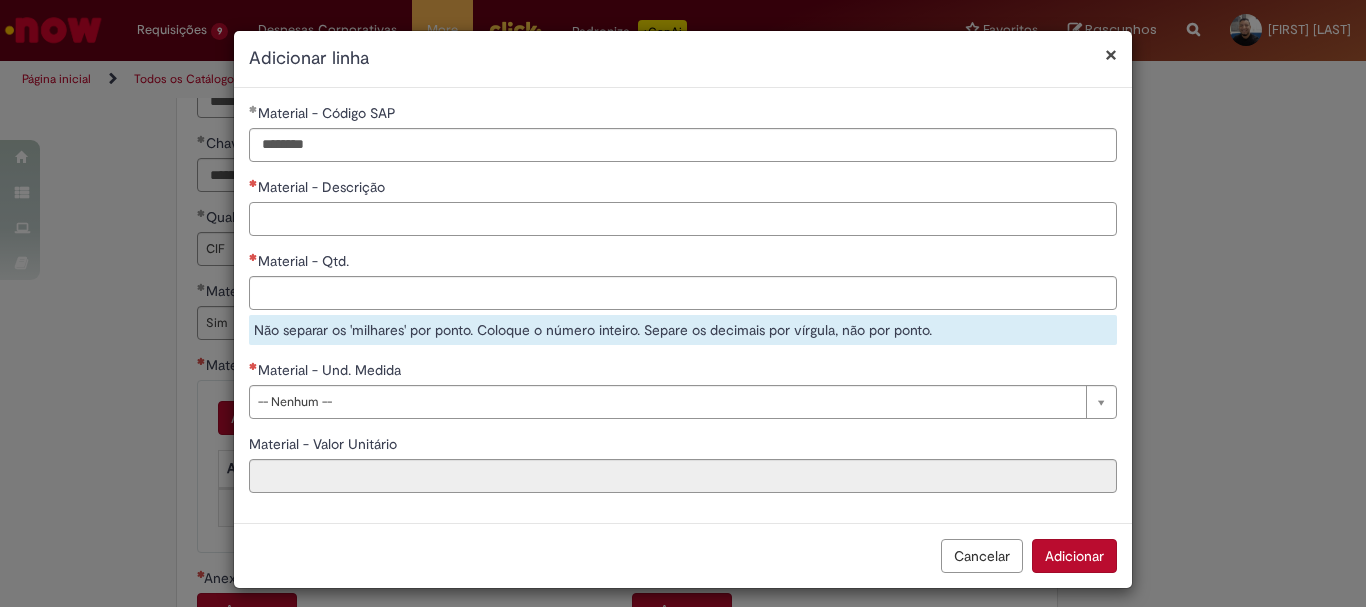 paste on "**********" 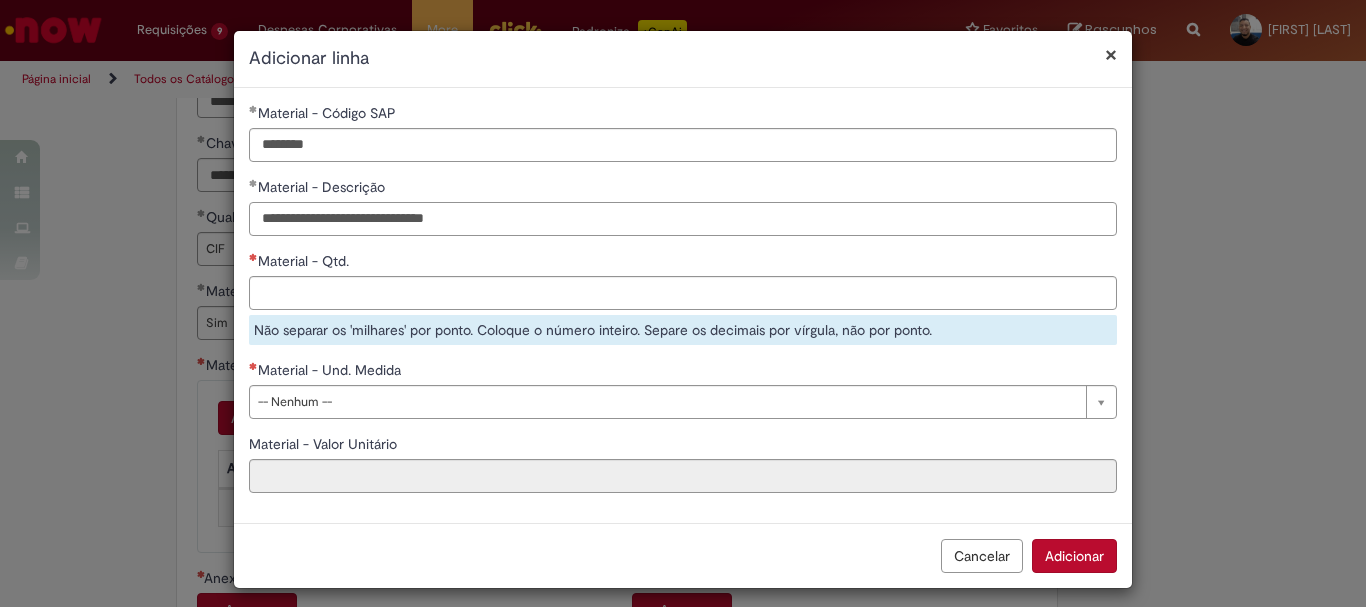 type on "**********" 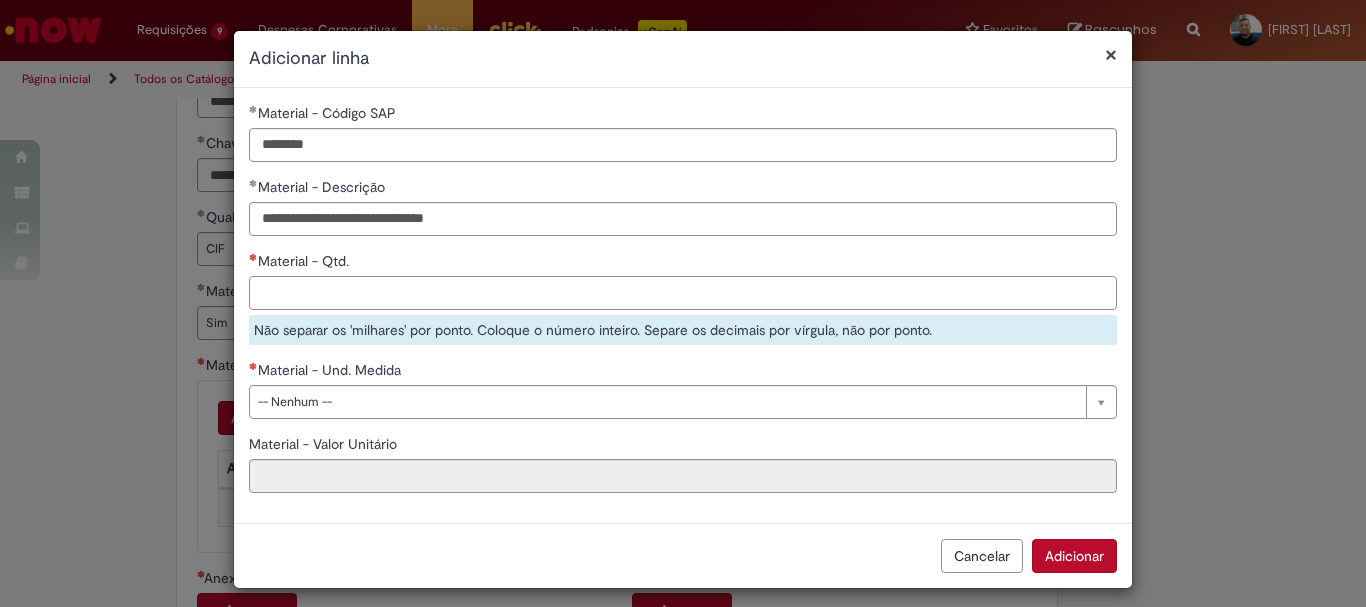 click on "Material - Qtd." at bounding box center (683, 293) 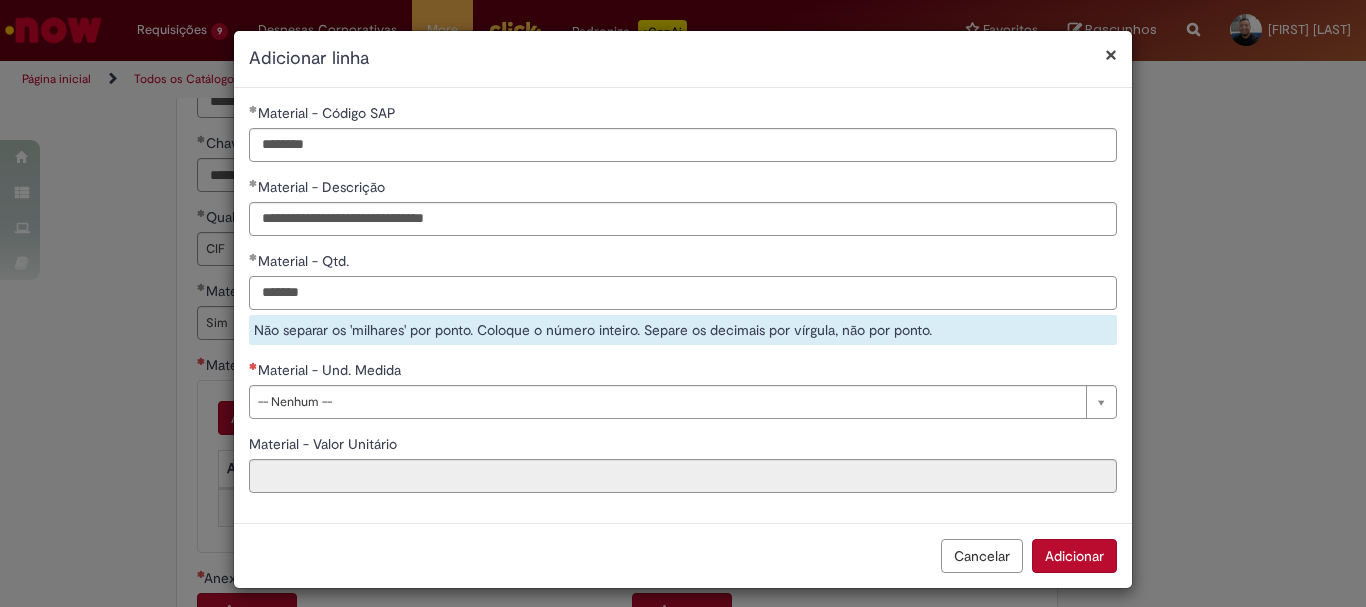 type on "*******" 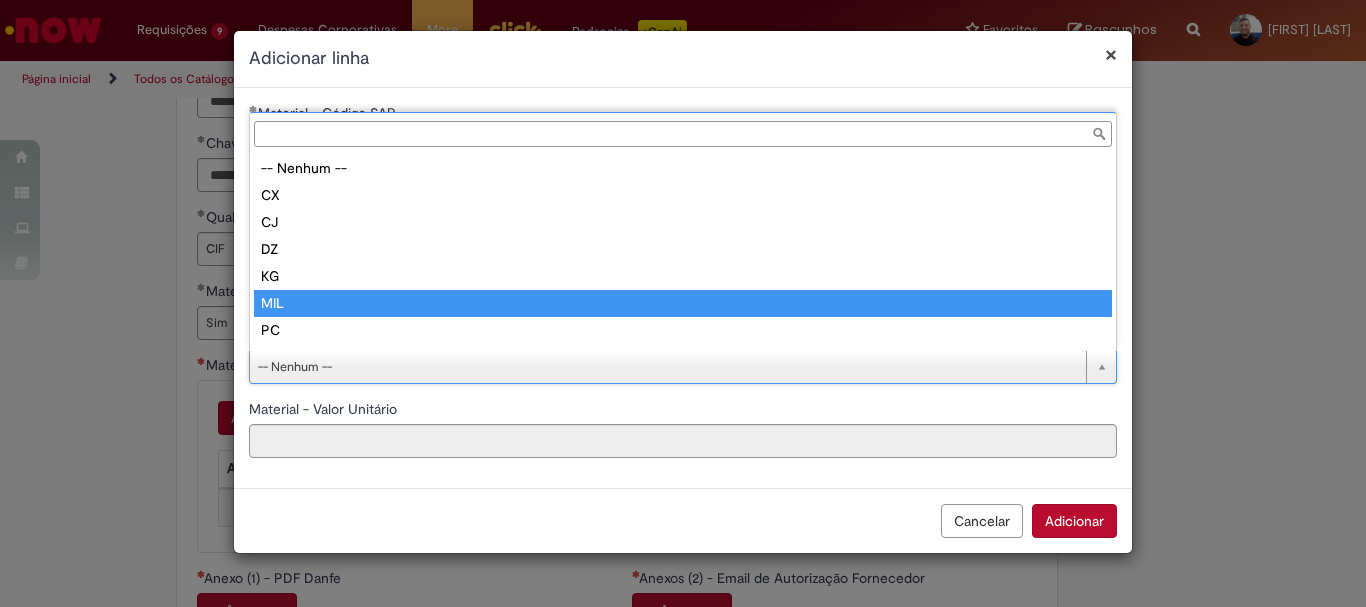 type on "***" 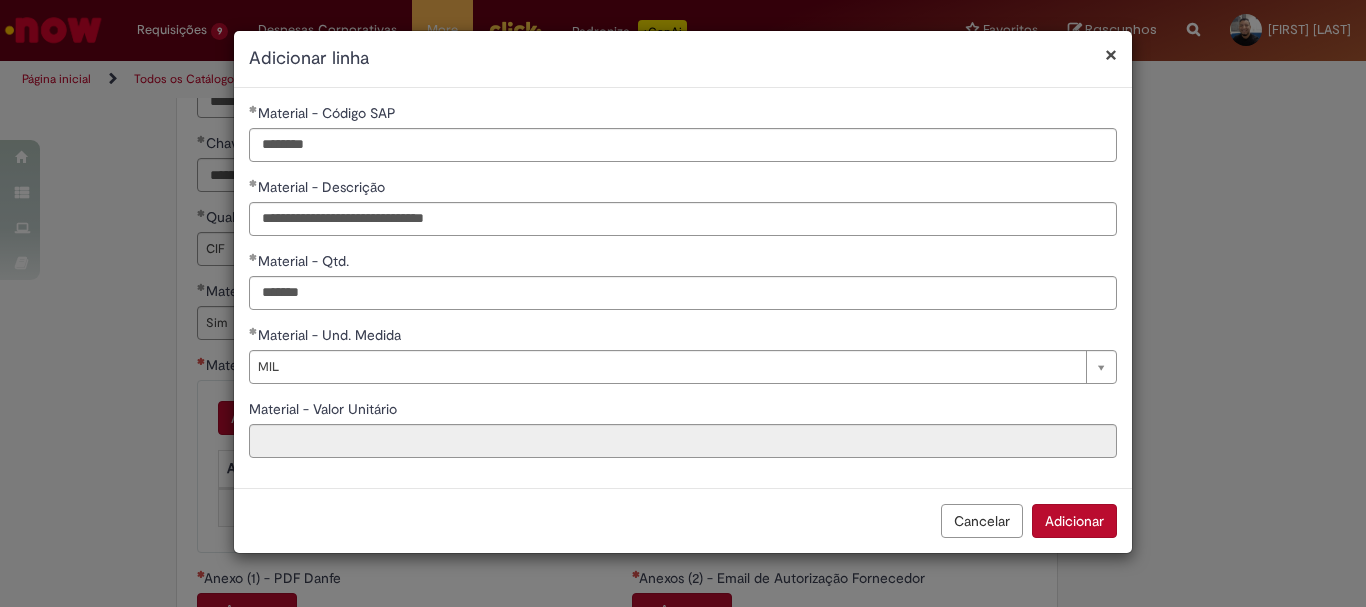 click on "Adicionar" at bounding box center [1074, 521] 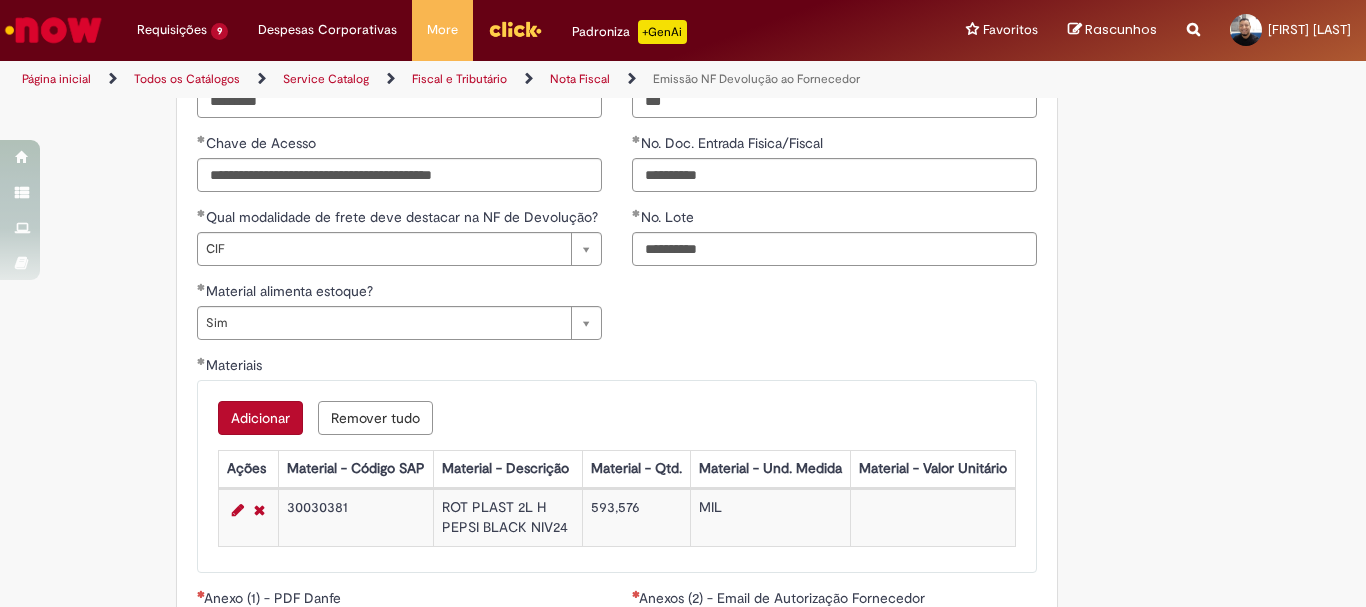 scroll, scrollTop: 1500, scrollLeft: 0, axis: vertical 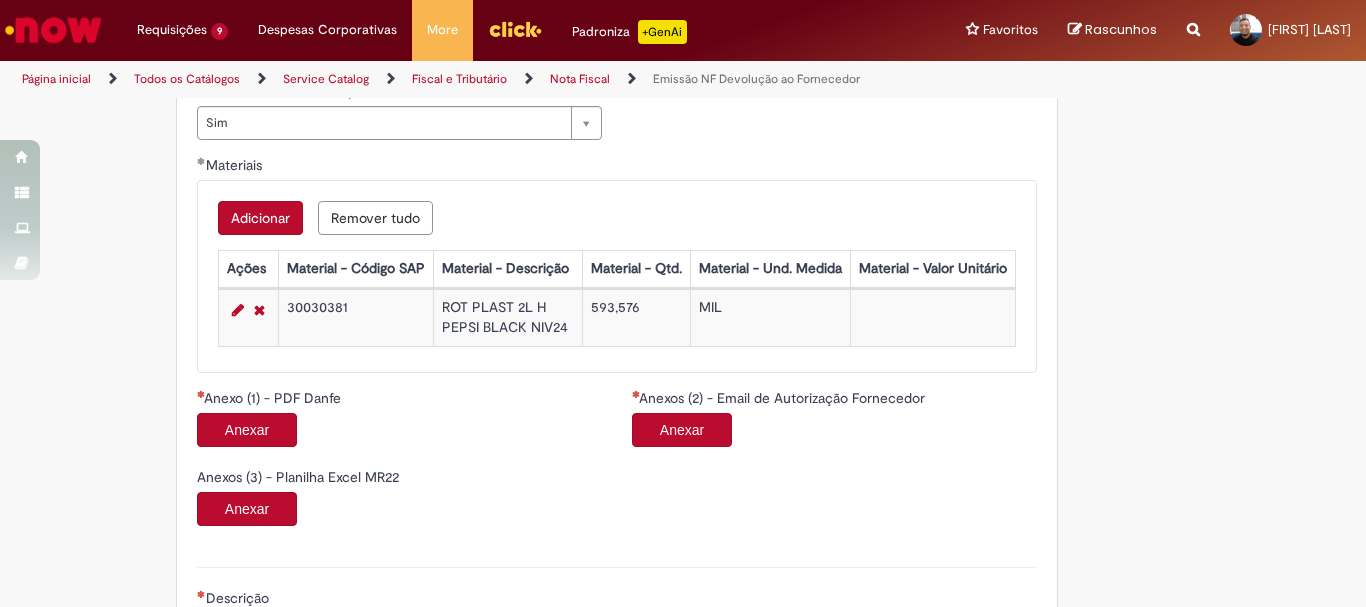 click on "Anexar" at bounding box center [247, 430] 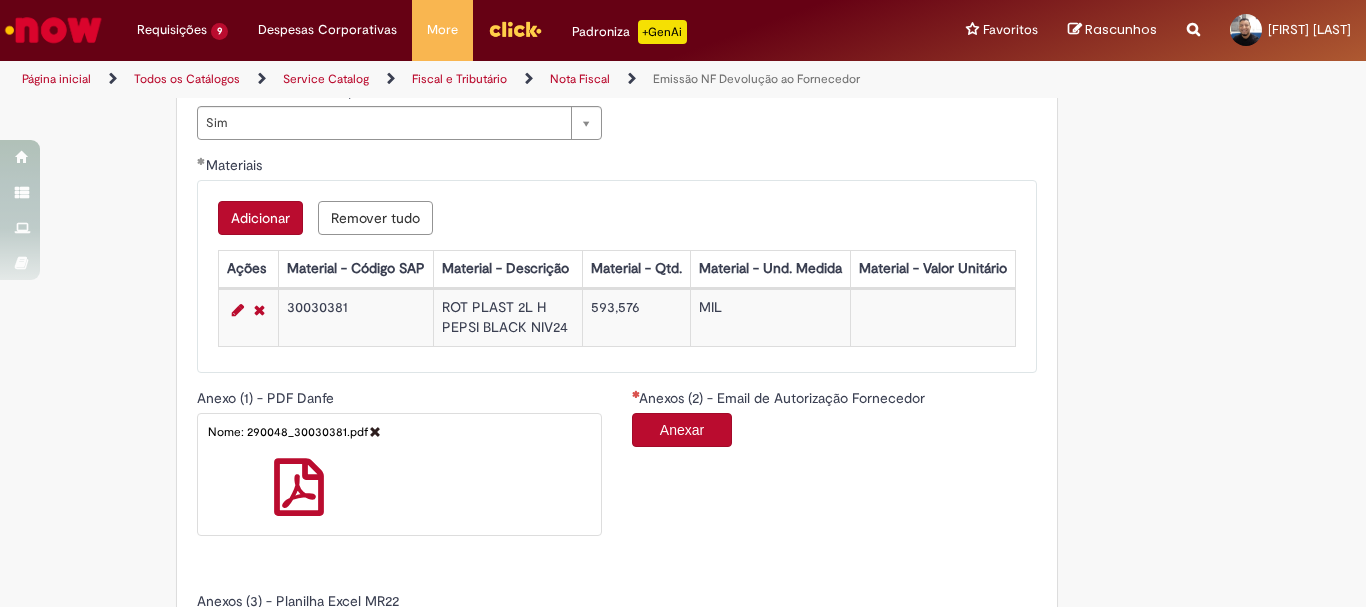click on "Anexar" at bounding box center [682, 430] 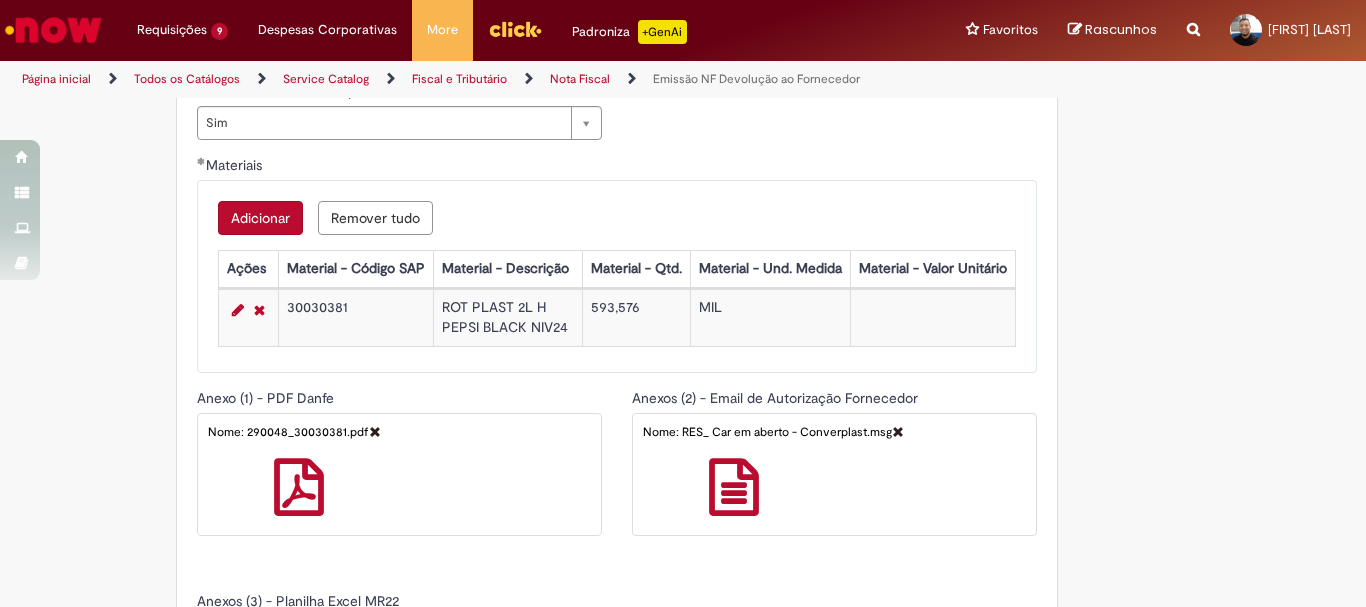 scroll, scrollTop: 1700, scrollLeft: 0, axis: vertical 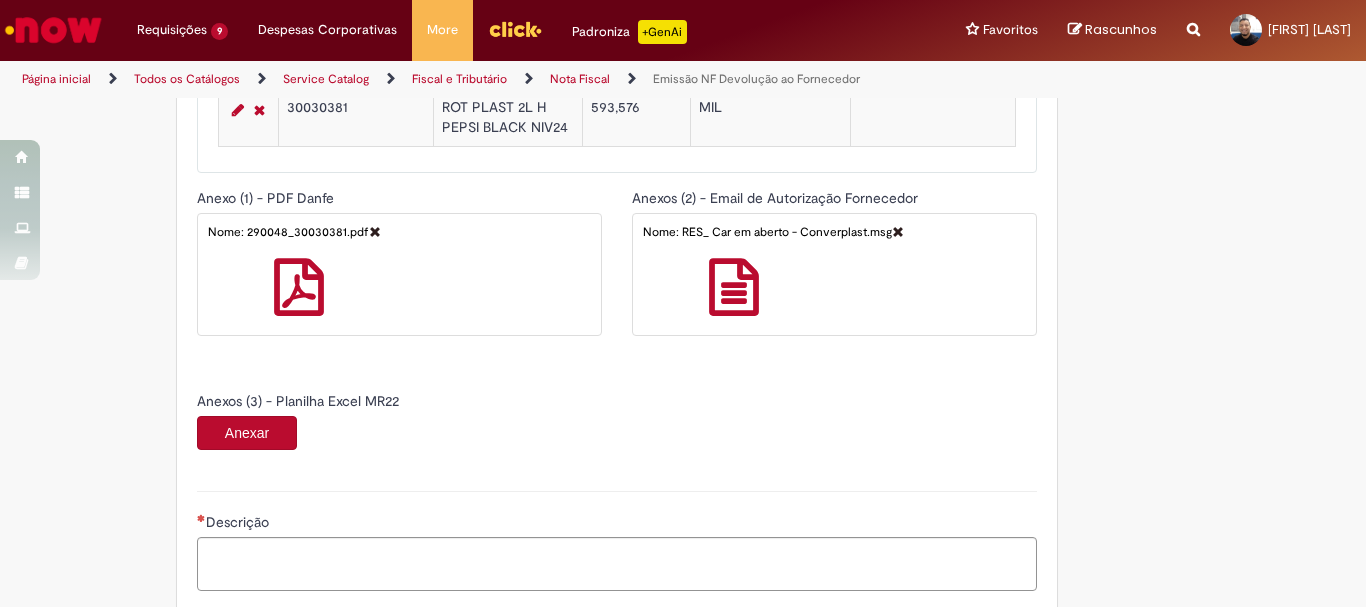 click on "Anexar" at bounding box center (247, 433) 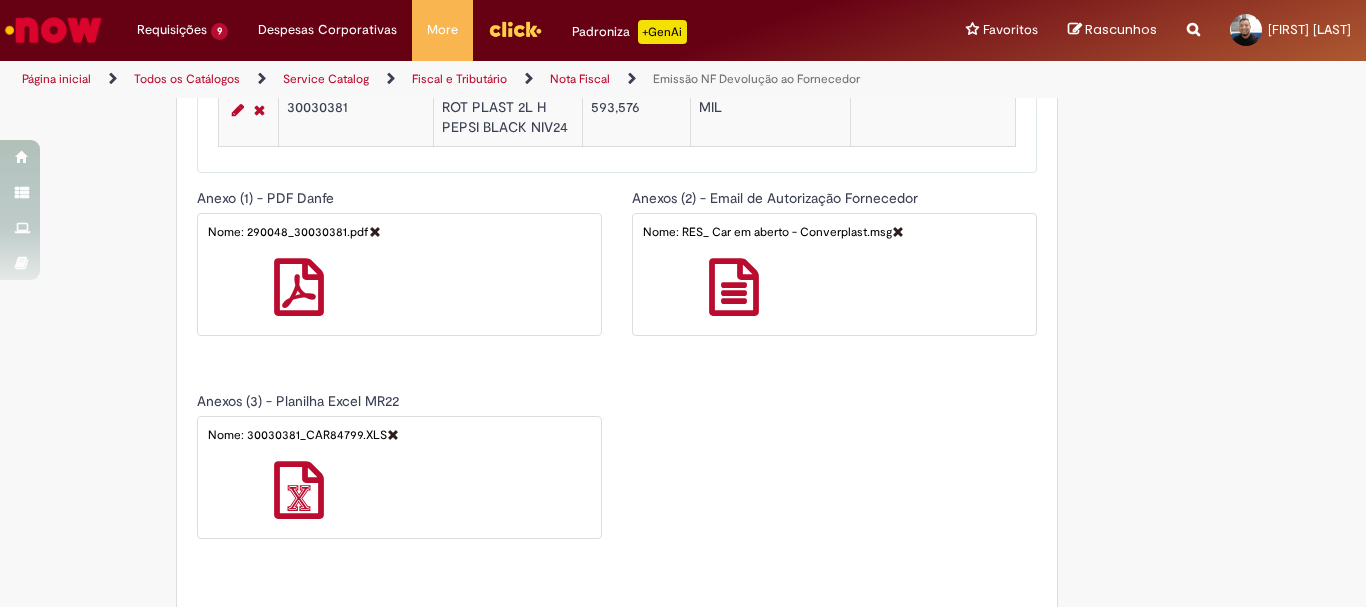scroll, scrollTop: 1900, scrollLeft: 0, axis: vertical 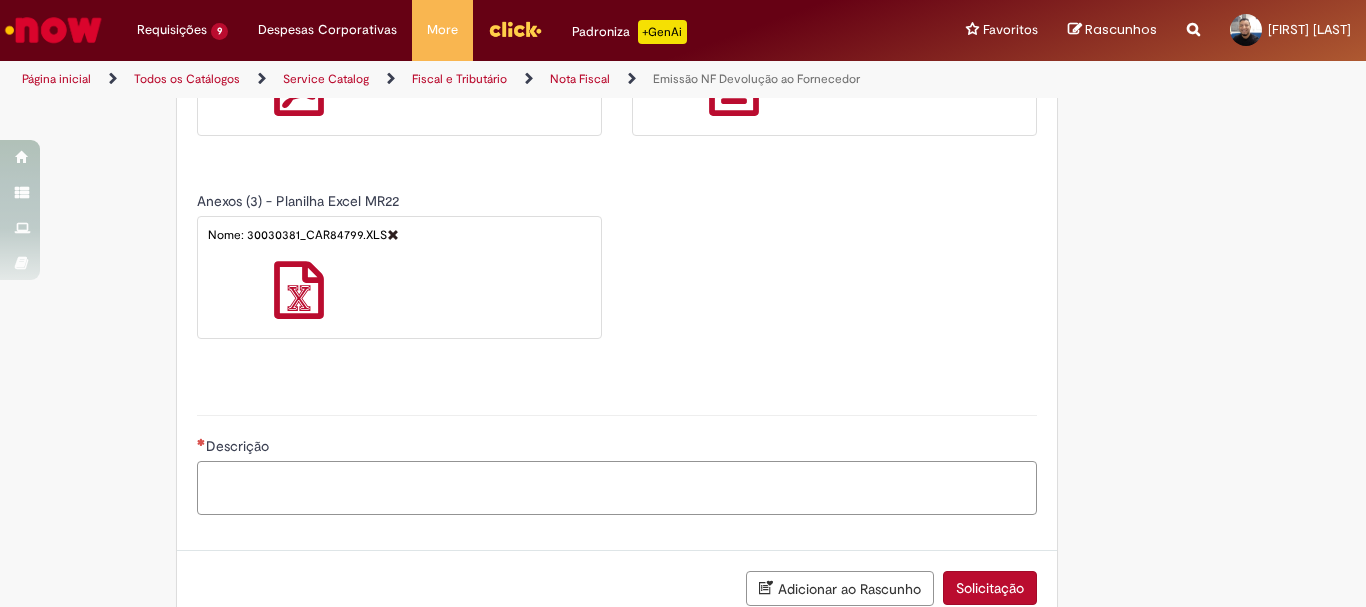 click on "Descrição" at bounding box center [617, 488] 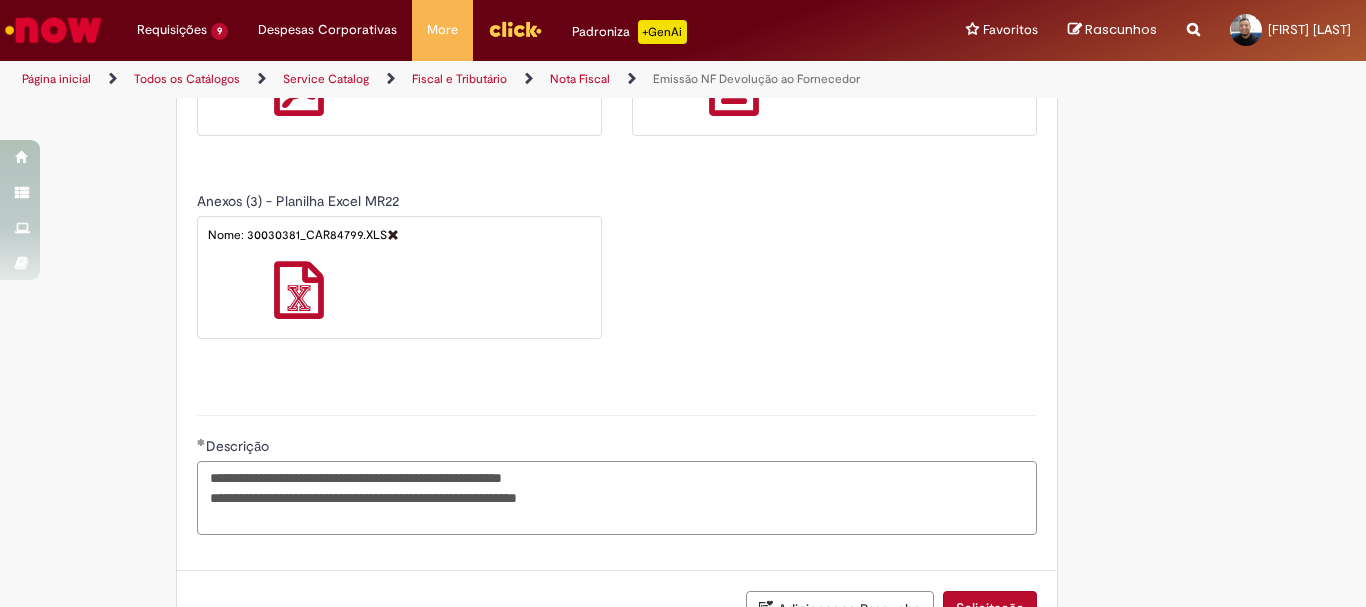 click on "**********" at bounding box center [617, 498] 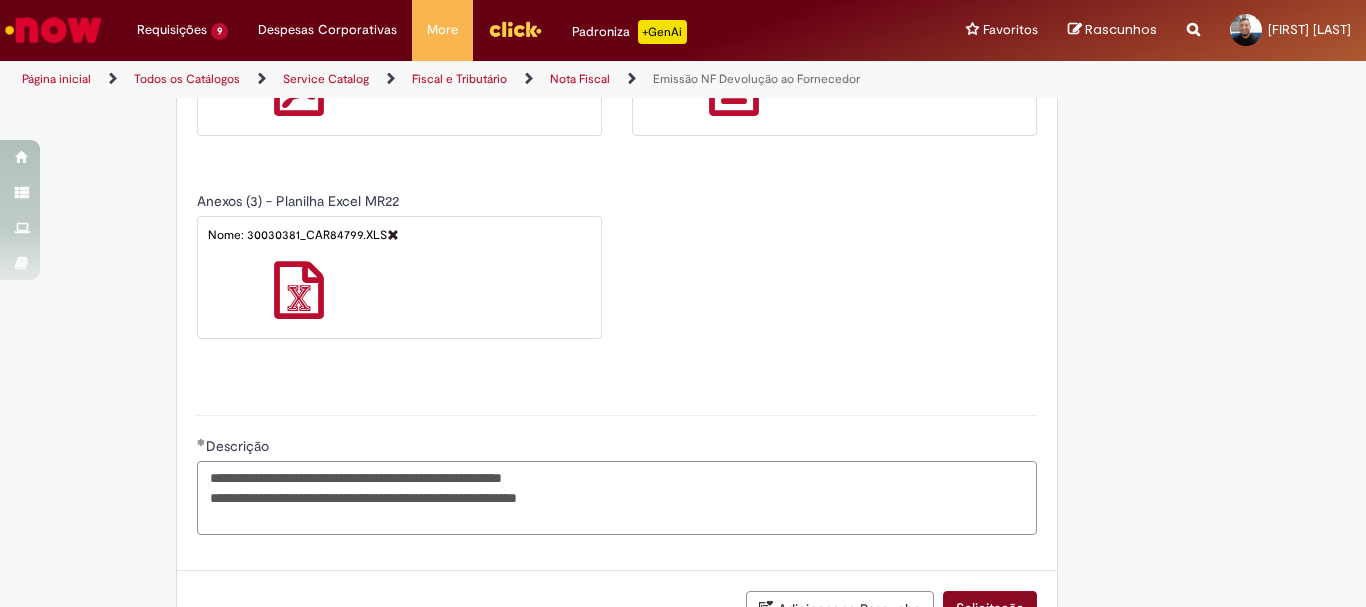 scroll, scrollTop: 1963, scrollLeft: 0, axis: vertical 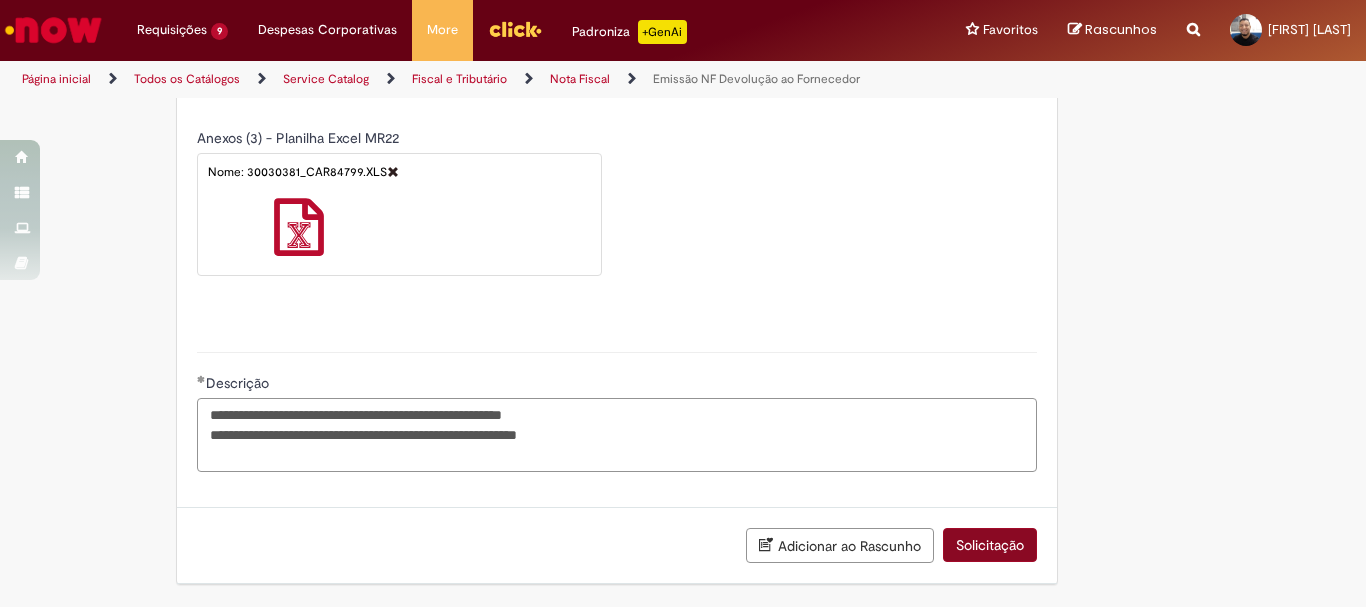 type on "**********" 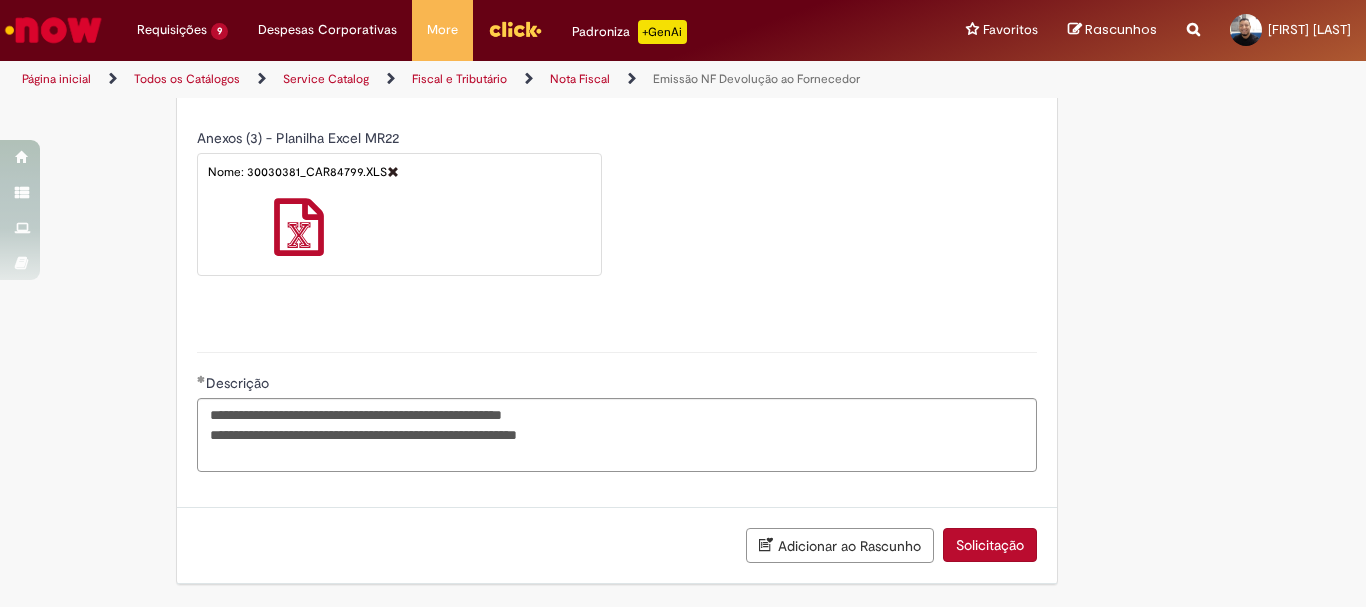 click on "Solicitação" at bounding box center [990, 545] 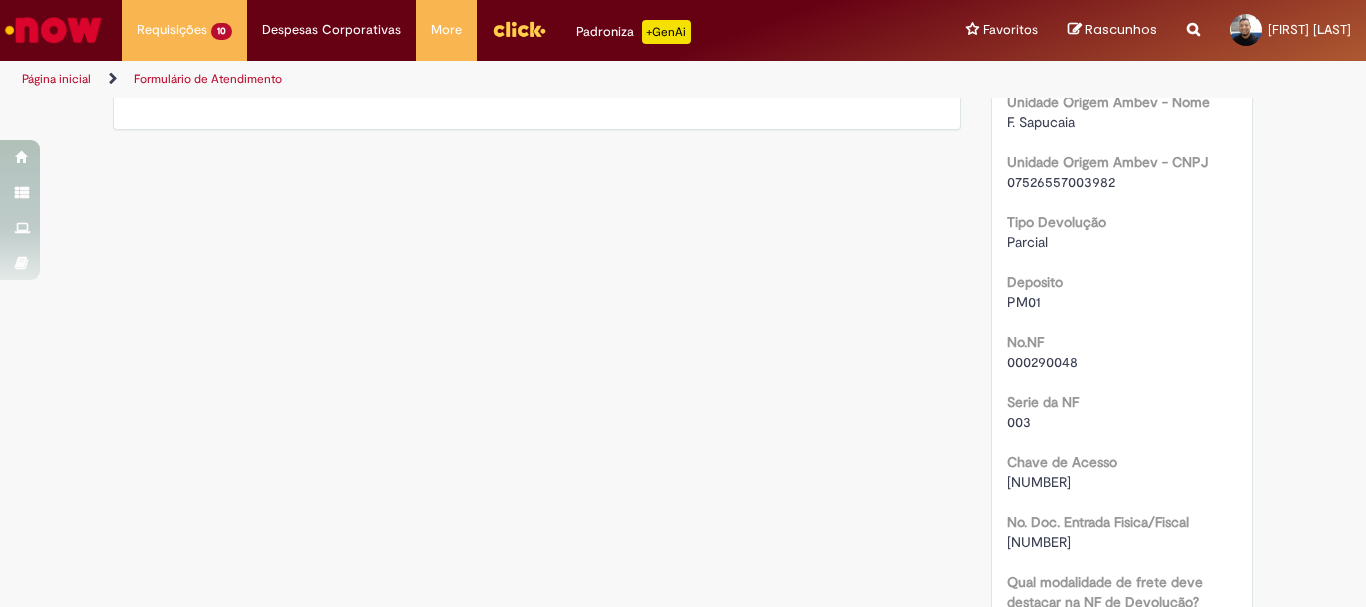 scroll, scrollTop: 1100, scrollLeft: 0, axis: vertical 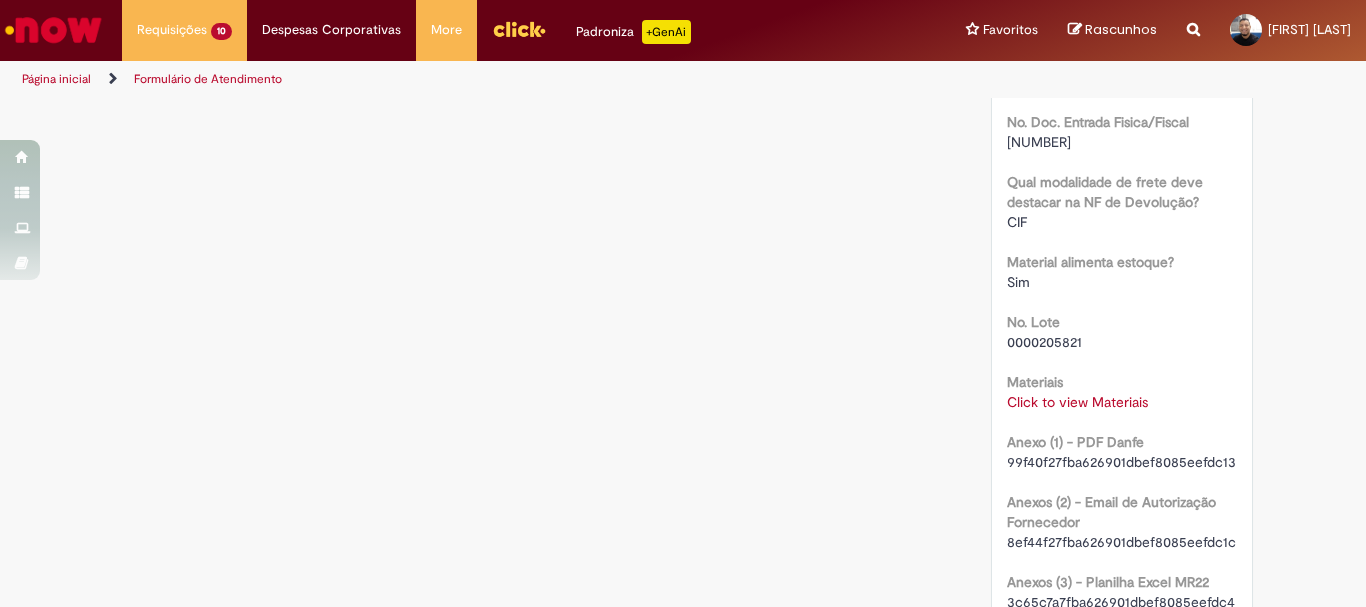 click on "Click to view Materiais" at bounding box center [1077, 402] 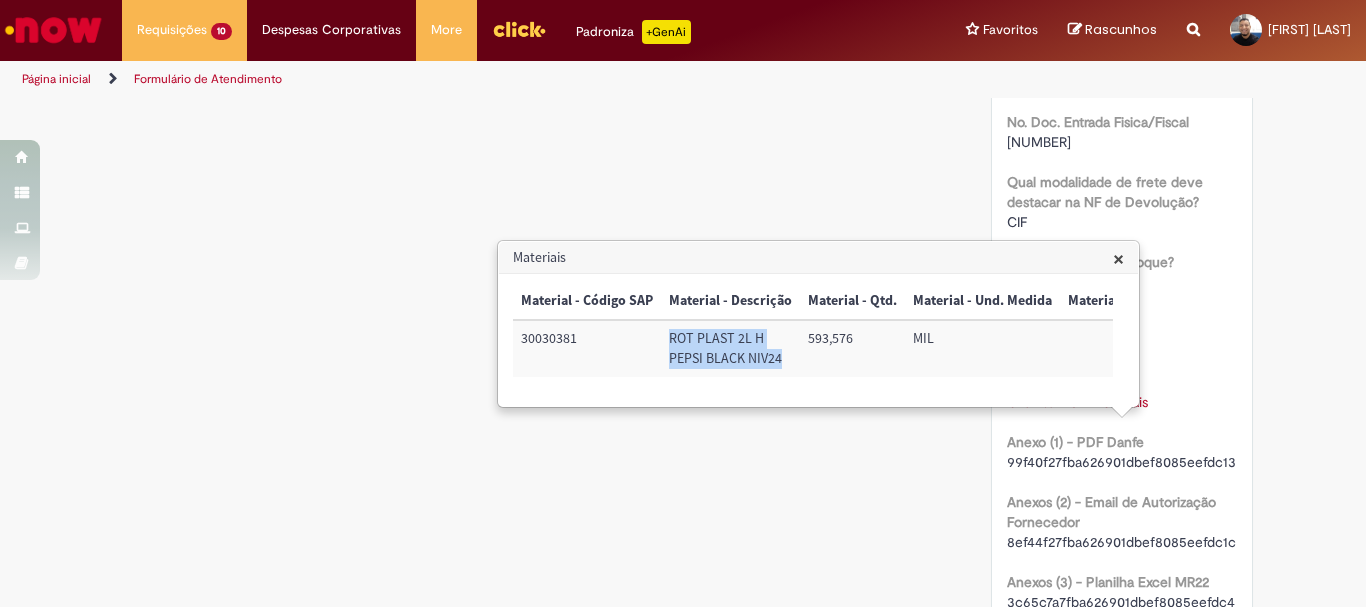 drag, startPoint x: 791, startPoint y: 365, endPoint x: 660, endPoint y: 344, distance: 132.67253 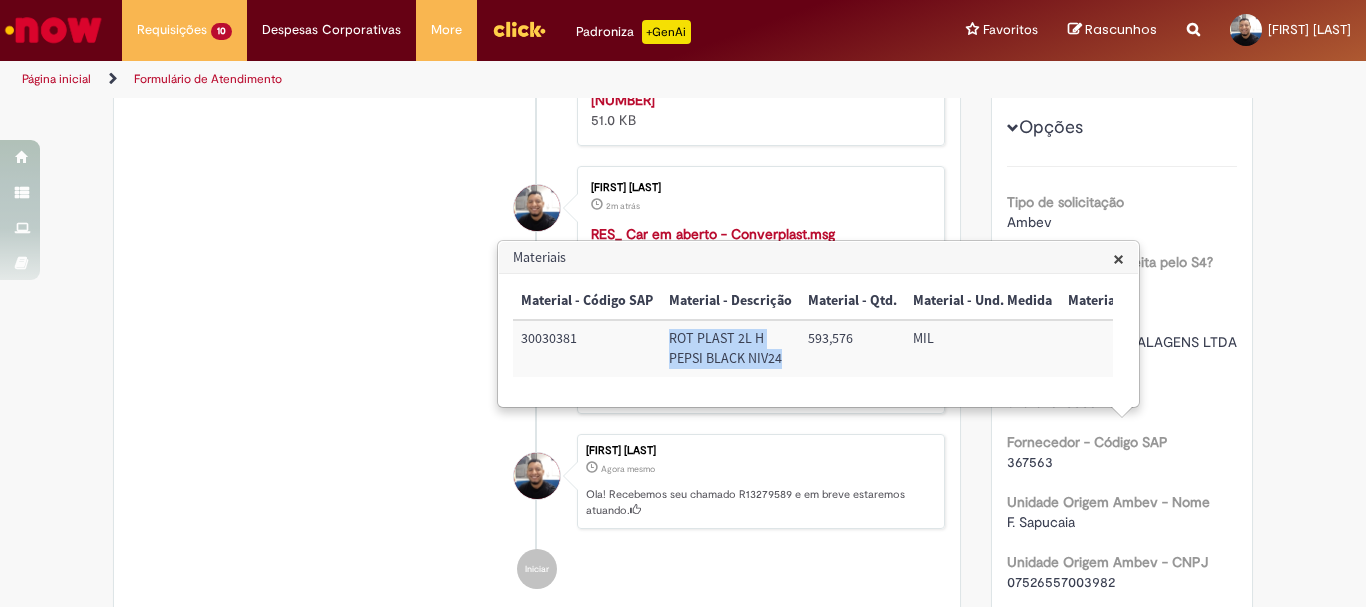 scroll, scrollTop: 0, scrollLeft: 0, axis: both 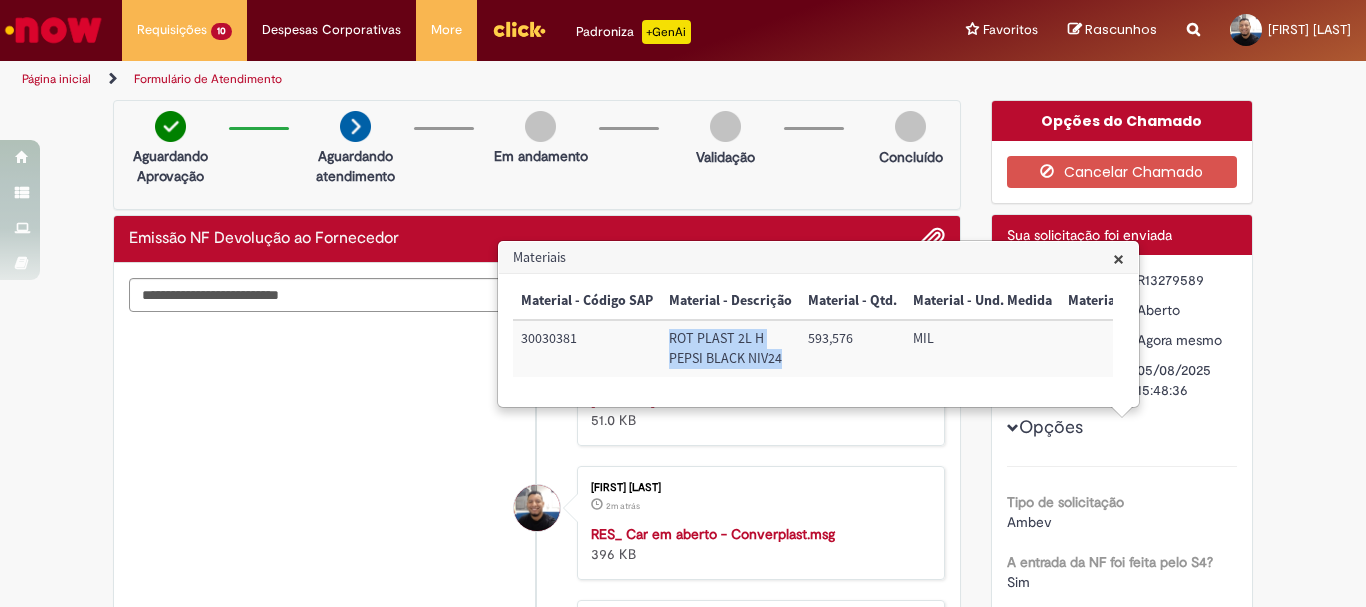 click on "R13279589" at bounding box center [1183, 280] 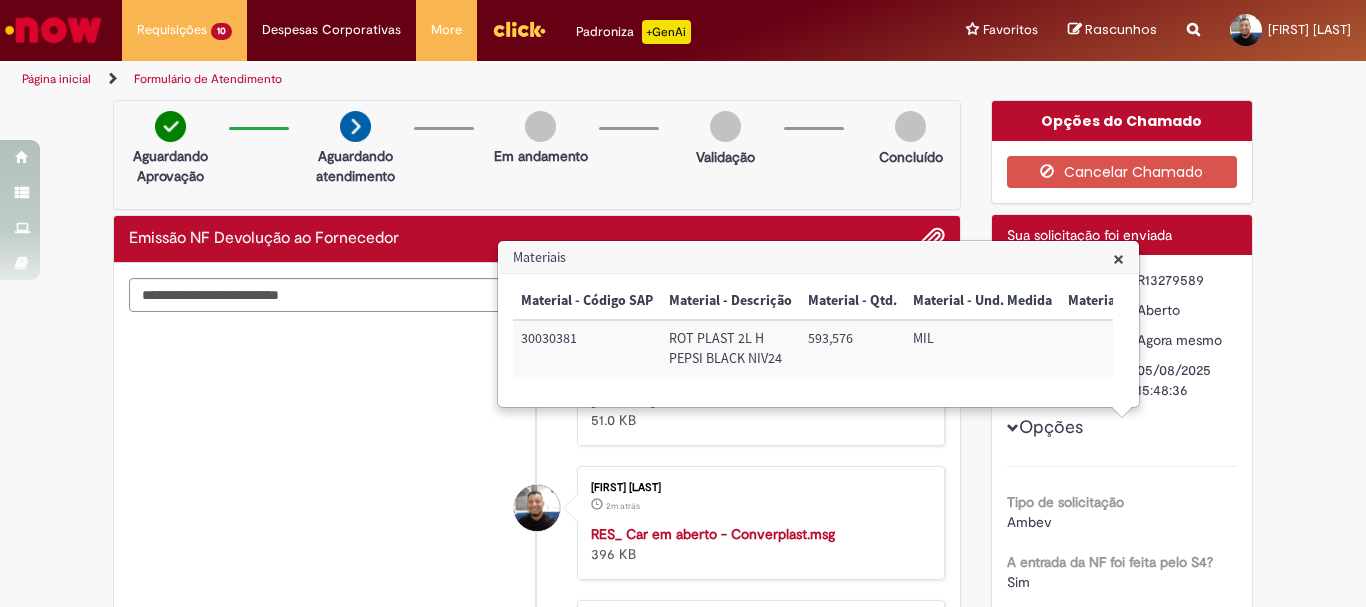 click on "Verificar Código de Barras
Aguardando Aprovação
Aguardando atendimento
Em andamento
Validação
Concluído
Emissão NF Devolução ao Fornecedor
Enviar
[FIRST] [LAST]
Agora mesmo Agora mesmo
30030381_CAR84799.XLS  51.0 KB" at bounding box center [683, 1268] 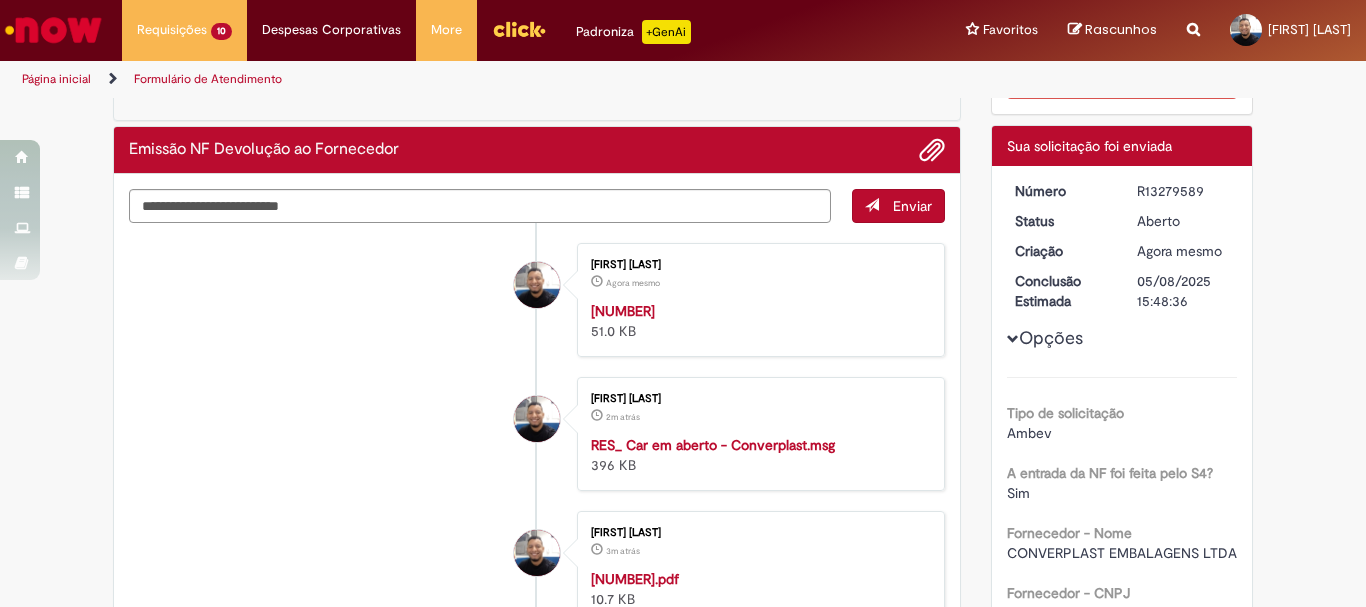 scroll, scrollTop: 0, scrollLeft: 0, axis: both 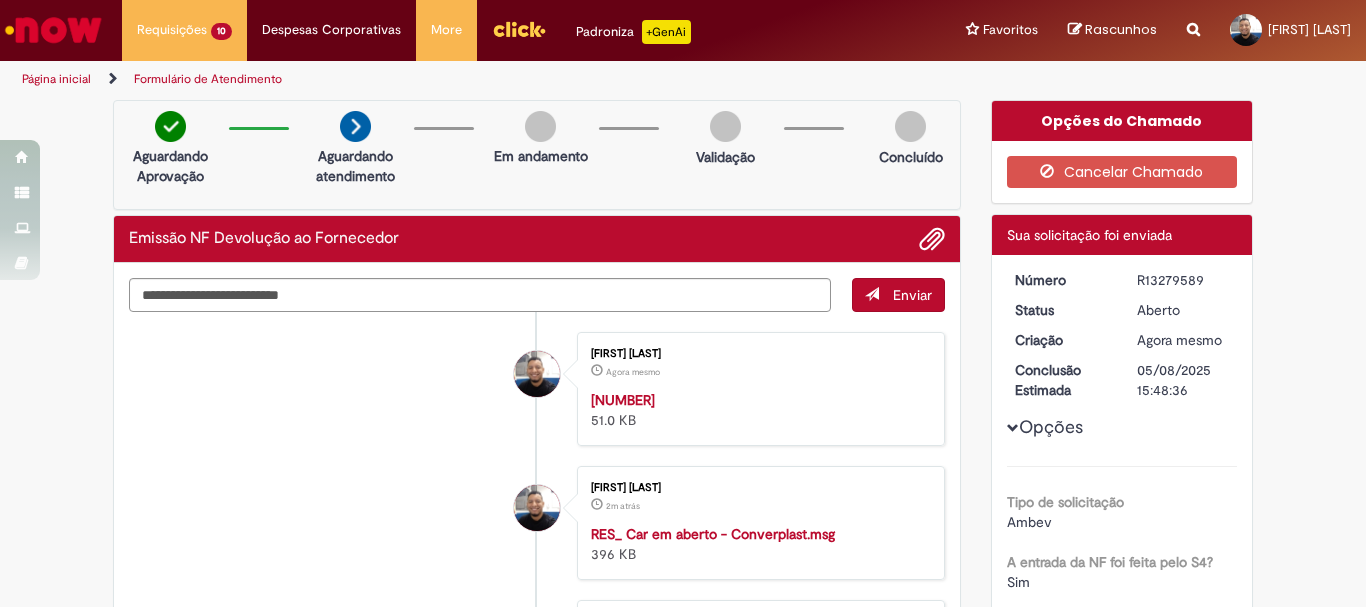 click on "R13279589" at bounding box center (1183, 280) 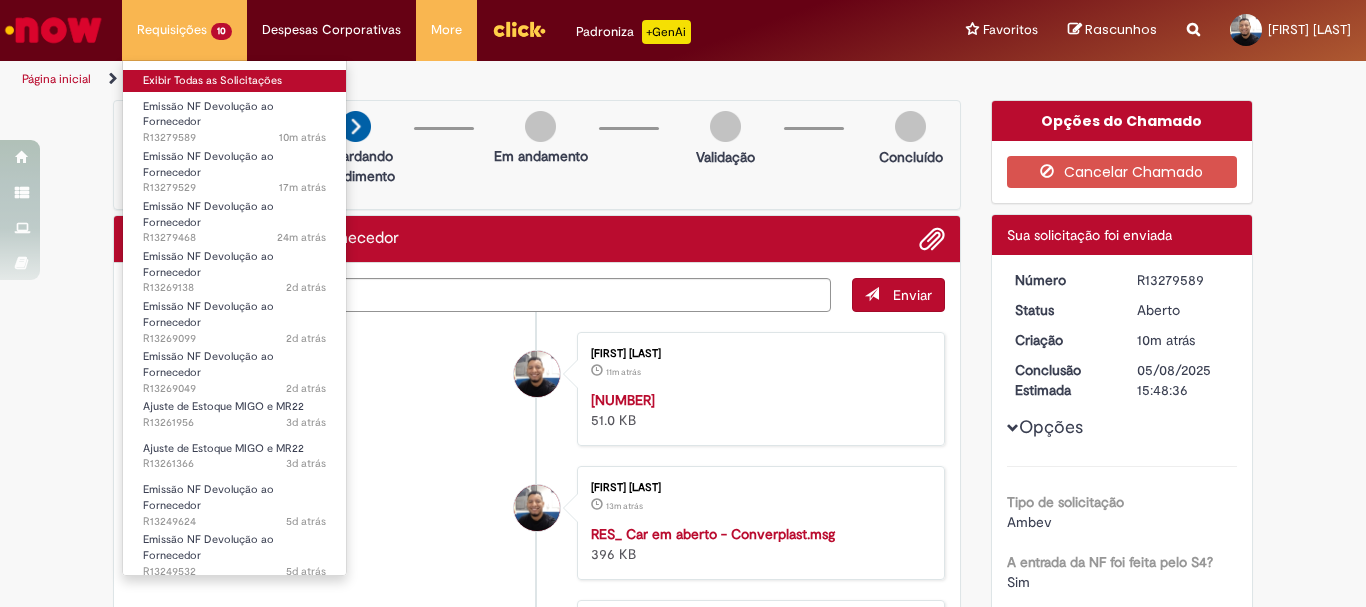 click on "Exibir Todas as Solicitações" at bounding box center [234, 81] 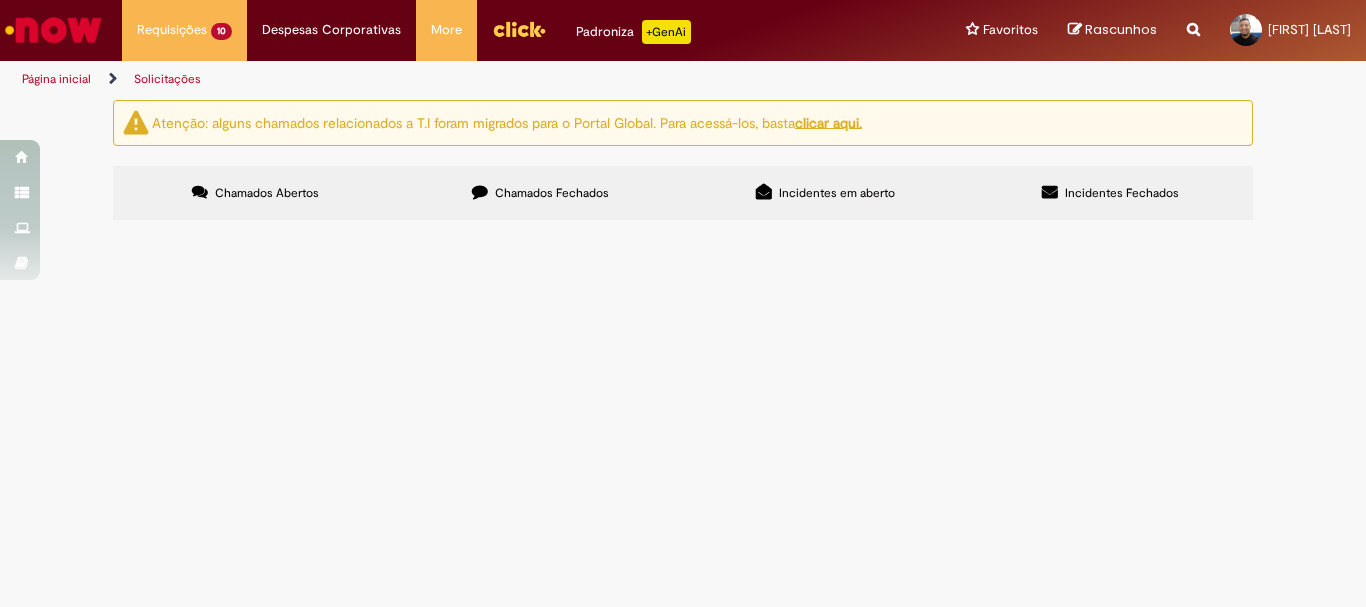 scroll, scrollTop: 380, scrollLeft: 0, axis: vertical 